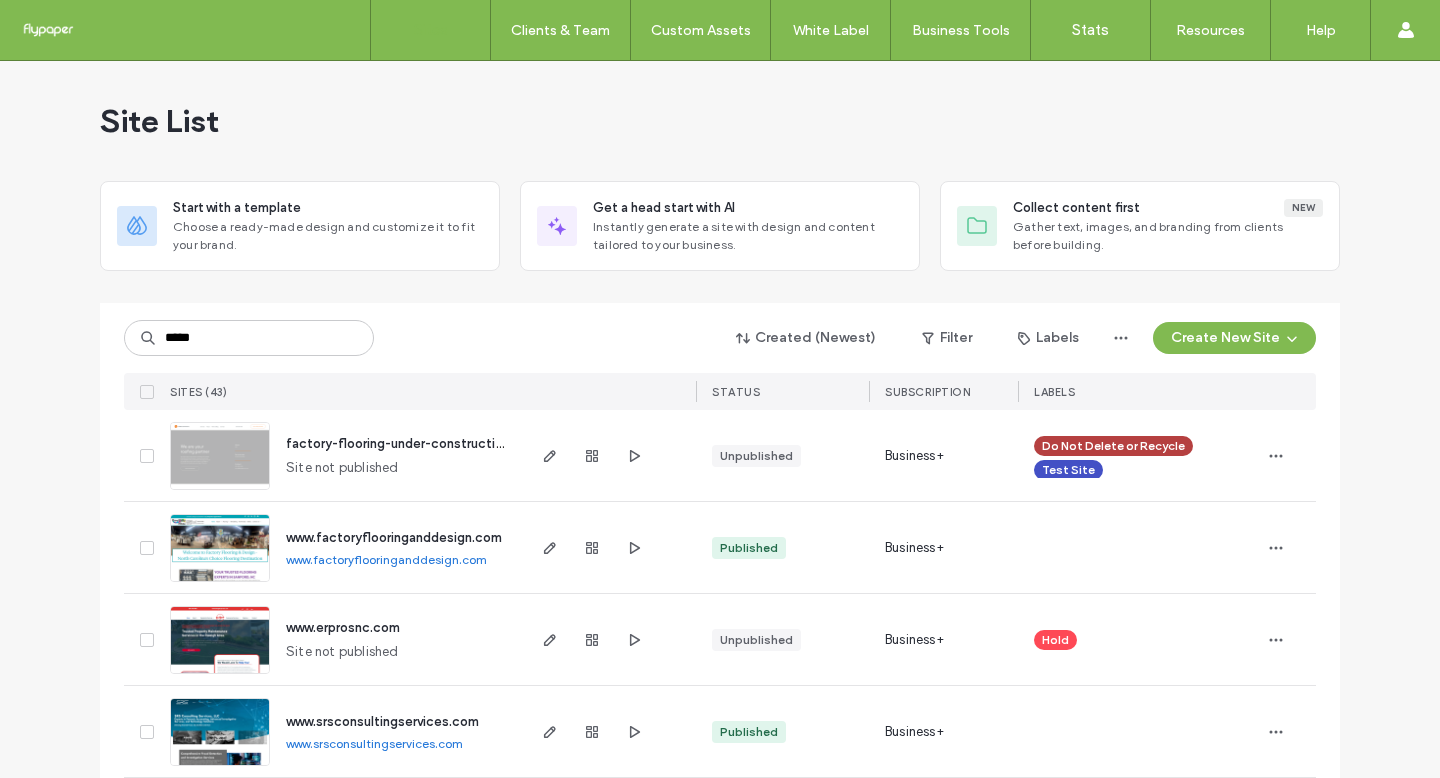 scroll, scrollTop: 0, scrollLeft: 0, axis: both 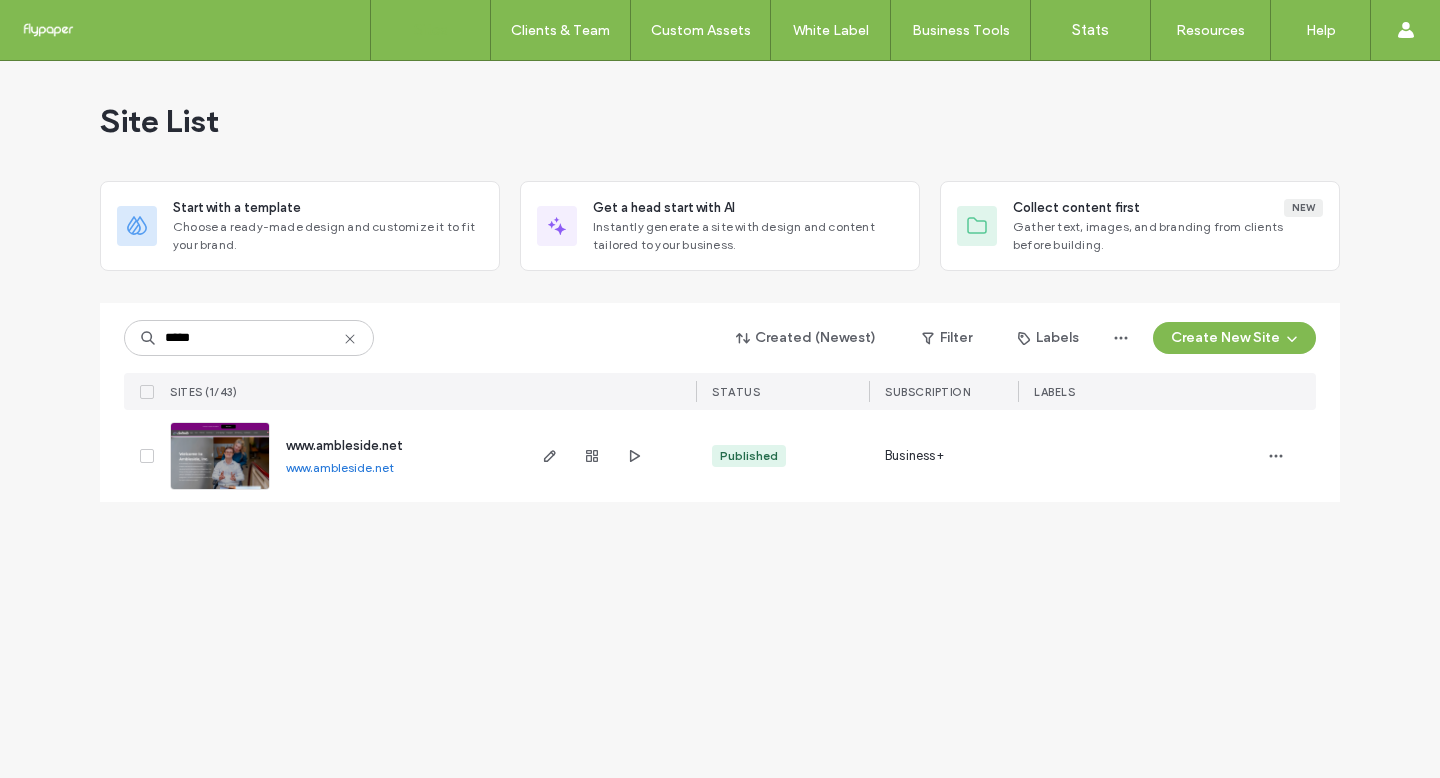 type on "*****" 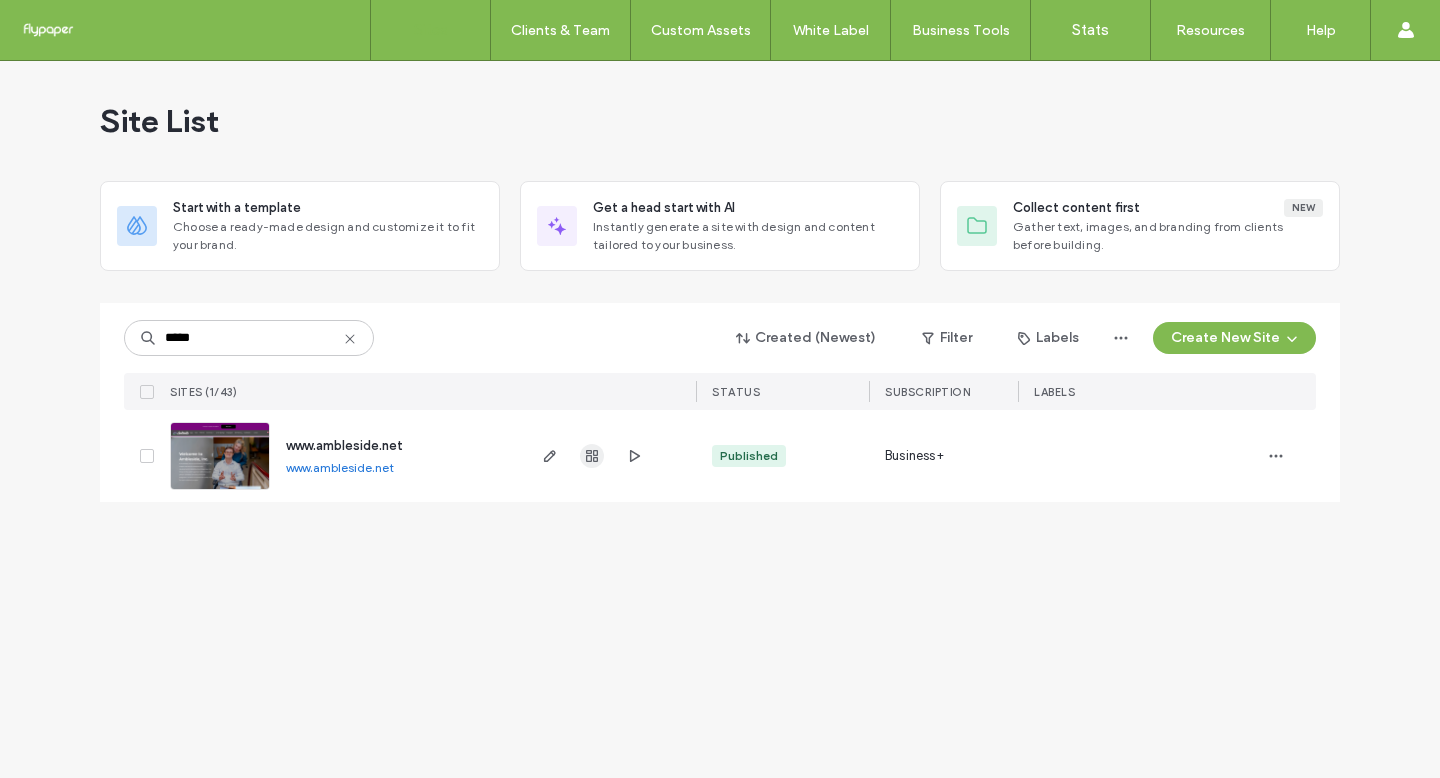 click at bounding box center (592, 456) 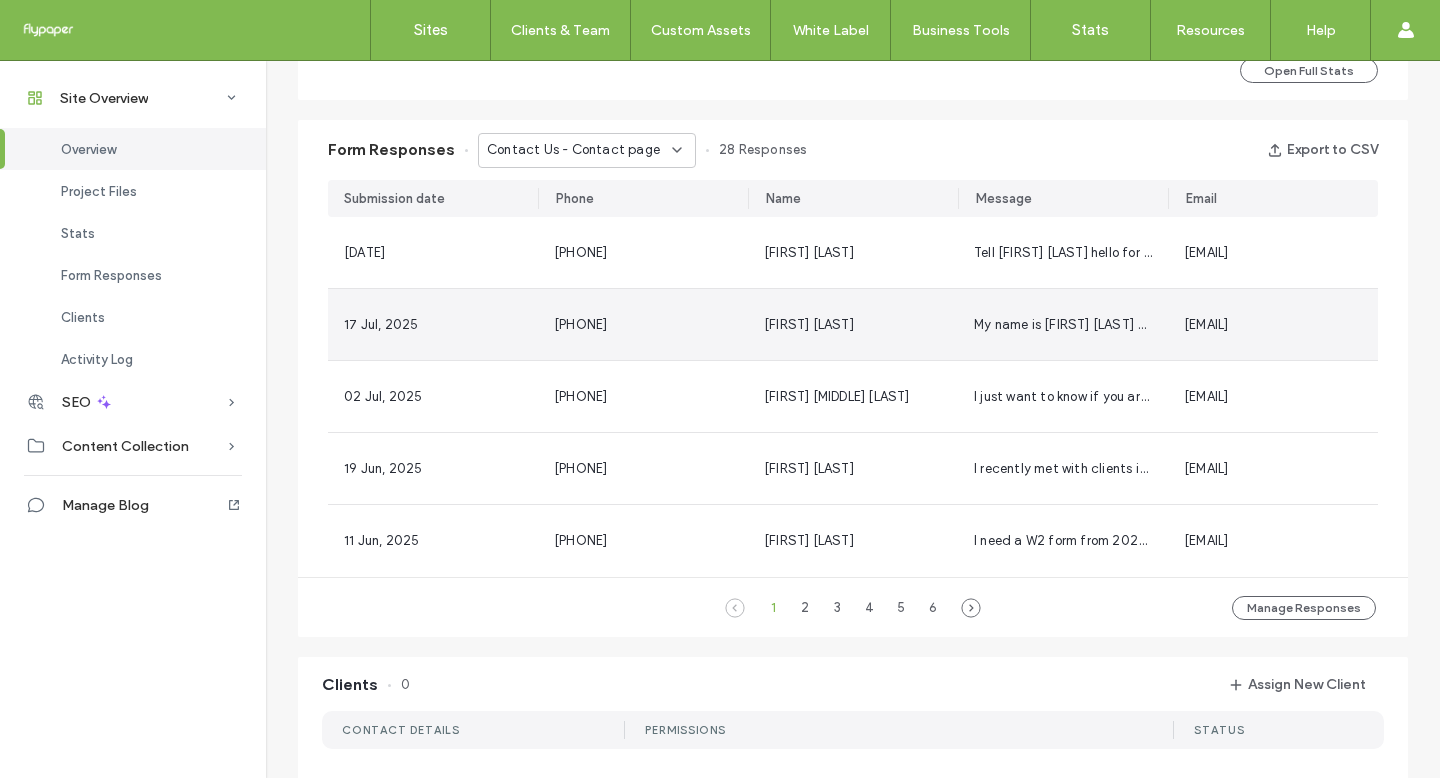 scroll, scrollTop: 1212, scrollLeft: 0, axis: vertical 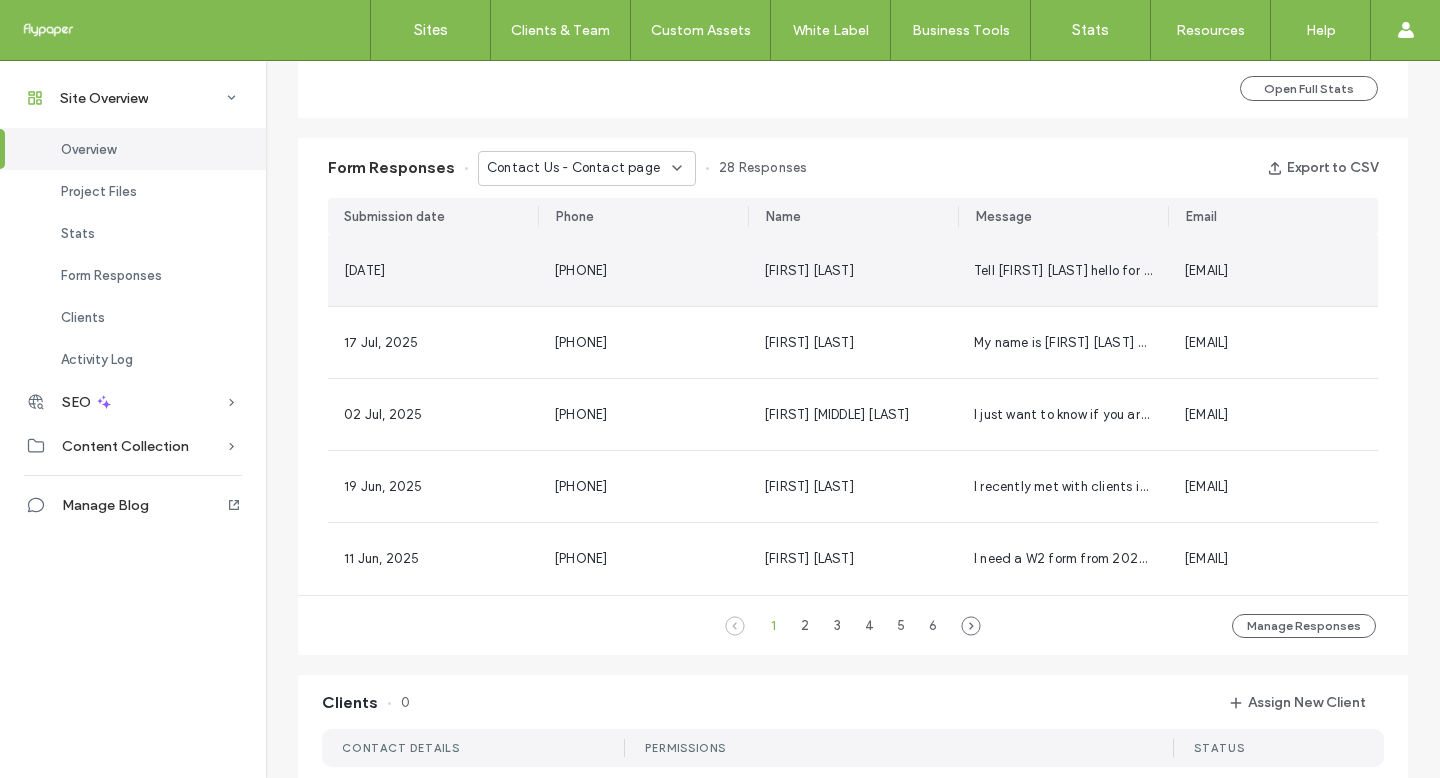click on "[EMAIL]" at bounding box center (1273, 270) 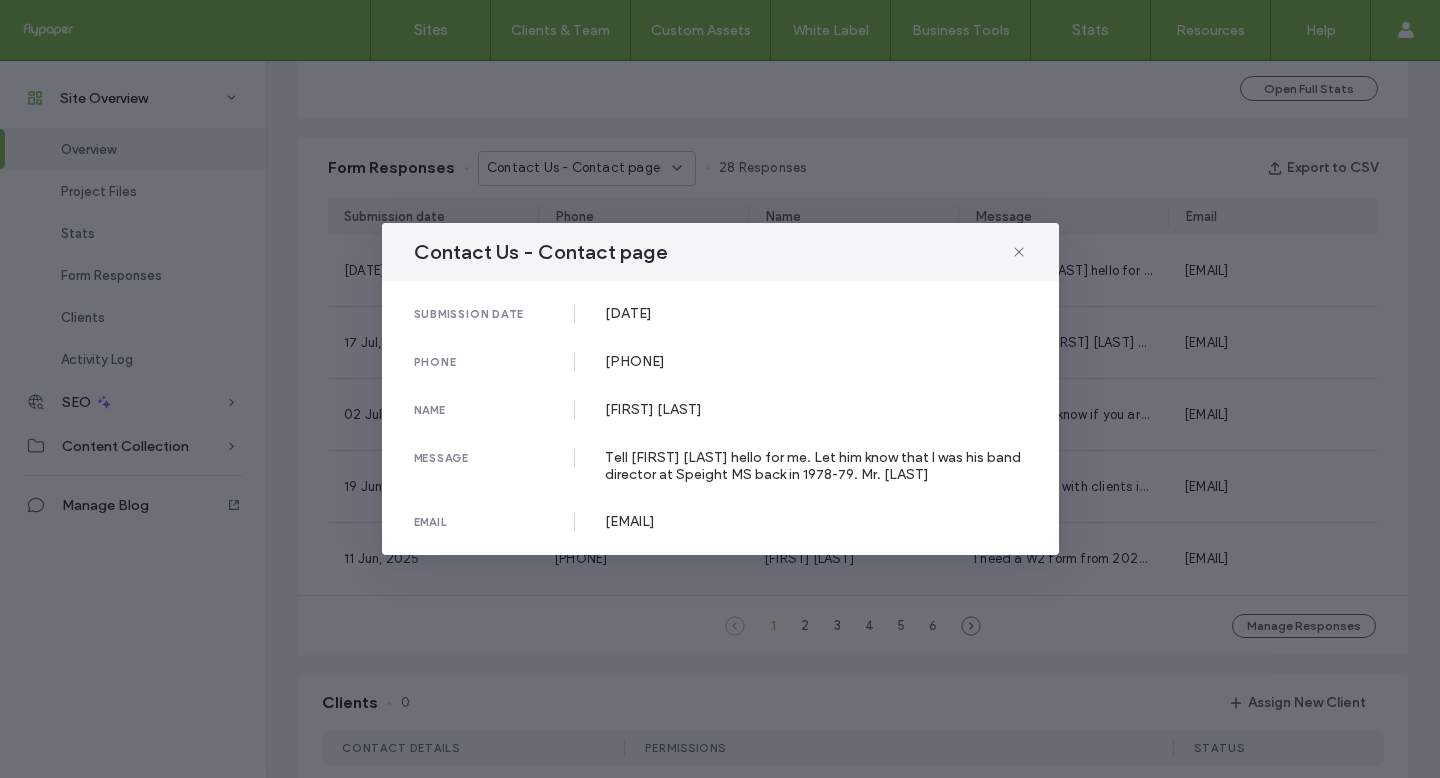 click on "Contact Us - Contact page submission date [DD] [MON], [YYYY] phone [PHONE] name [FIRST] [LAST] message Tell [NAME] hello for me.  Let him know that I was his band director at Speight MS back in 1978-79.  Mr. [LAST] email [EMAIL]" at bounding box center (720, 389) 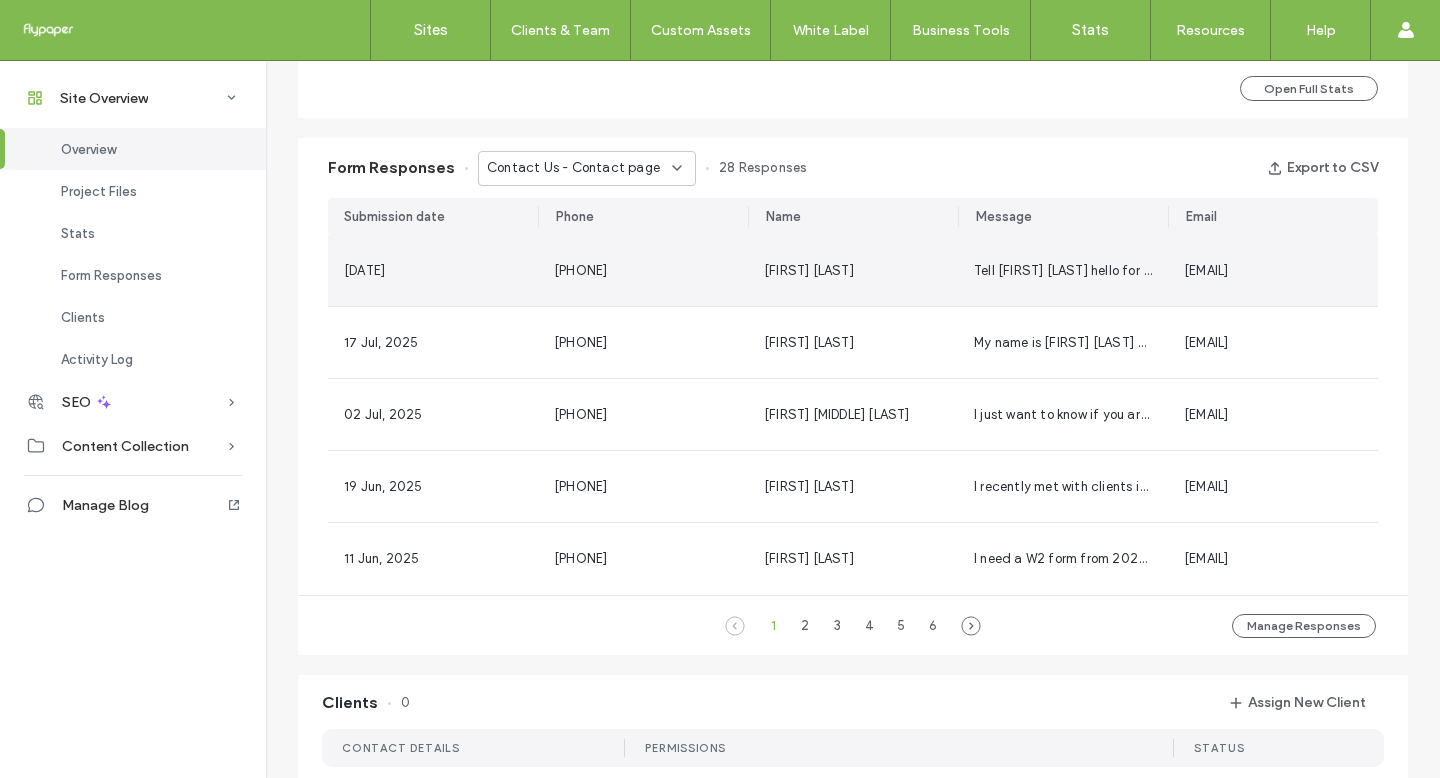 click on "[EMAIL]" at bounding box center [1273, 270] 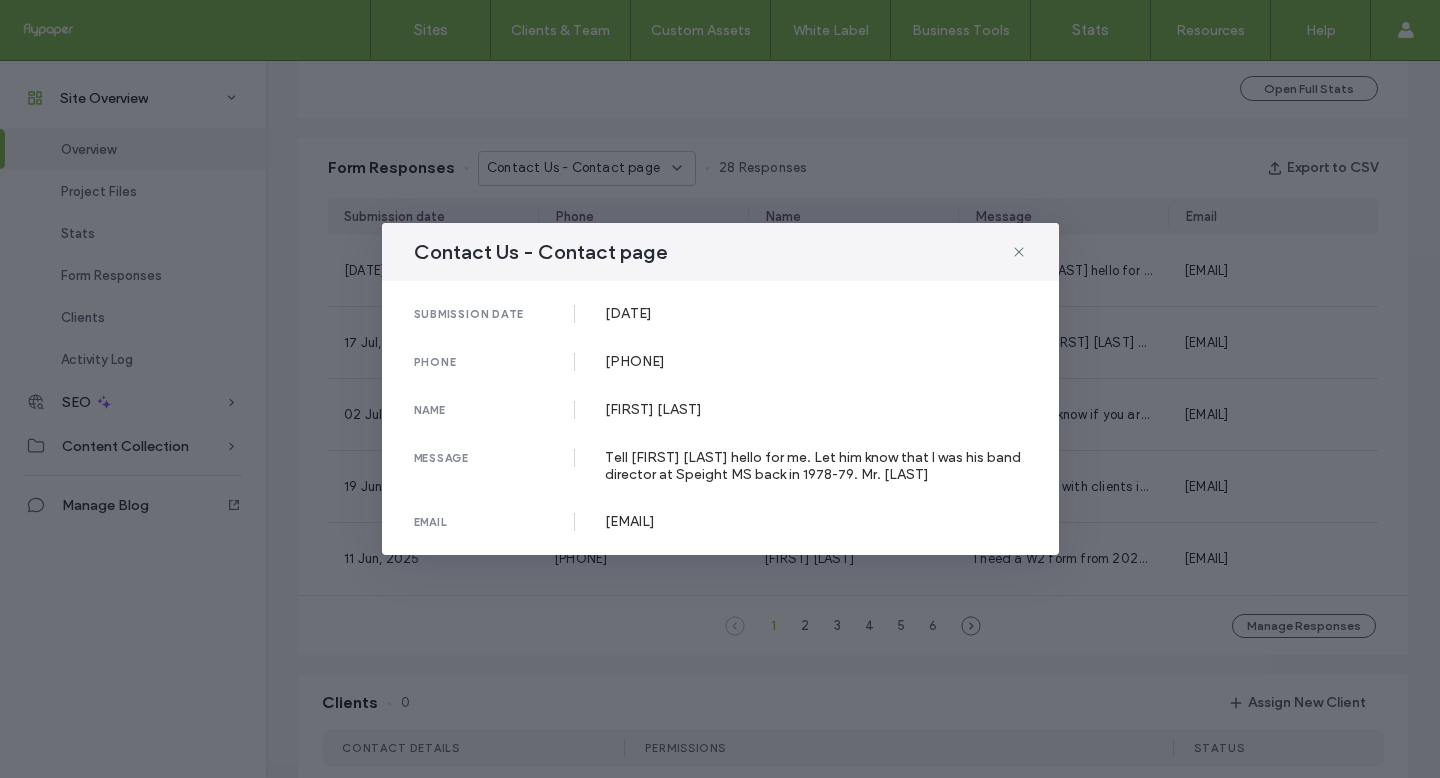 click on "Contact Us - Contact page submission date [DD] [MON], [YYYY] phone [PHONE] name [FIRST] [LAST] message Tell [NAME] hello for me.  Let him know that I was his band director at Speight MS back in 1978-79.  Mr. [LAST] email [EMAIL]" at bounding box center [720, 389] 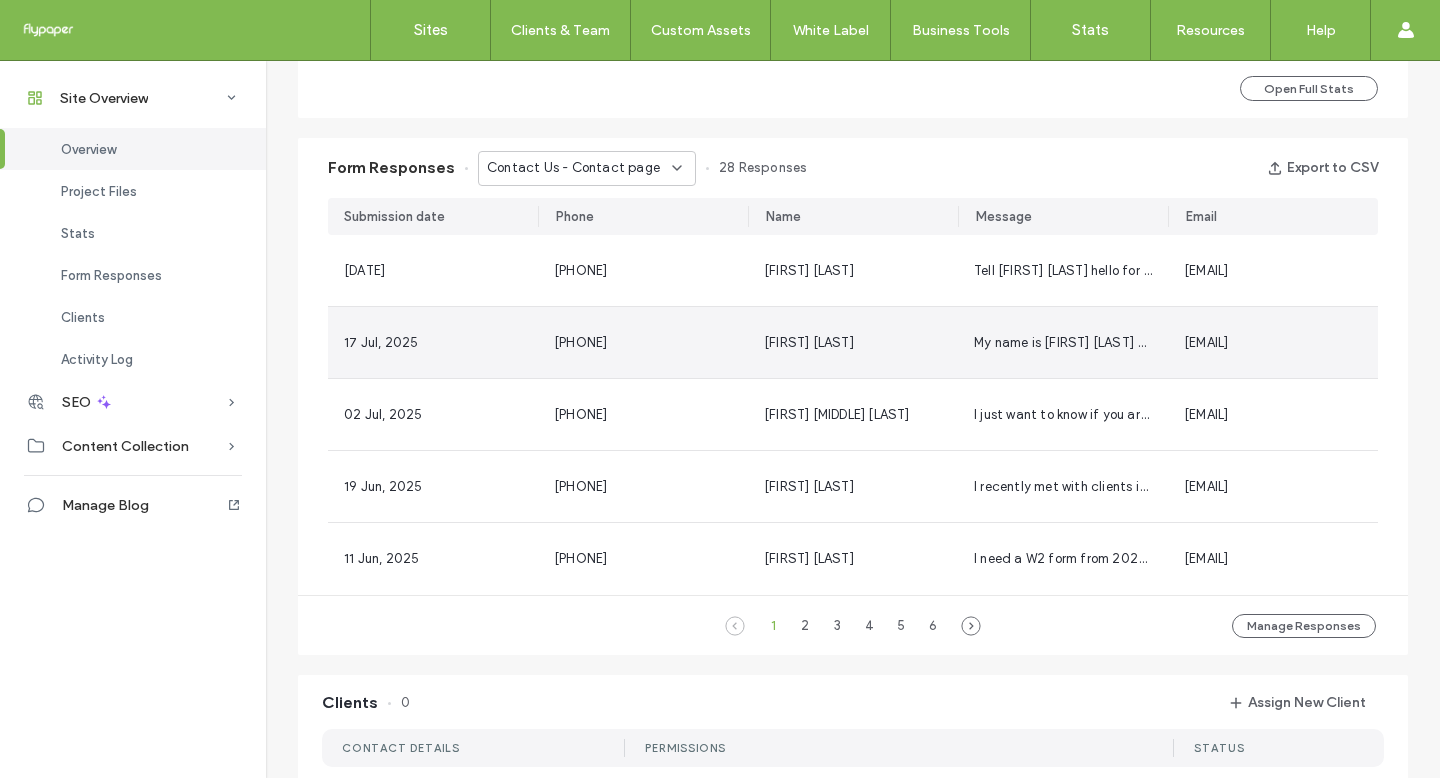 click on "[EMAIL]" at bounding box center [1273, 342] 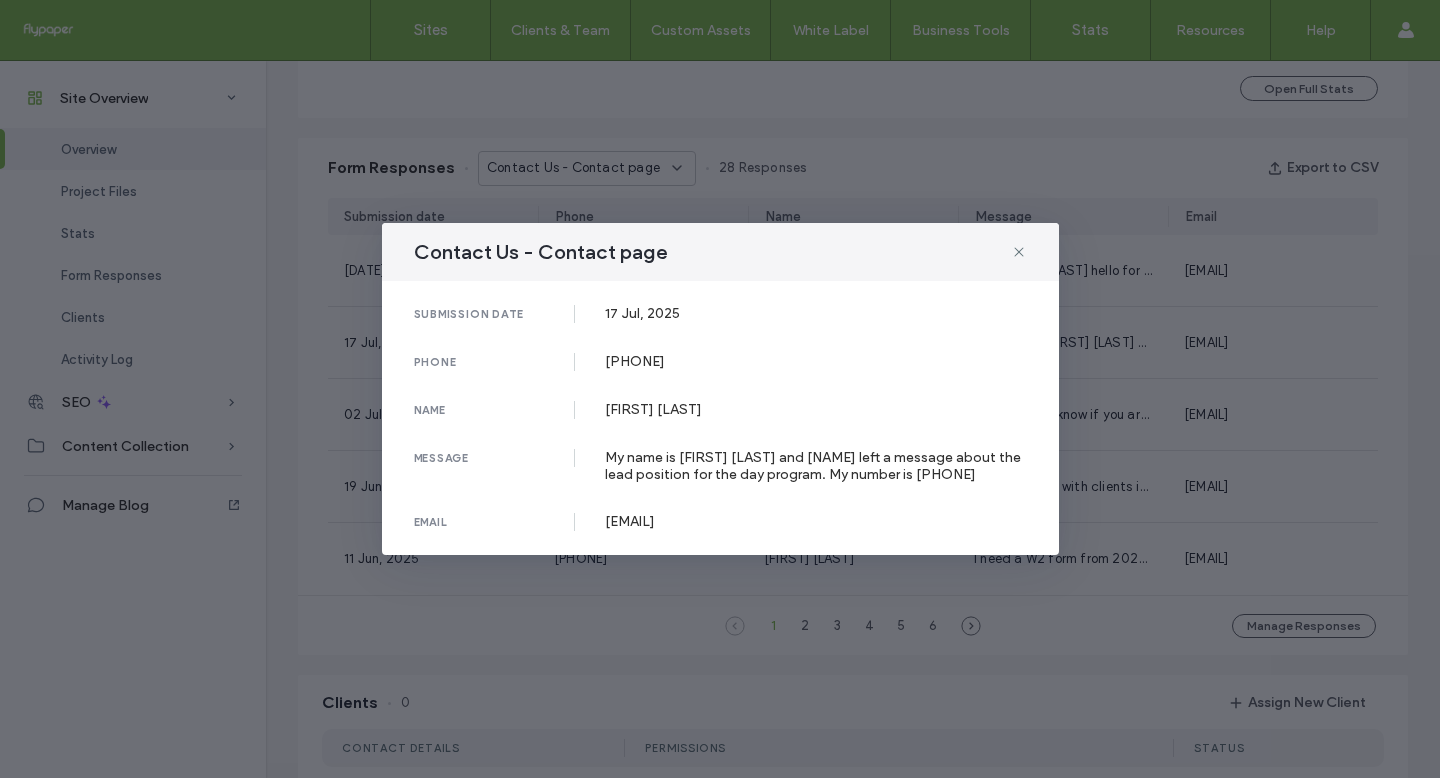 click on "Contact IC Drywall - Commercial Services page submission date [DATE] phone [PHONE] name [FIRST] [LAST] message My name is [FIRST] [LAST] and [NAME] [LAST] left a message about the lead position for the day program. My number is [PHONE] email [EMAIL]" at bounding box center [720, 389] 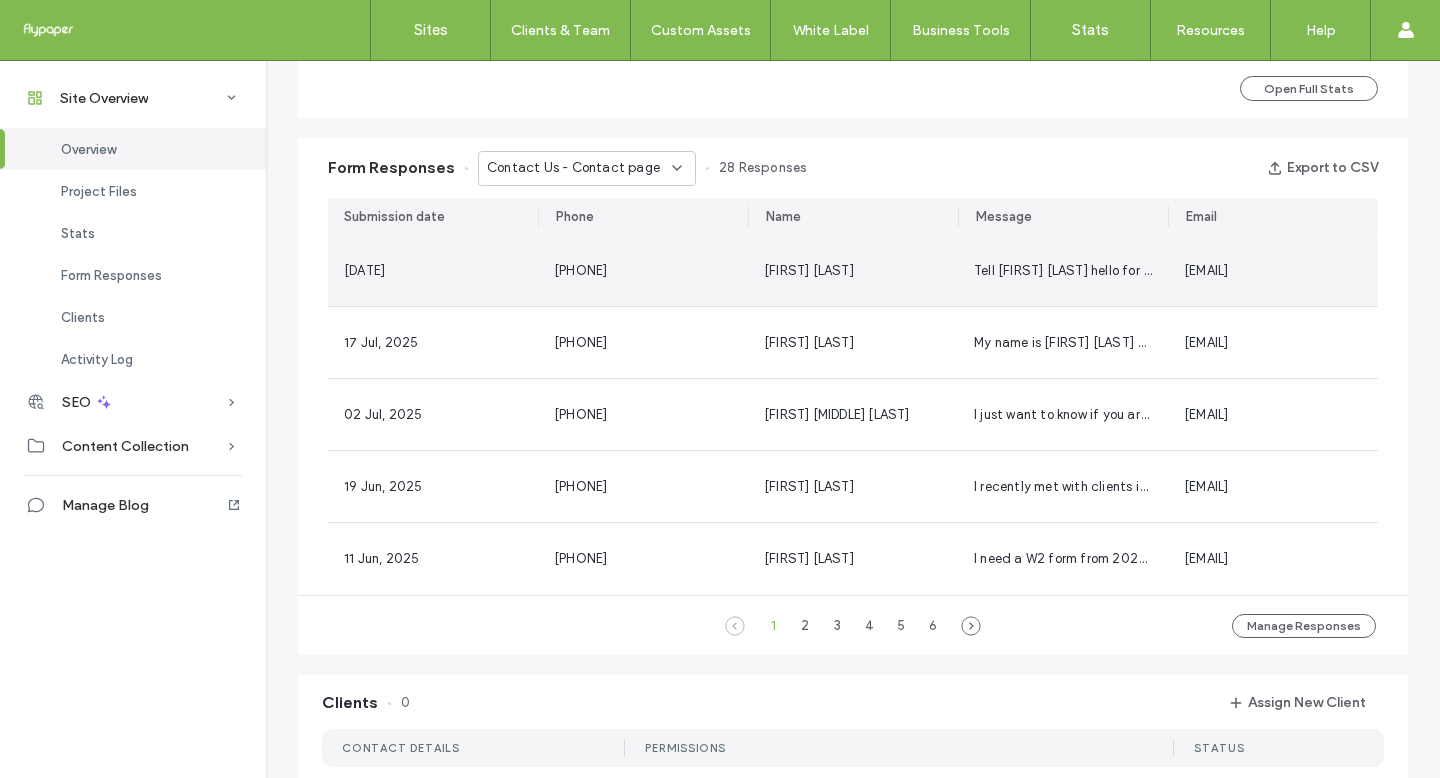 click on "[EMAIL]" at bounding box center (1206, 270) 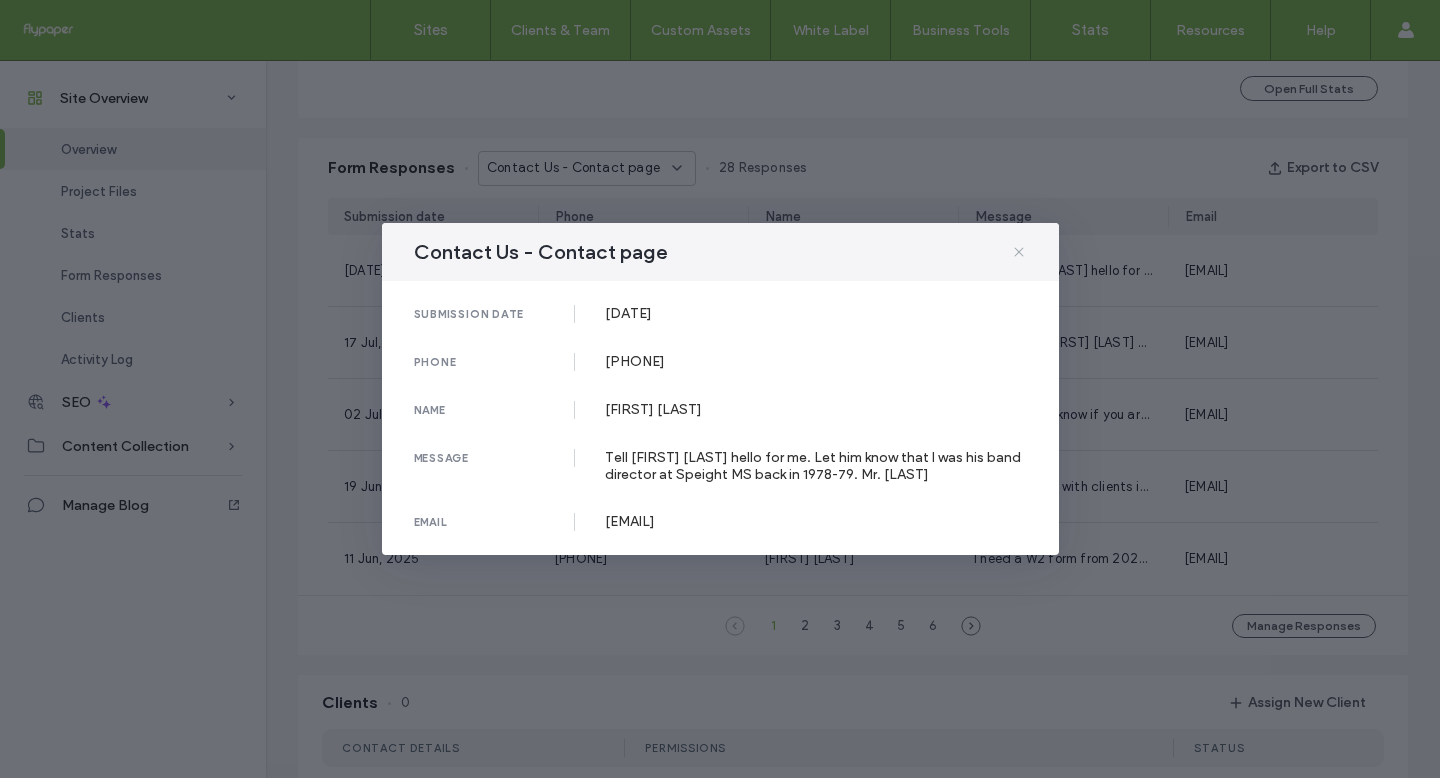 click 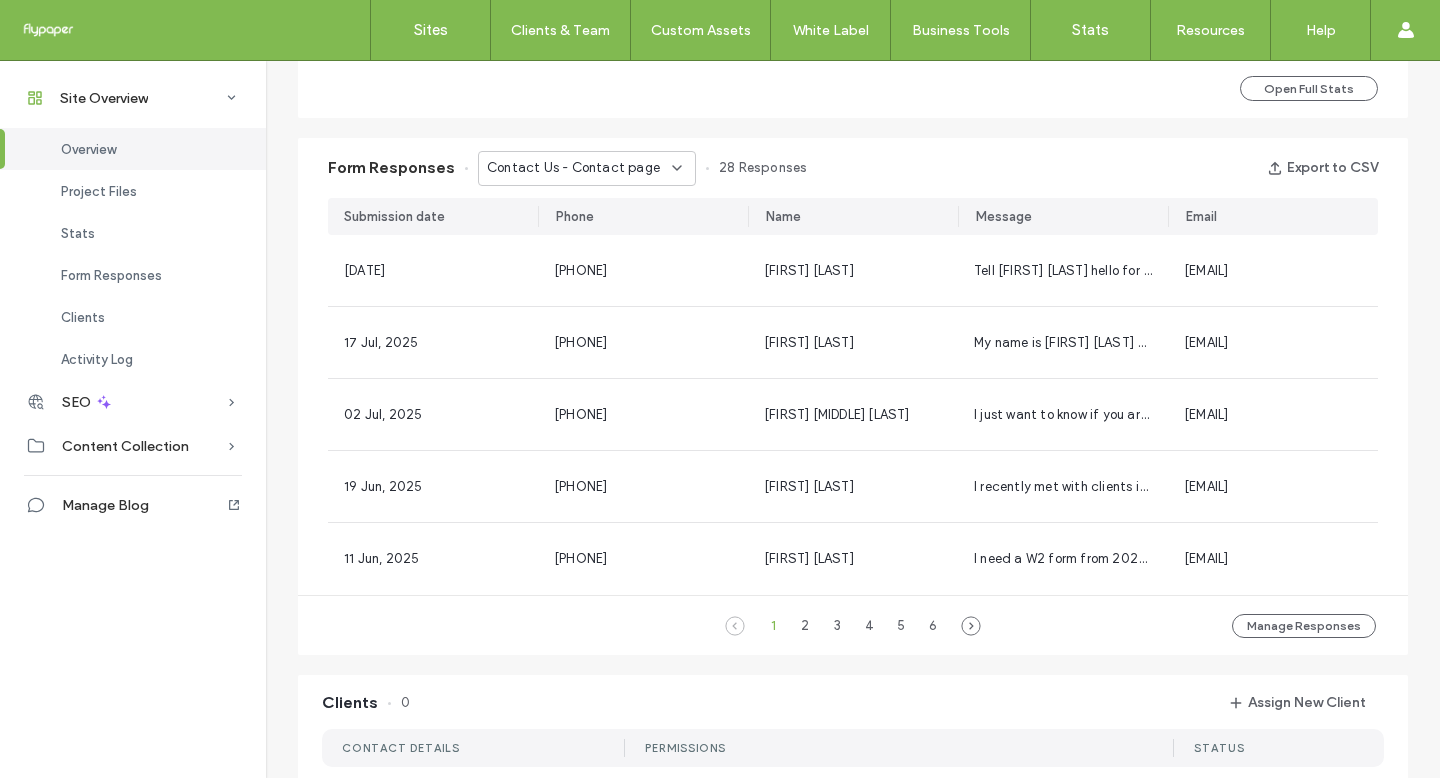 click on "Form Responses Contact Us - Contact page 28 Responses Export to CSV" at bounding box center (853, 168) 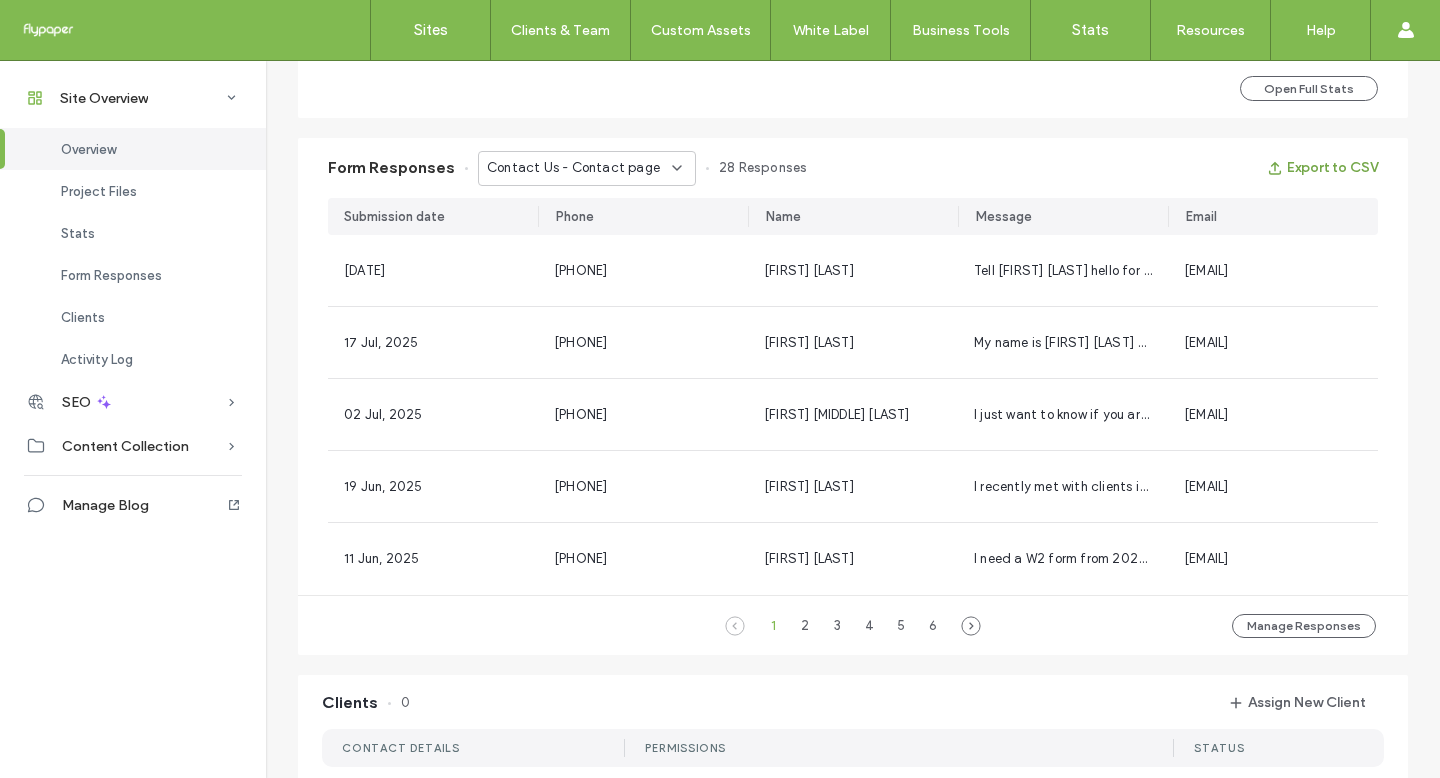 click on "Export to CSV" at bounding box center (1322, 168) 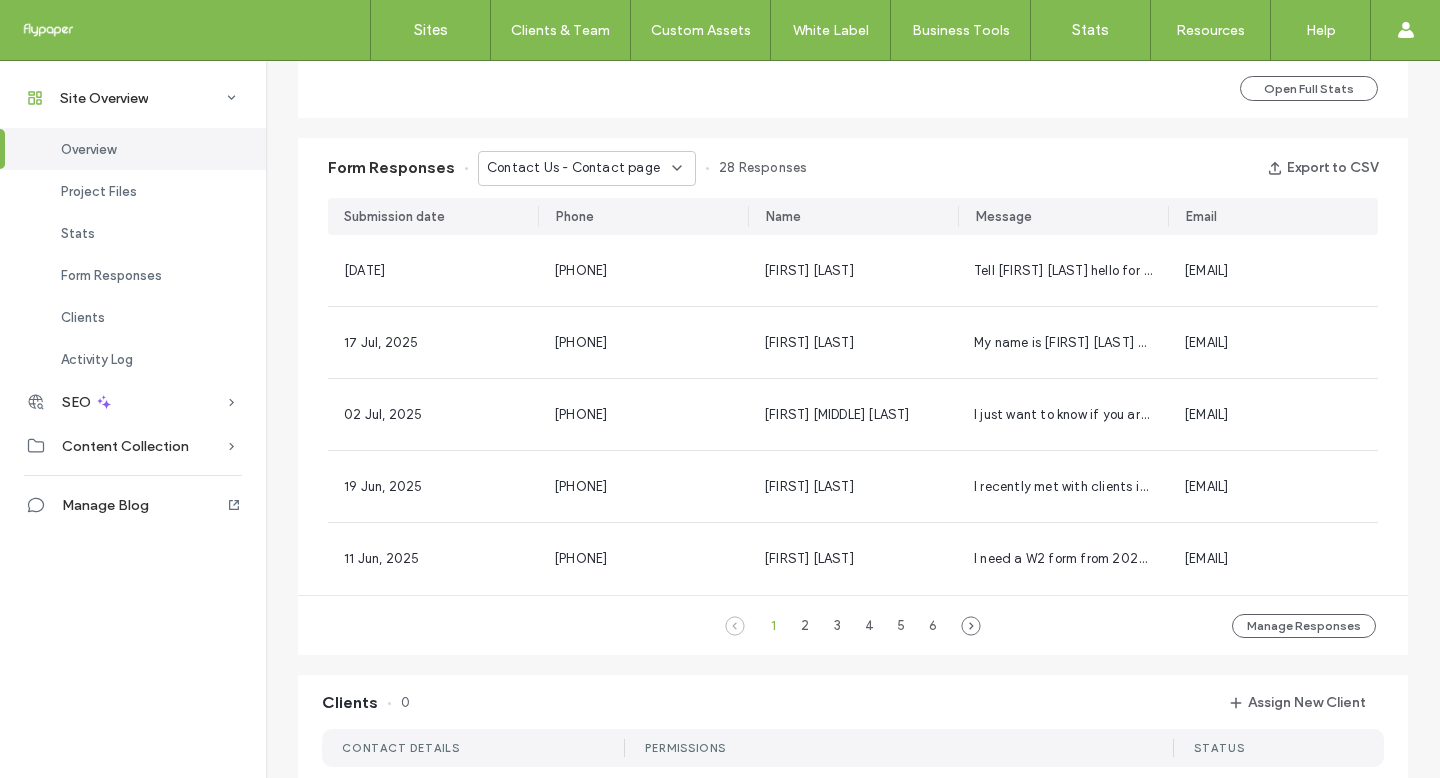 click on "Contact Us - Contact page" at bounding box center (573, 168) 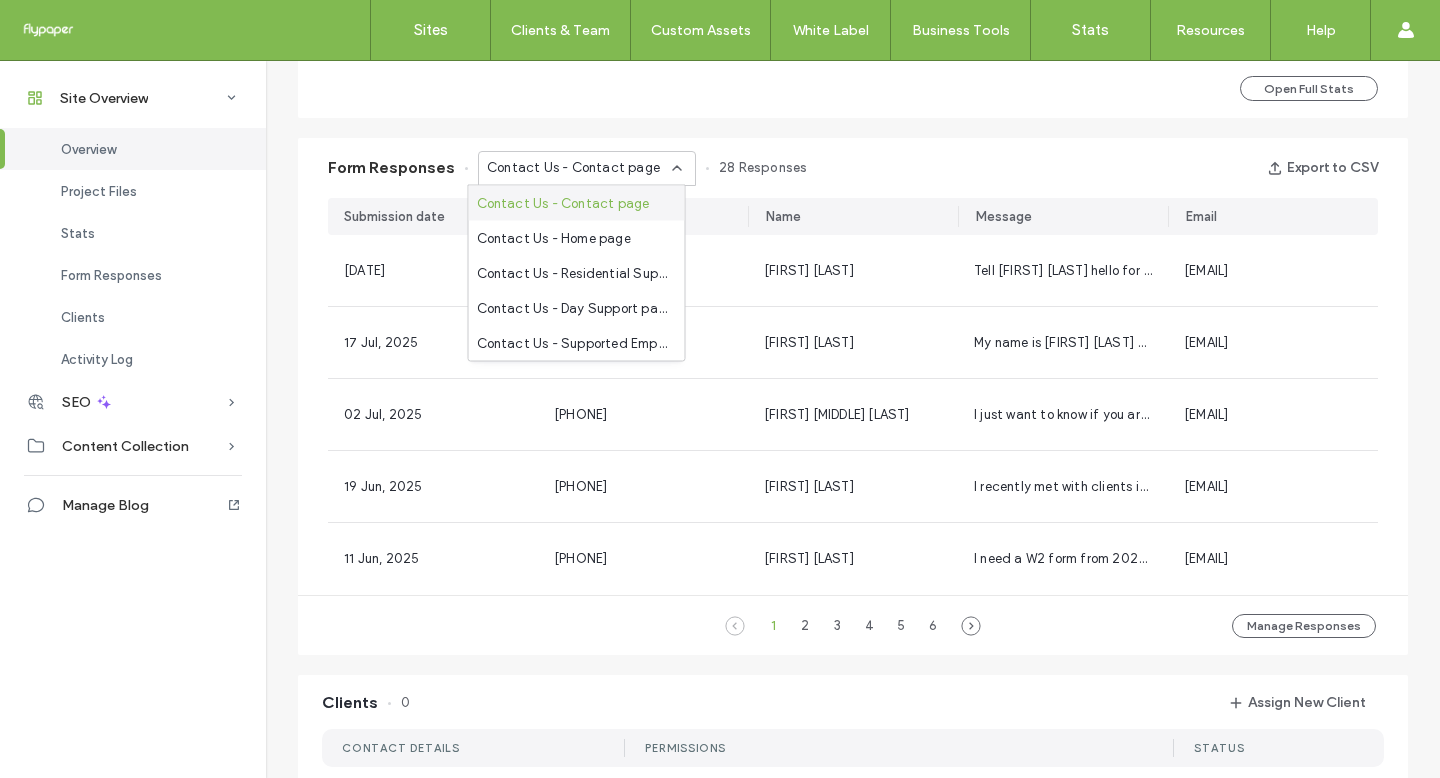 click on "Contact Us - Contact page" at bounding box center [573, 168] 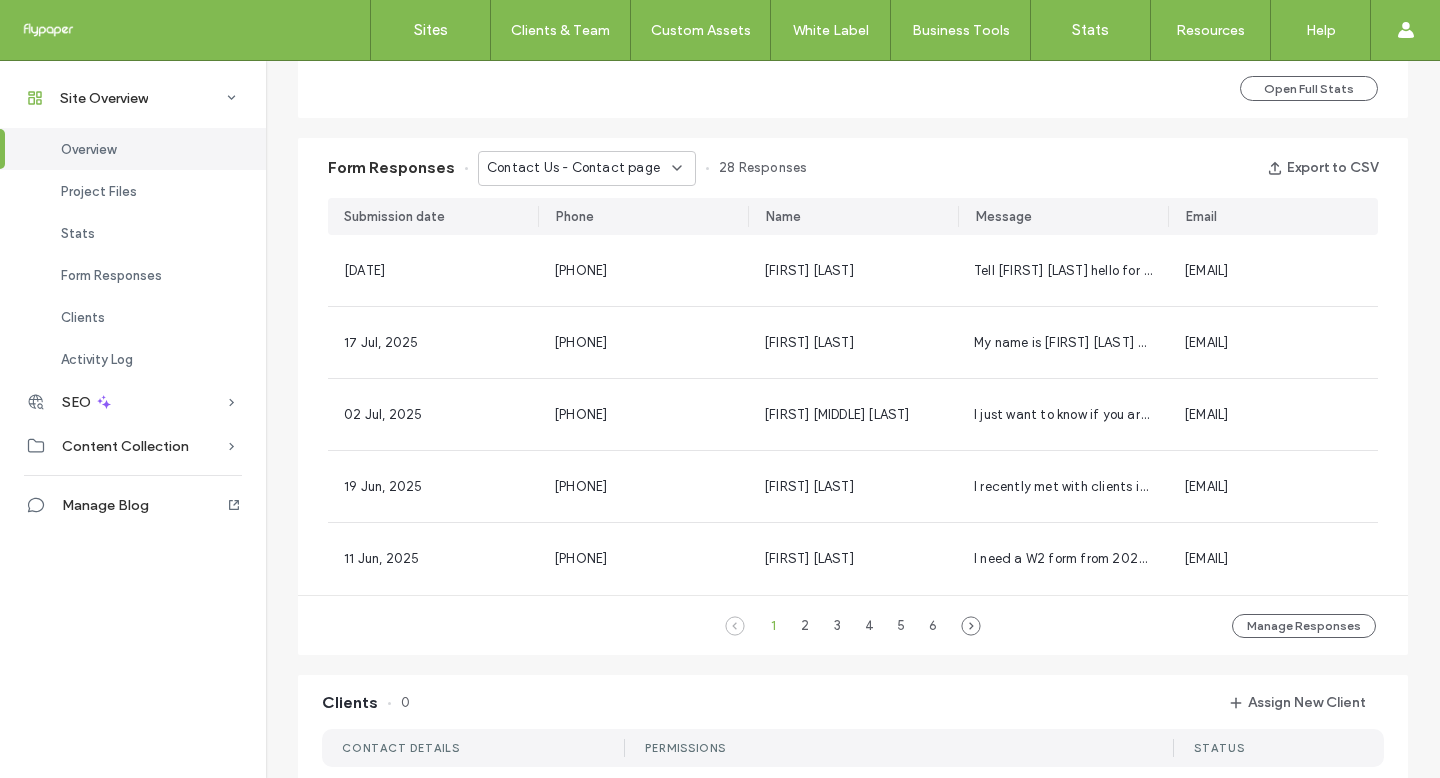 click on "Contact Us - Contact page" at bounding box center (573, 168) 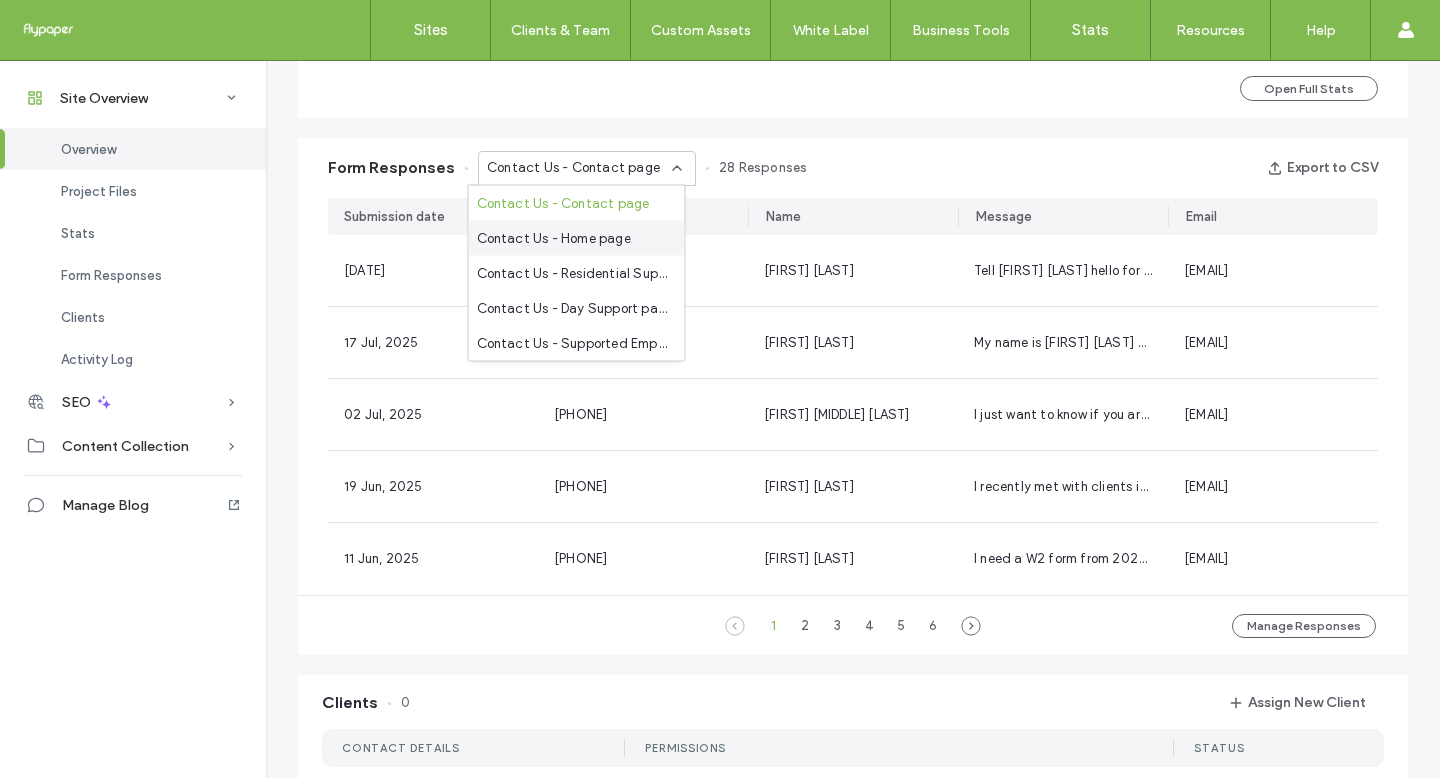 click on "Contact Us - Home page" at bounding box center [554, 238] 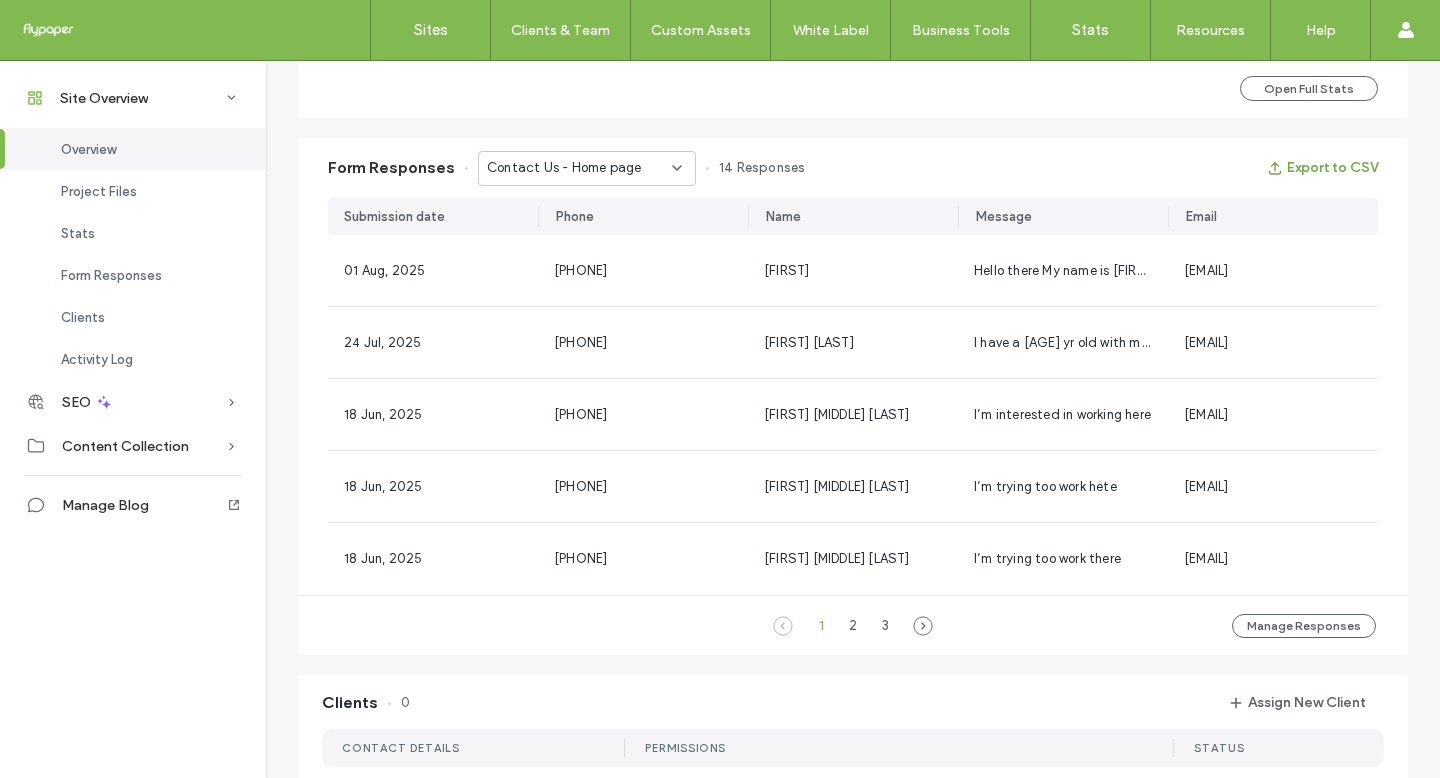click on "Export to CSV" at bounding box center [1322, 168] 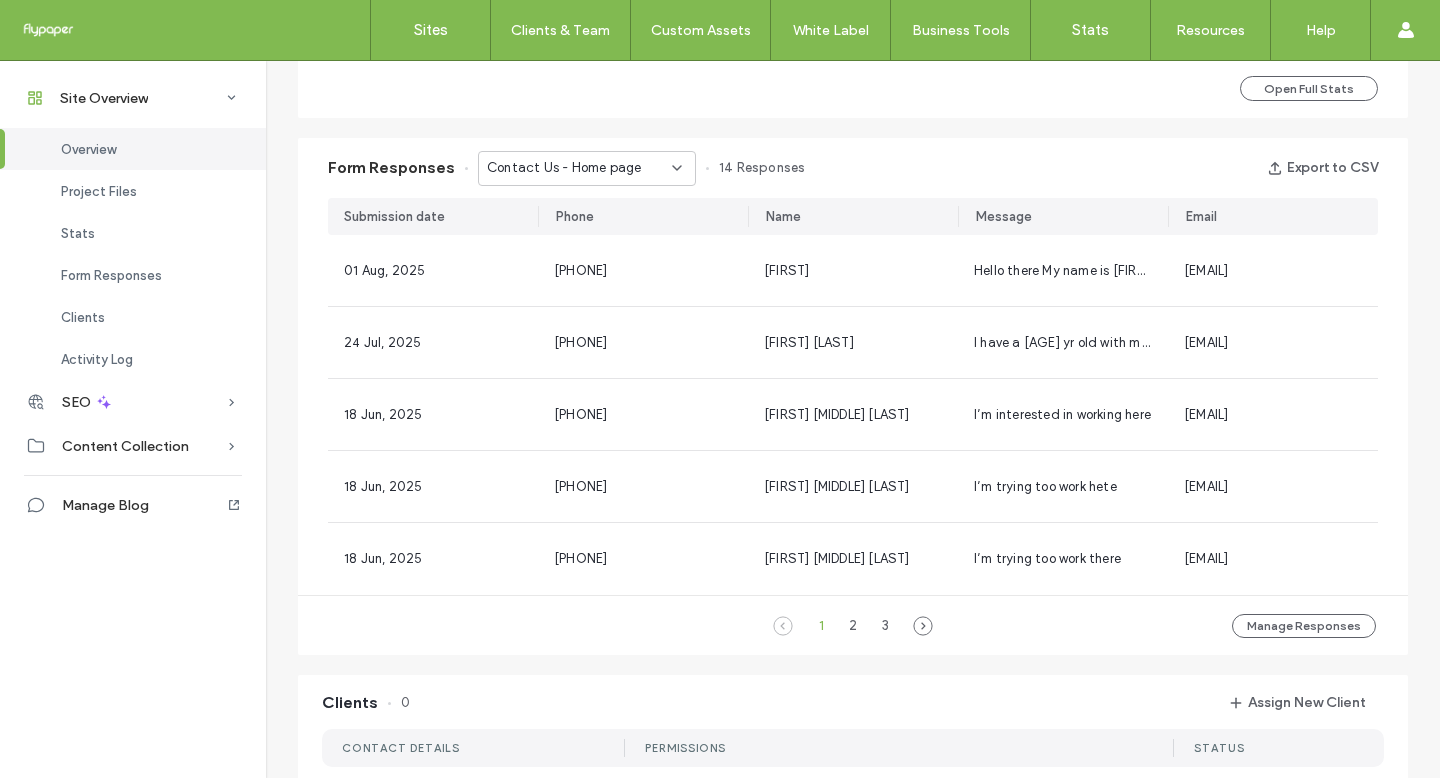 click on "Contact Us - Home page" at bounding box center [587, 168] 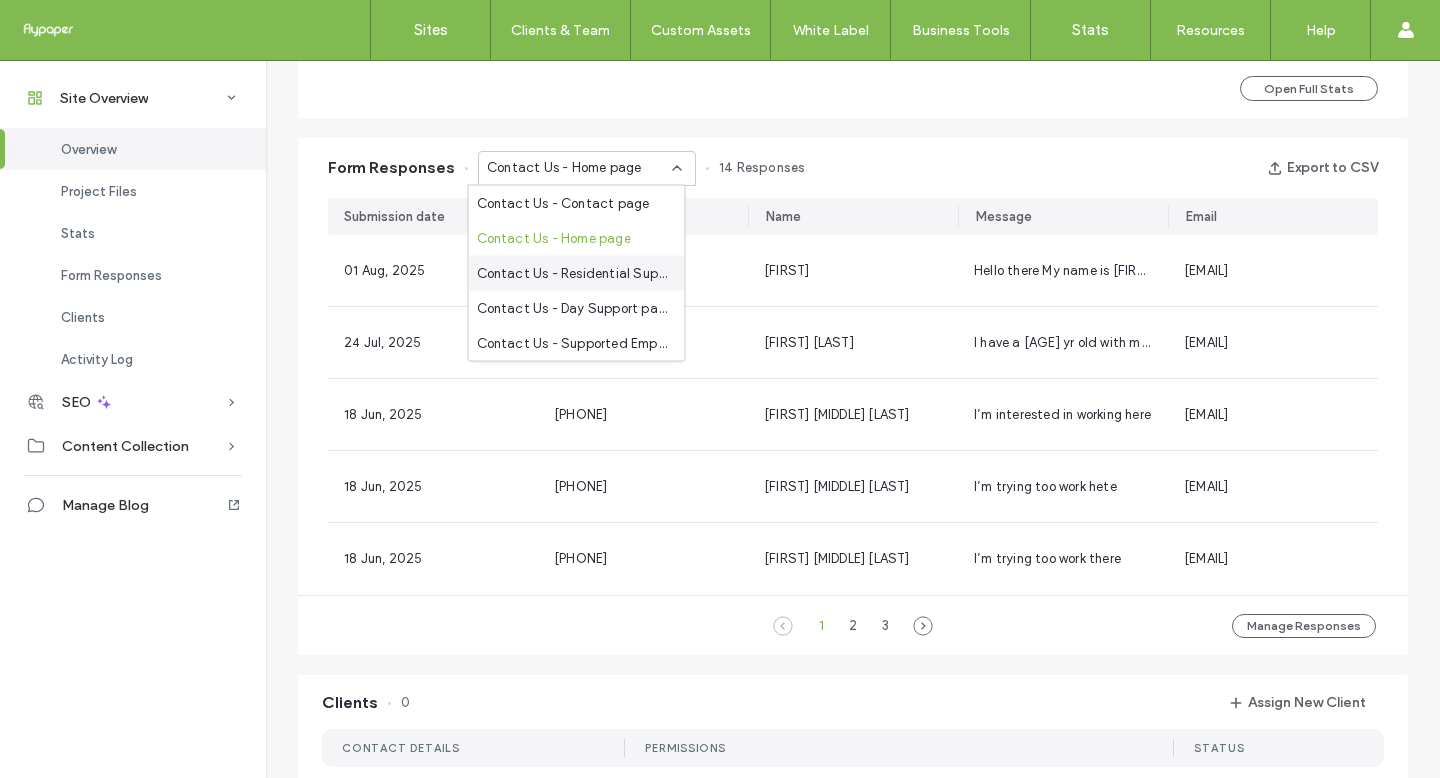 click on "Contact Us - Residential Supports page" at bounding box center [573, 273] 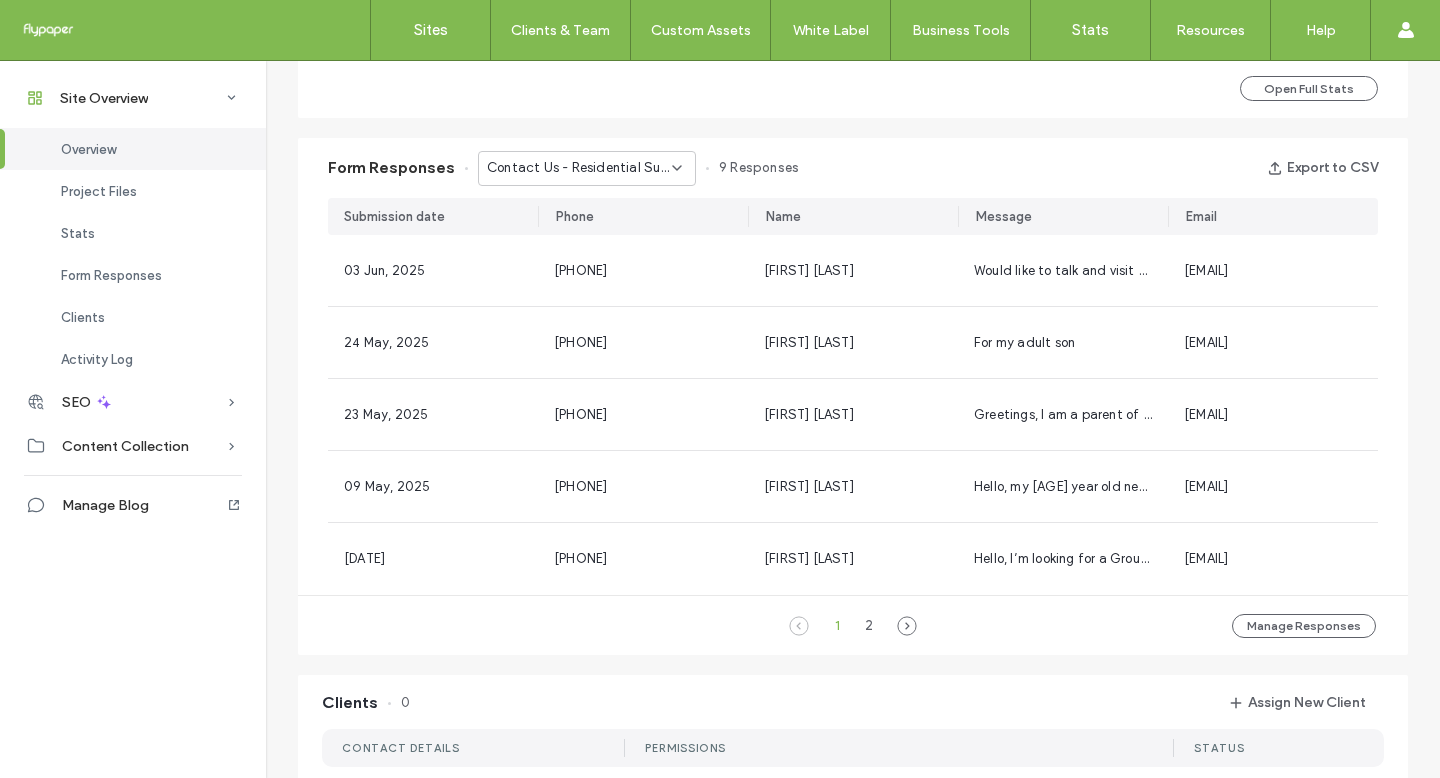 click on "Contact Us - Residential Supports page" at bounding box center (579, 168) 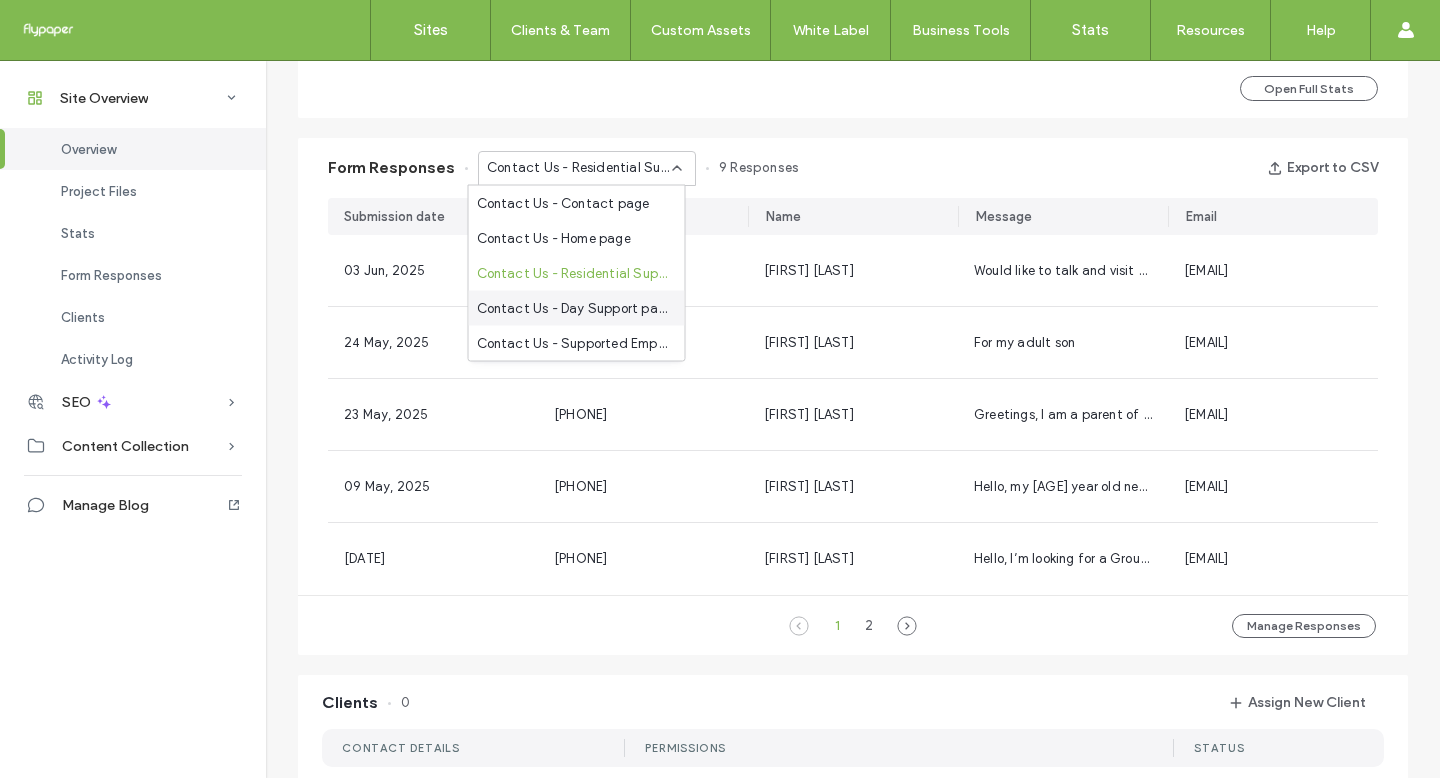 click on "Contact Us - Day Support page" at bounding box center [577, 308] 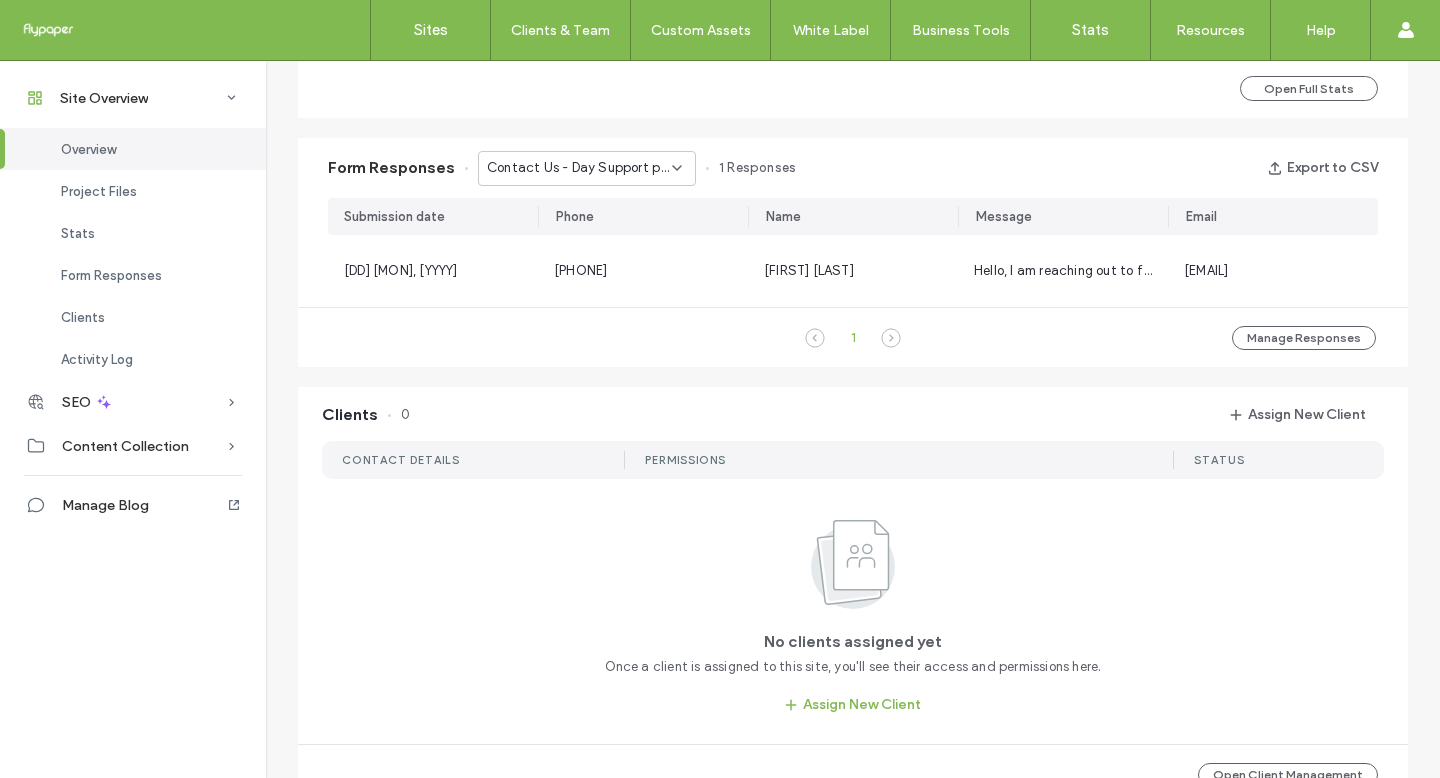 click on "Contact Us - Day Support page" at bounding box center [587, 168] 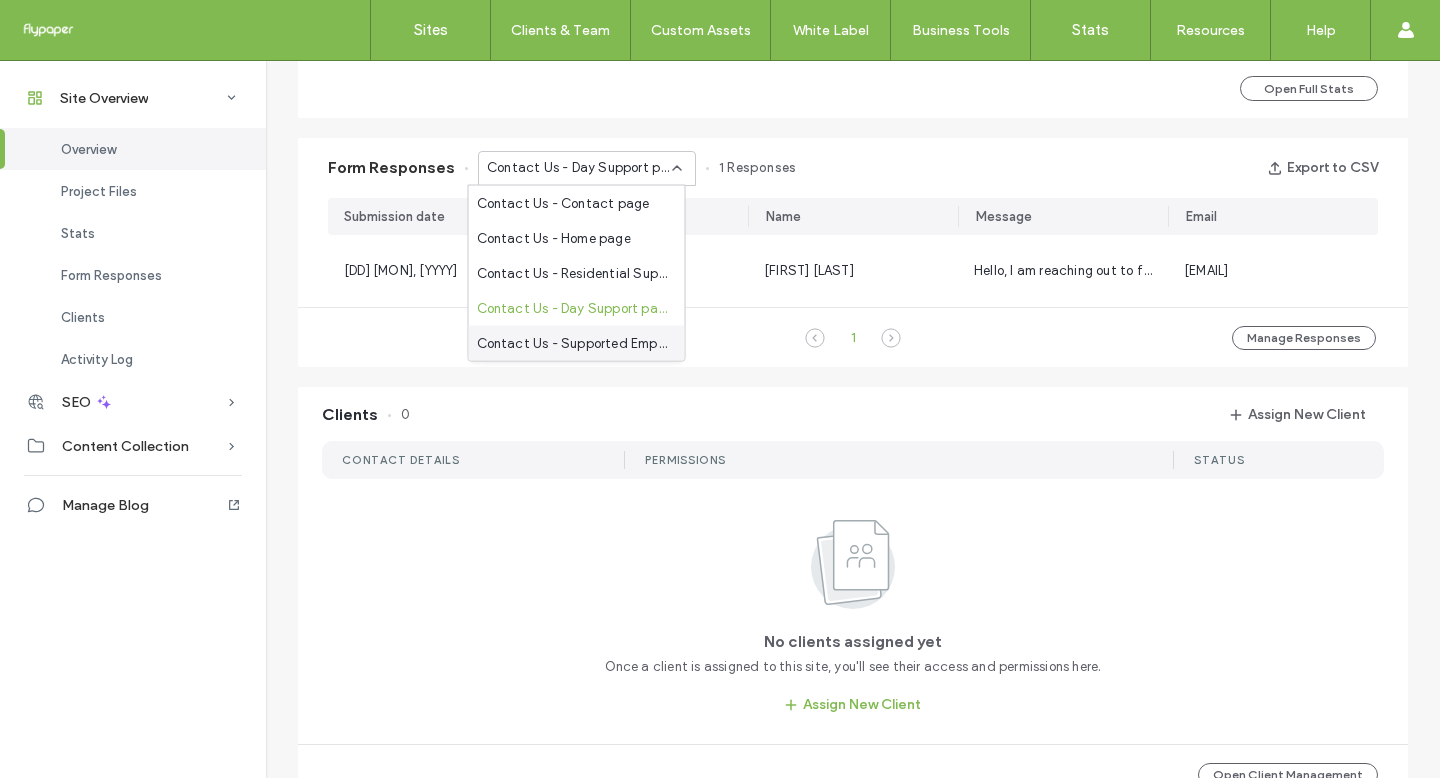 click on "Contact Us - Supported Employment page" at bounding box center [573, 343] 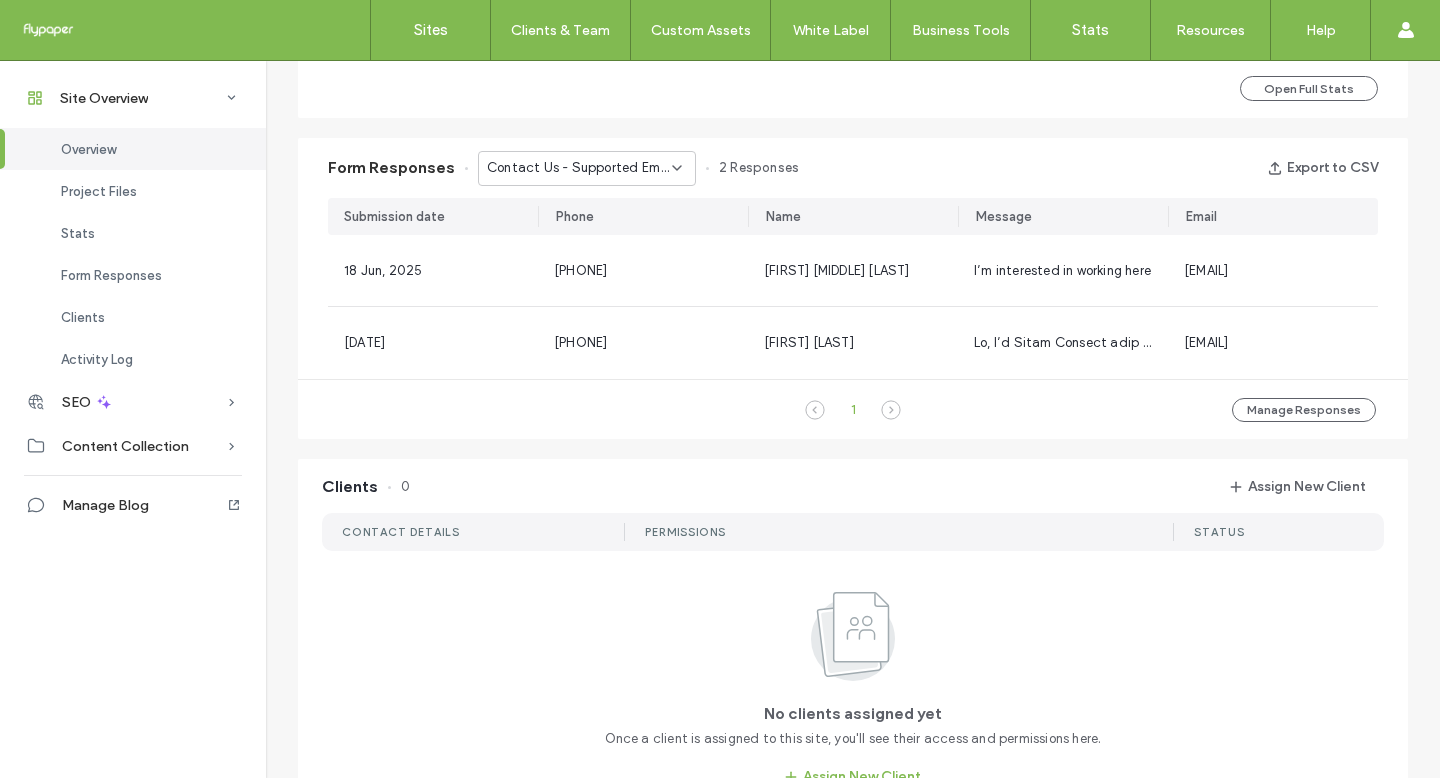 click on "Open Full Stats" at bounding box center (853, 88) 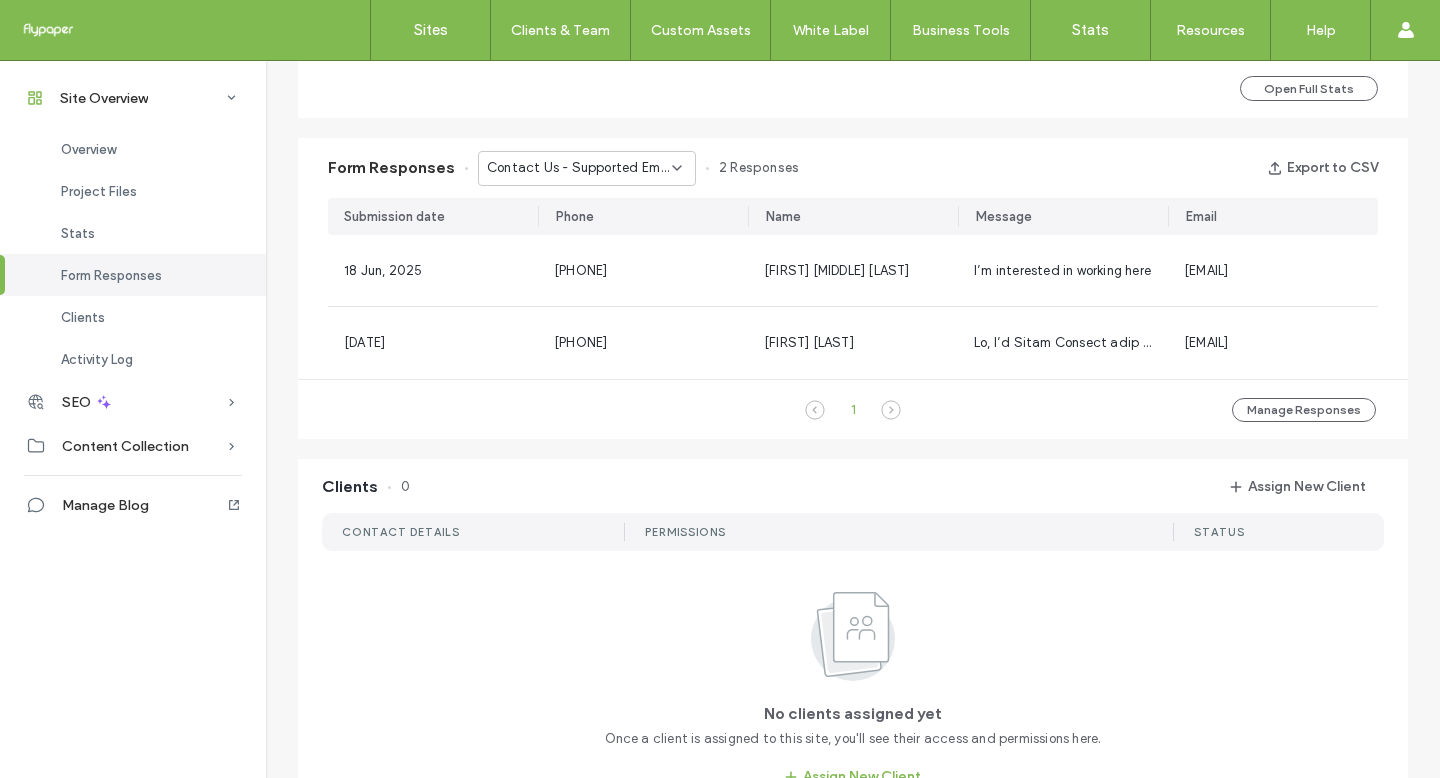 scroll, scrollTop: 0, scrollLeft: 0, axis: both 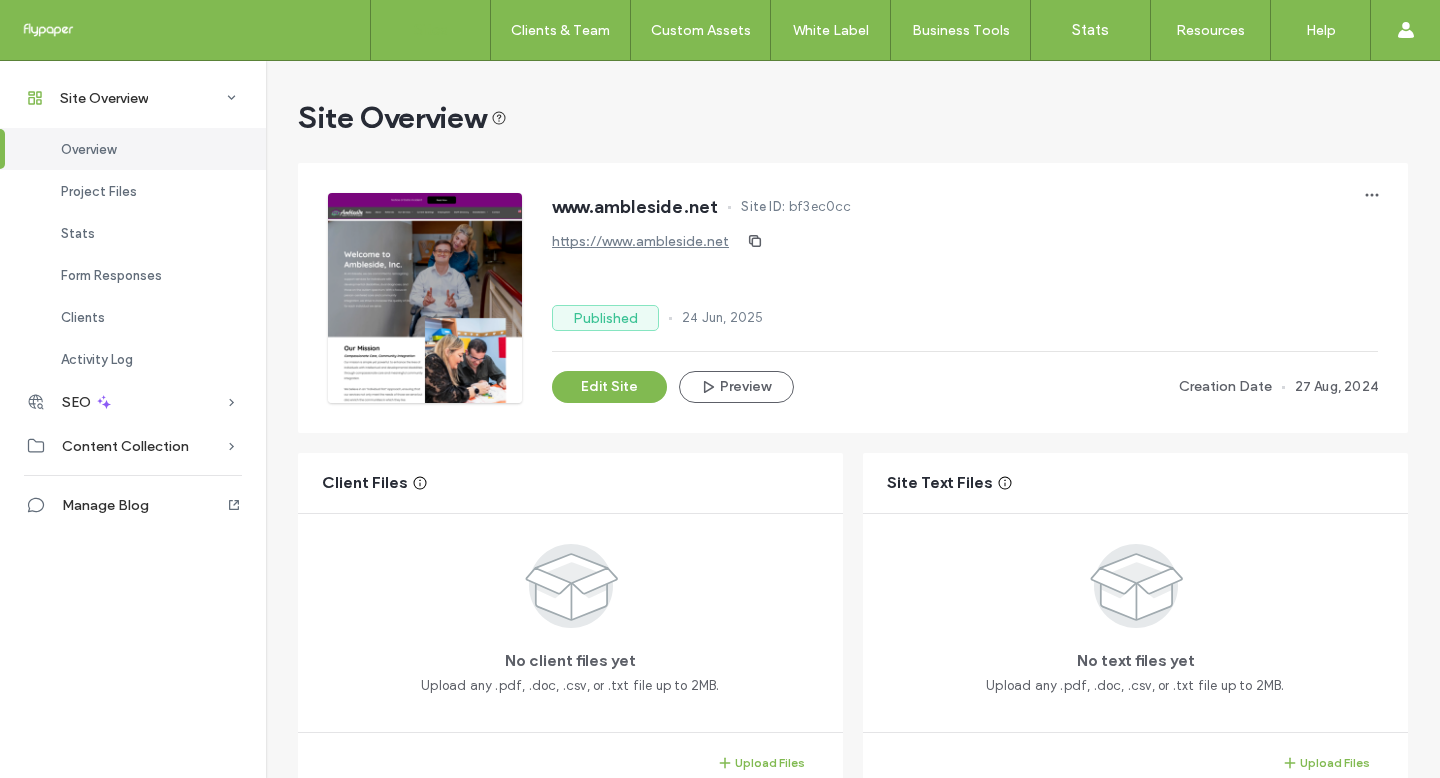 click on "Sites" at bounding box center (430, 30) 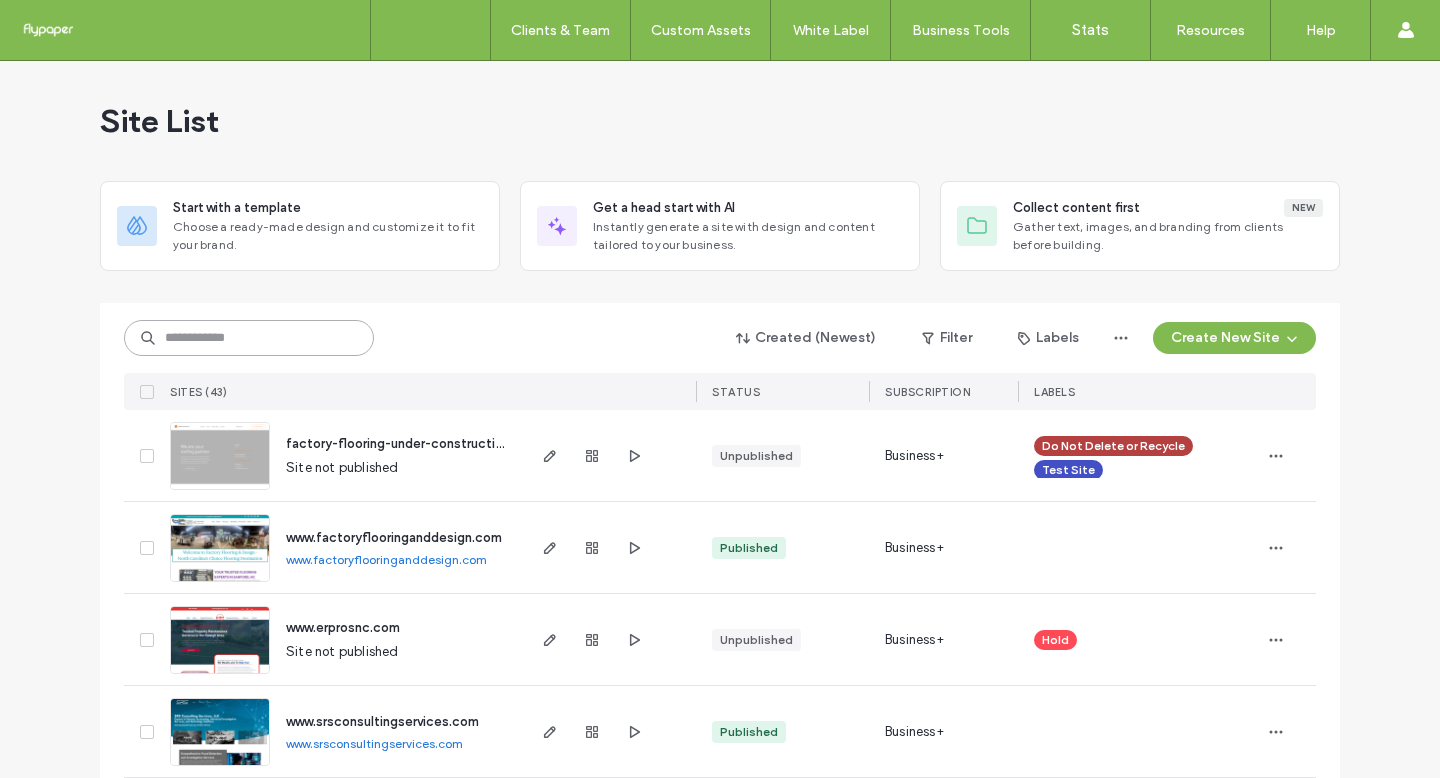 click at bounding box center (249, 338) 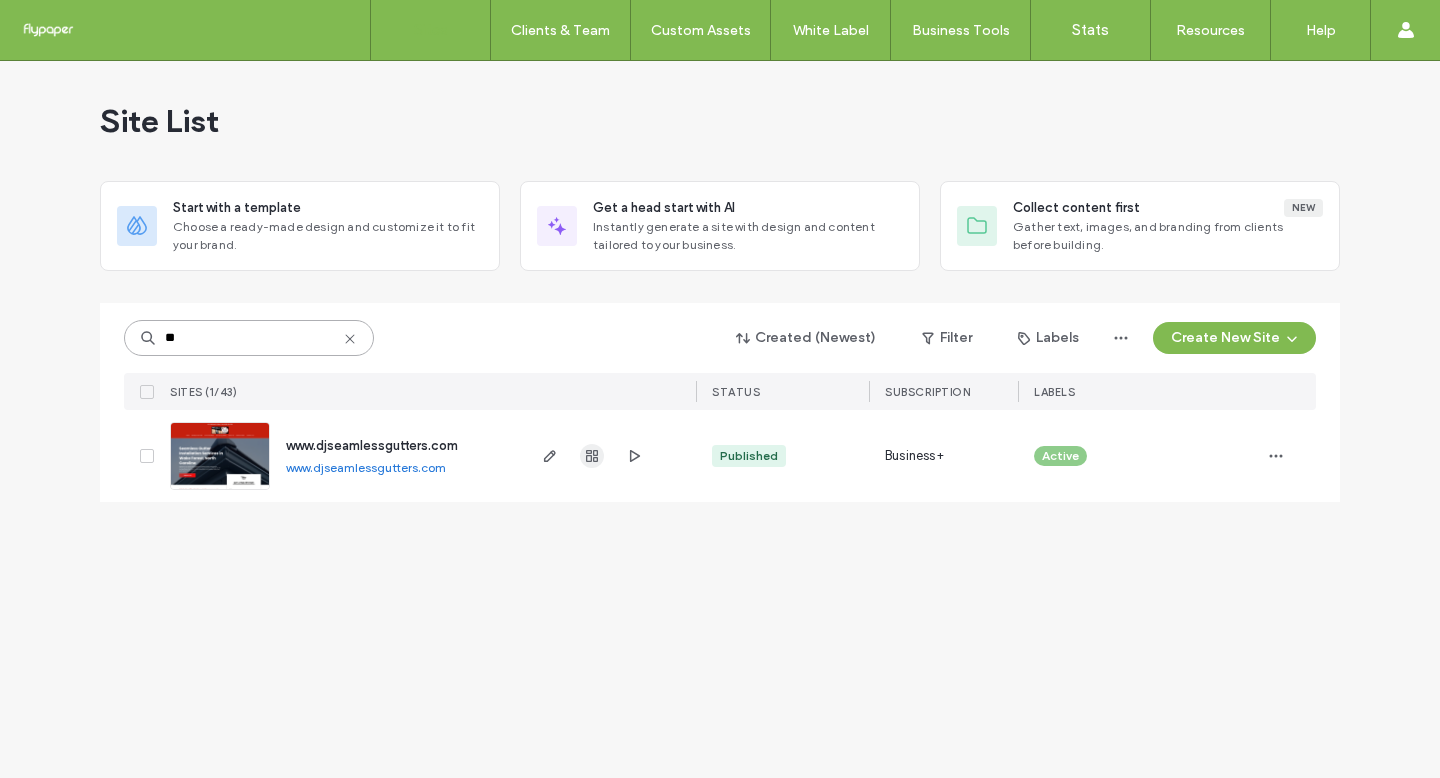type on "**" 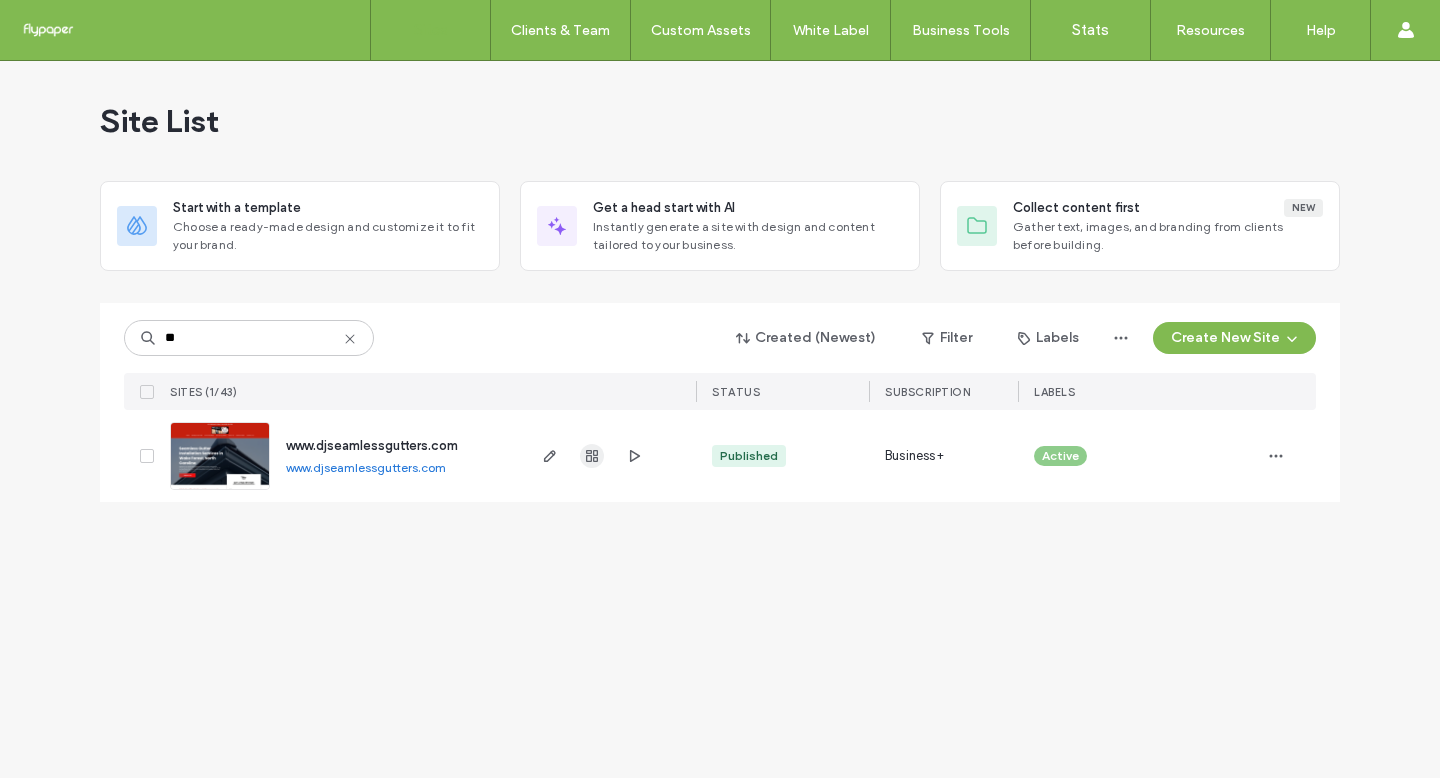 click 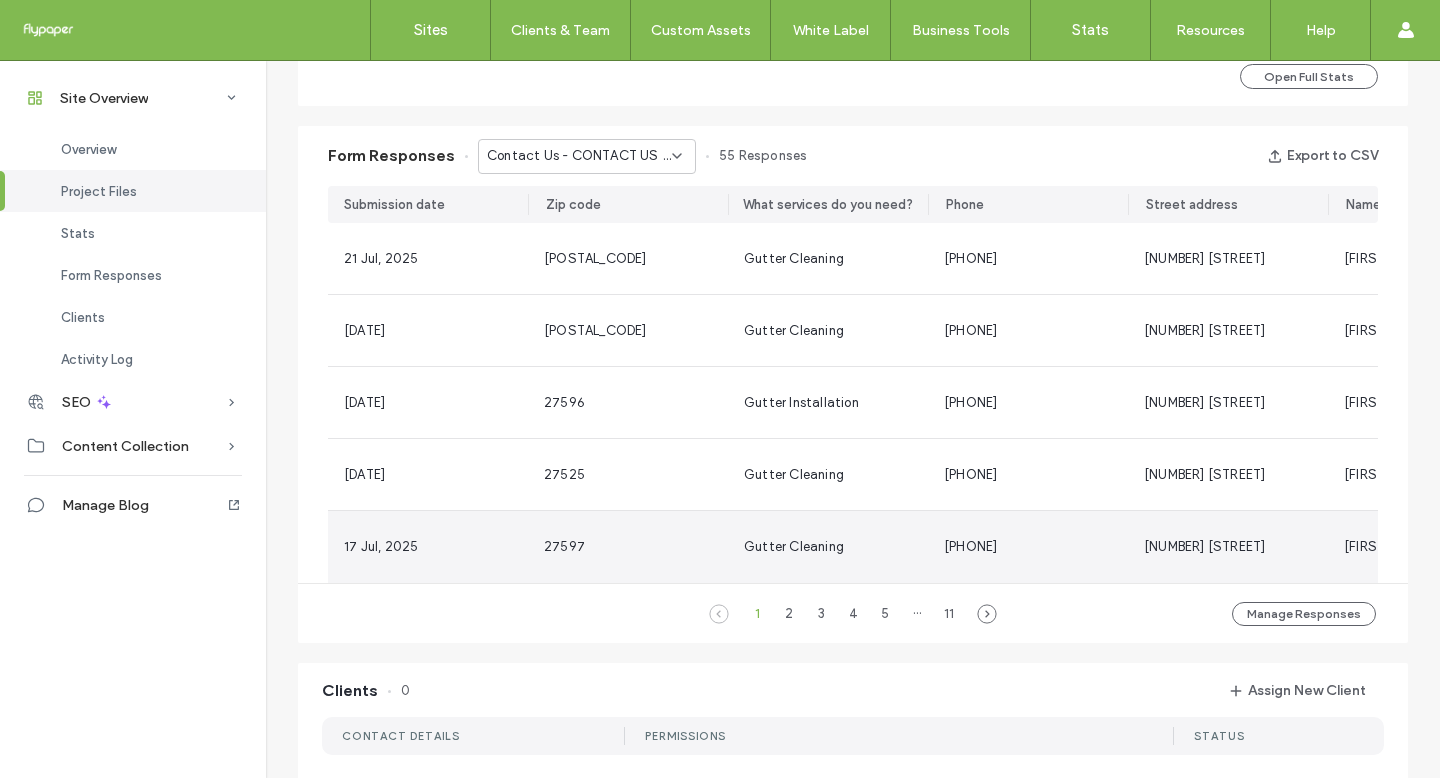 scroll, scrollTop: 1145, scrollLeft: 0, axis: vertical 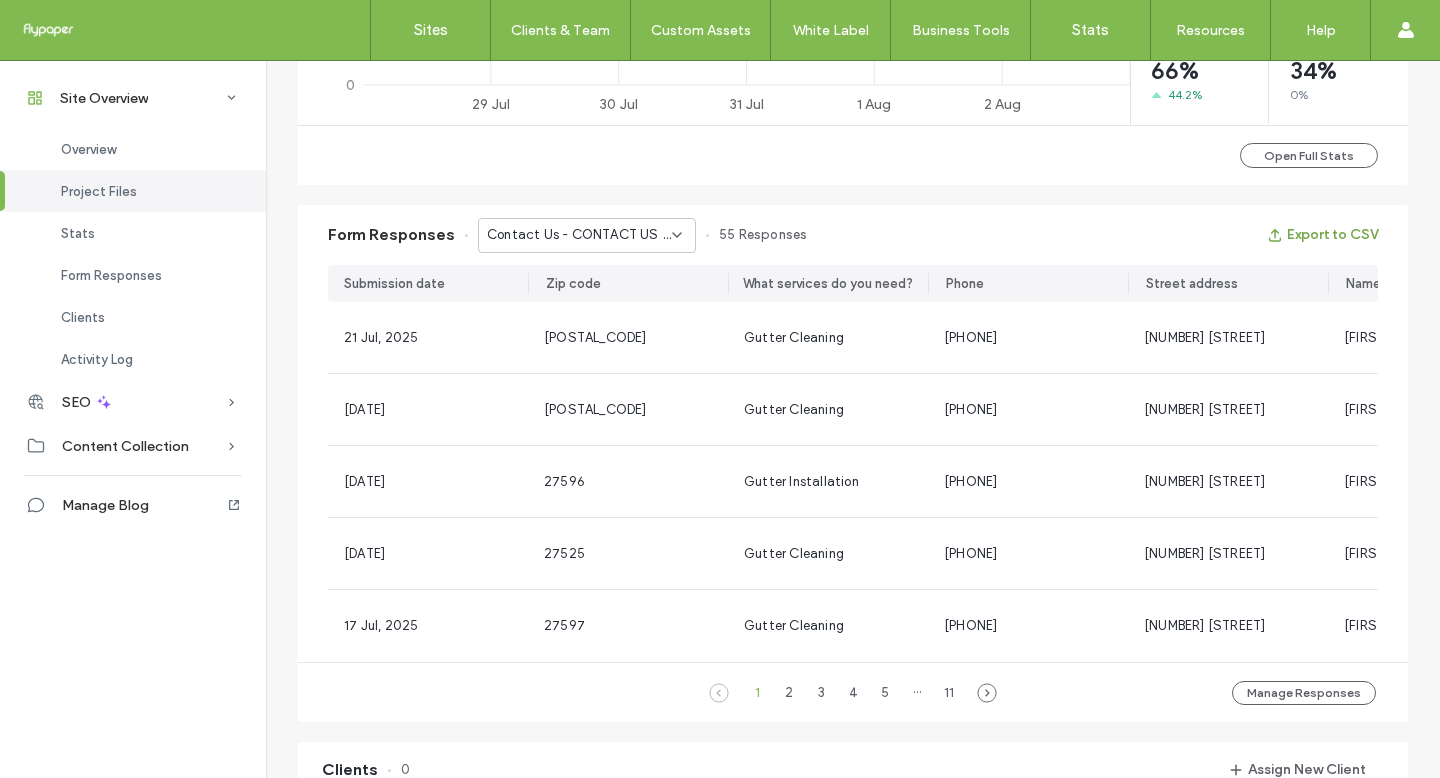 click on "Export to CSV" at bounding box center (1322, 235) 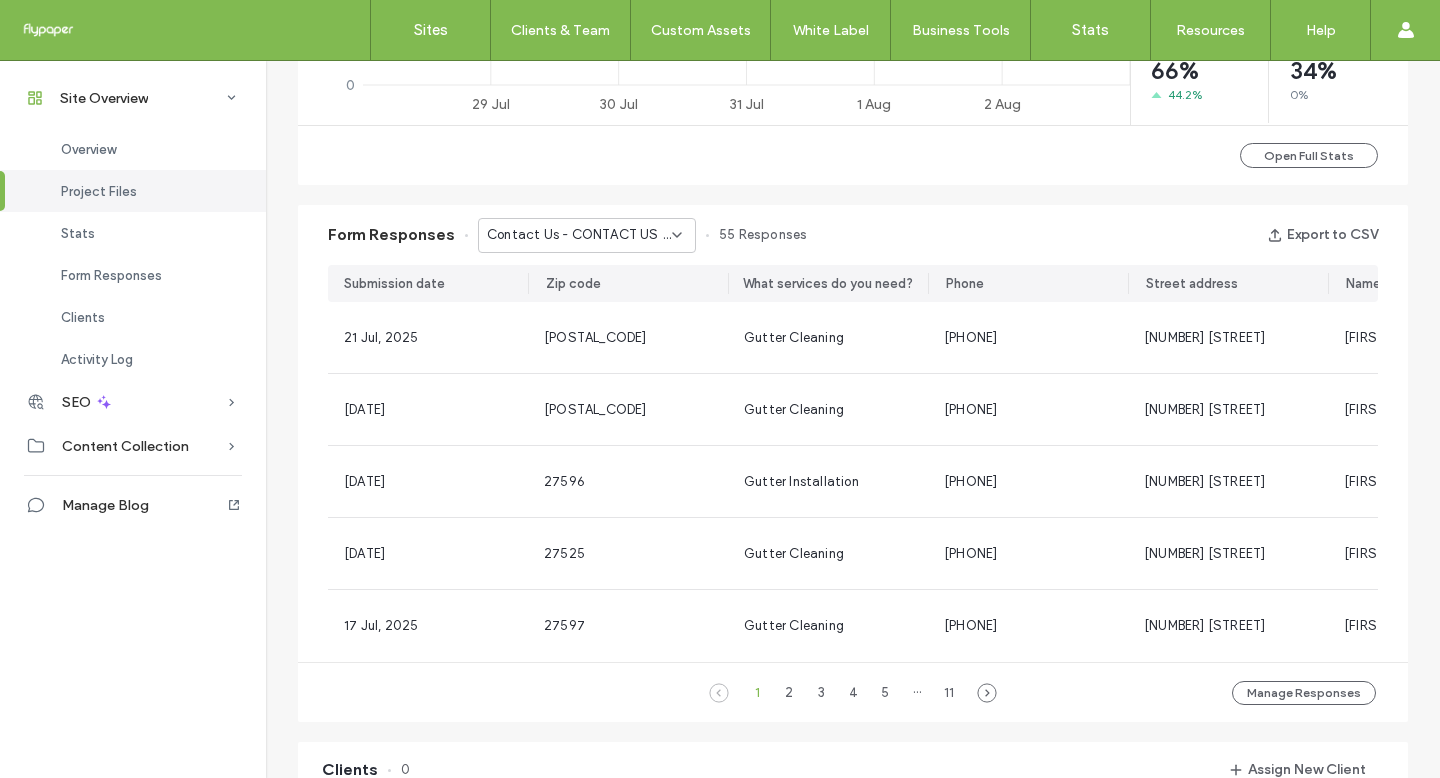 click on "Contact Us - CONTACT US page" at bounding box center (587, 235) 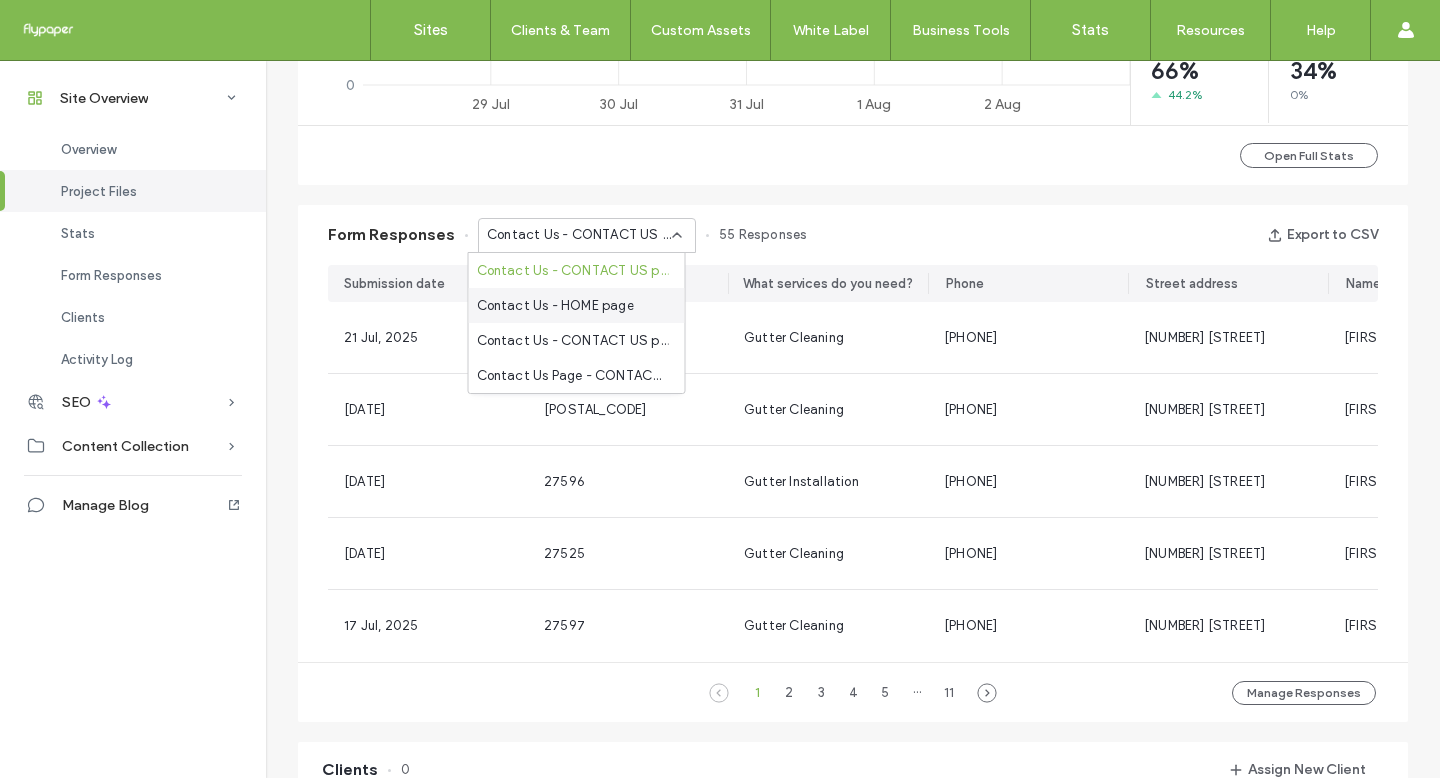 click on "Contact Us - HOME page" at bounding box center [577, 305] 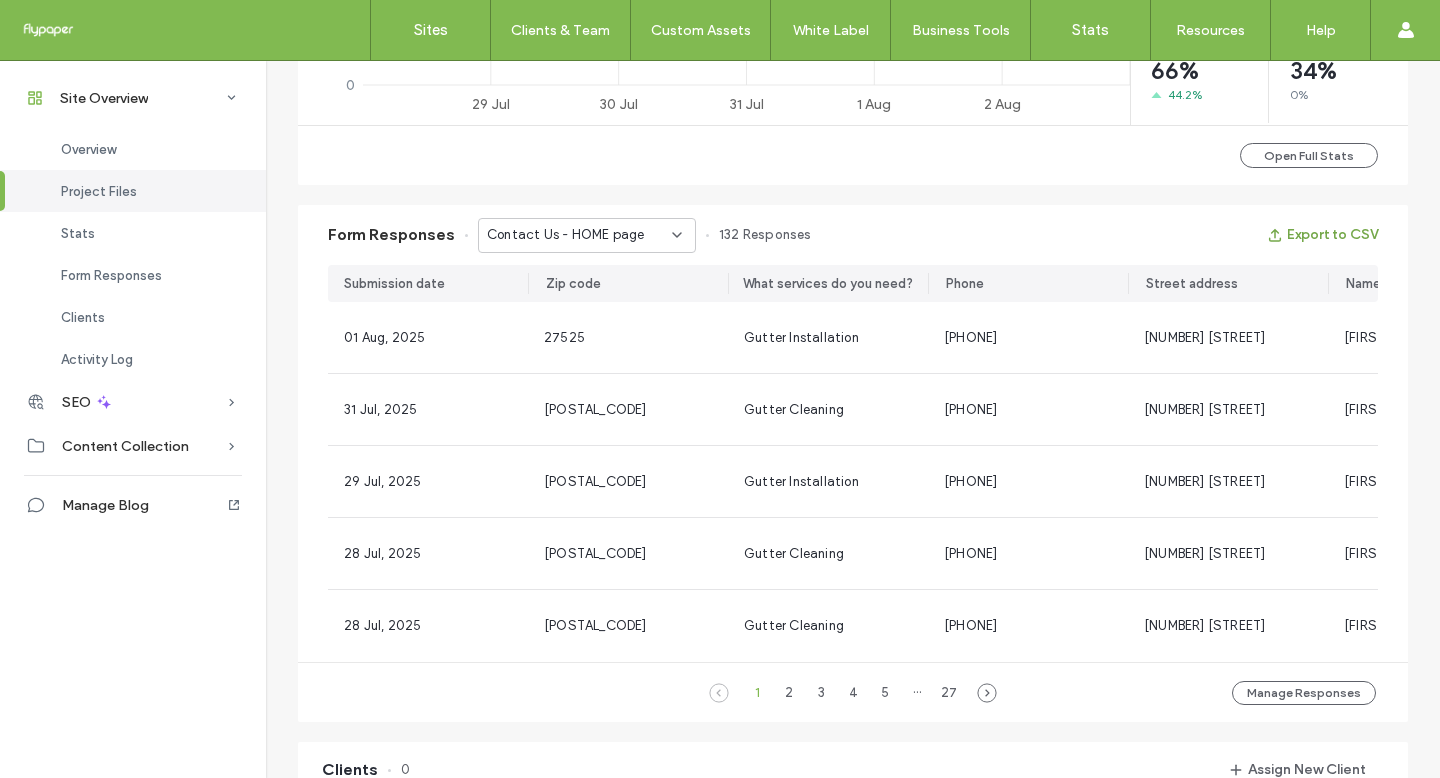 click on "Export to CSV" at bounding box center (1322, 235) 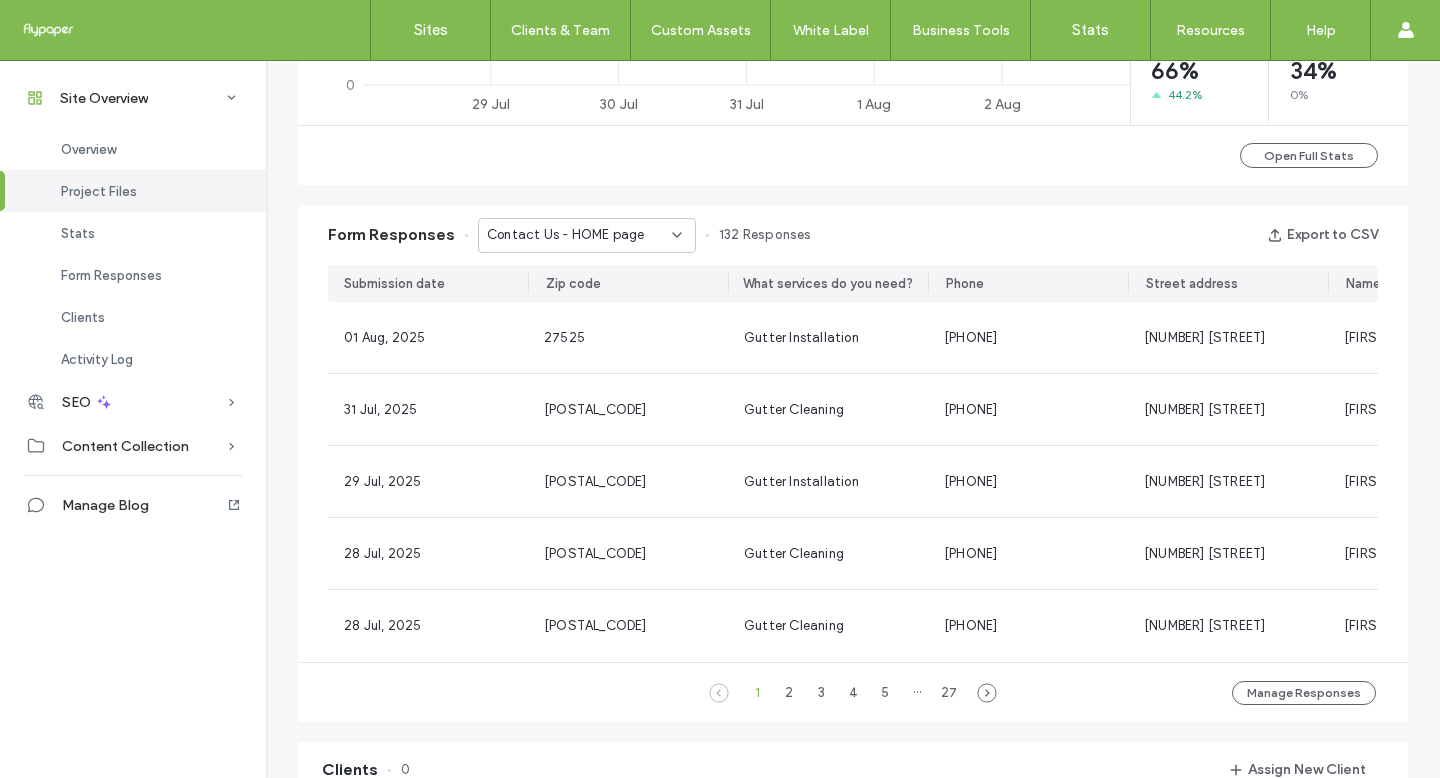 click on "Form Responses Contact Us - HOME page 132 Responses Export to CSV" at bounding box center [853, 235] 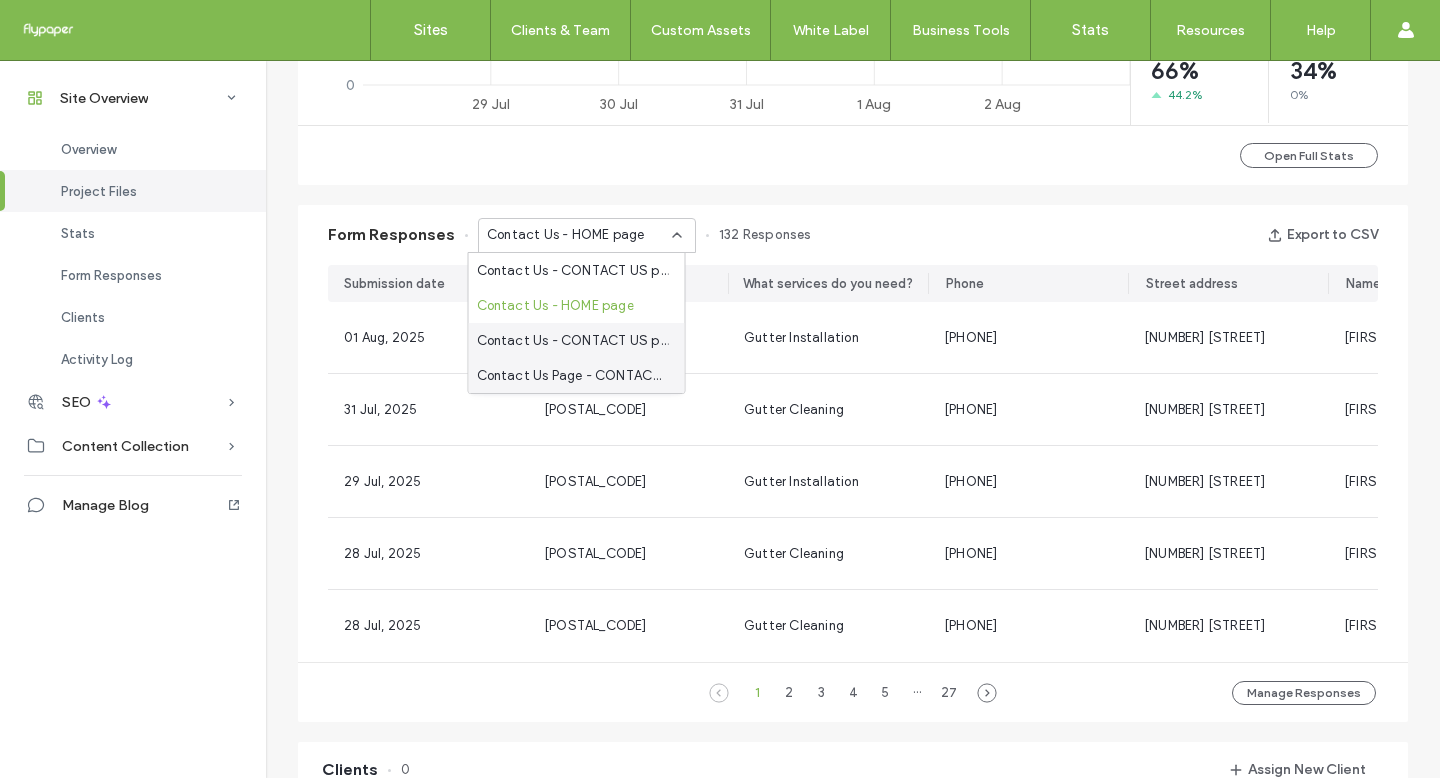 click on "Contact Us - CONTACT US page" at bounding box center (573, 341) 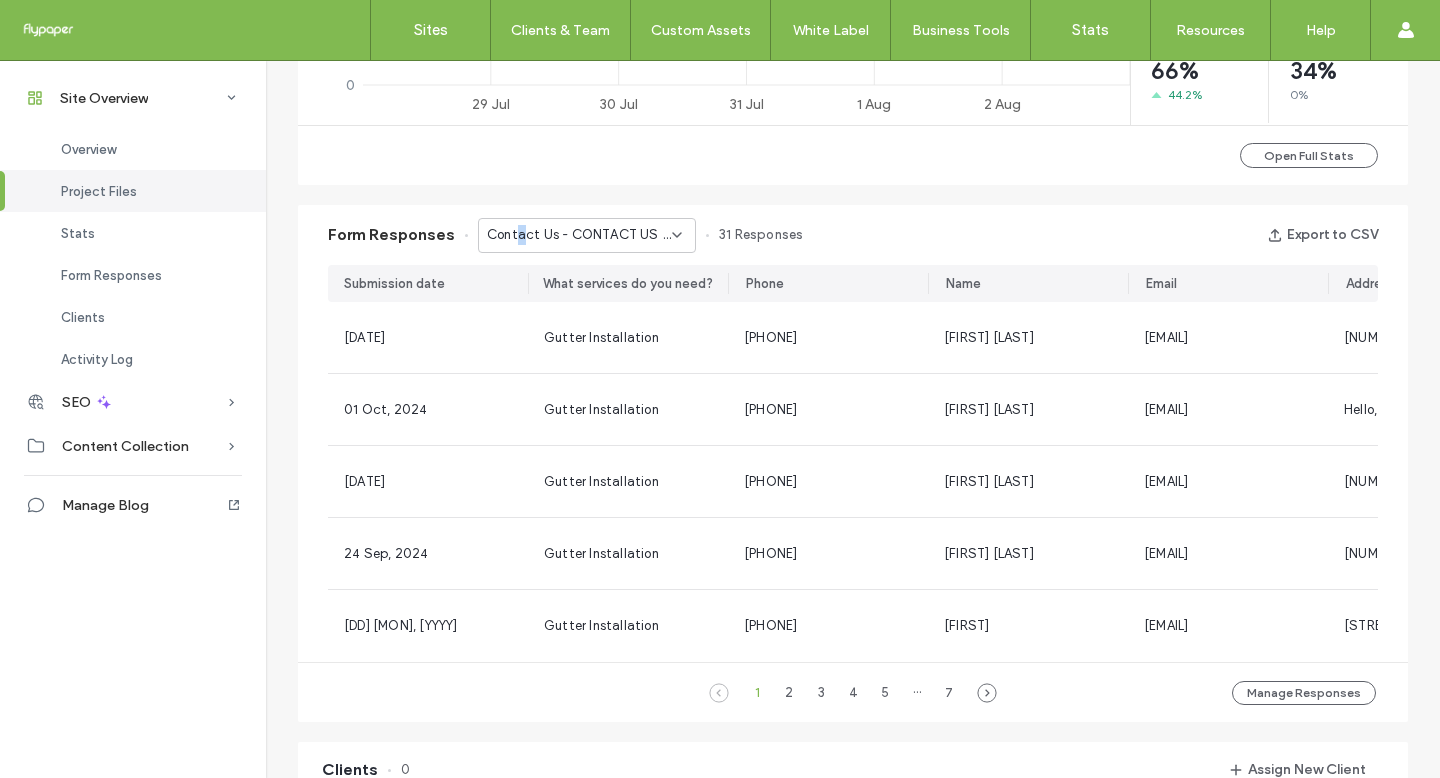 click on "Contact Us - CONTACT US page" at bounding box center [579, 235] 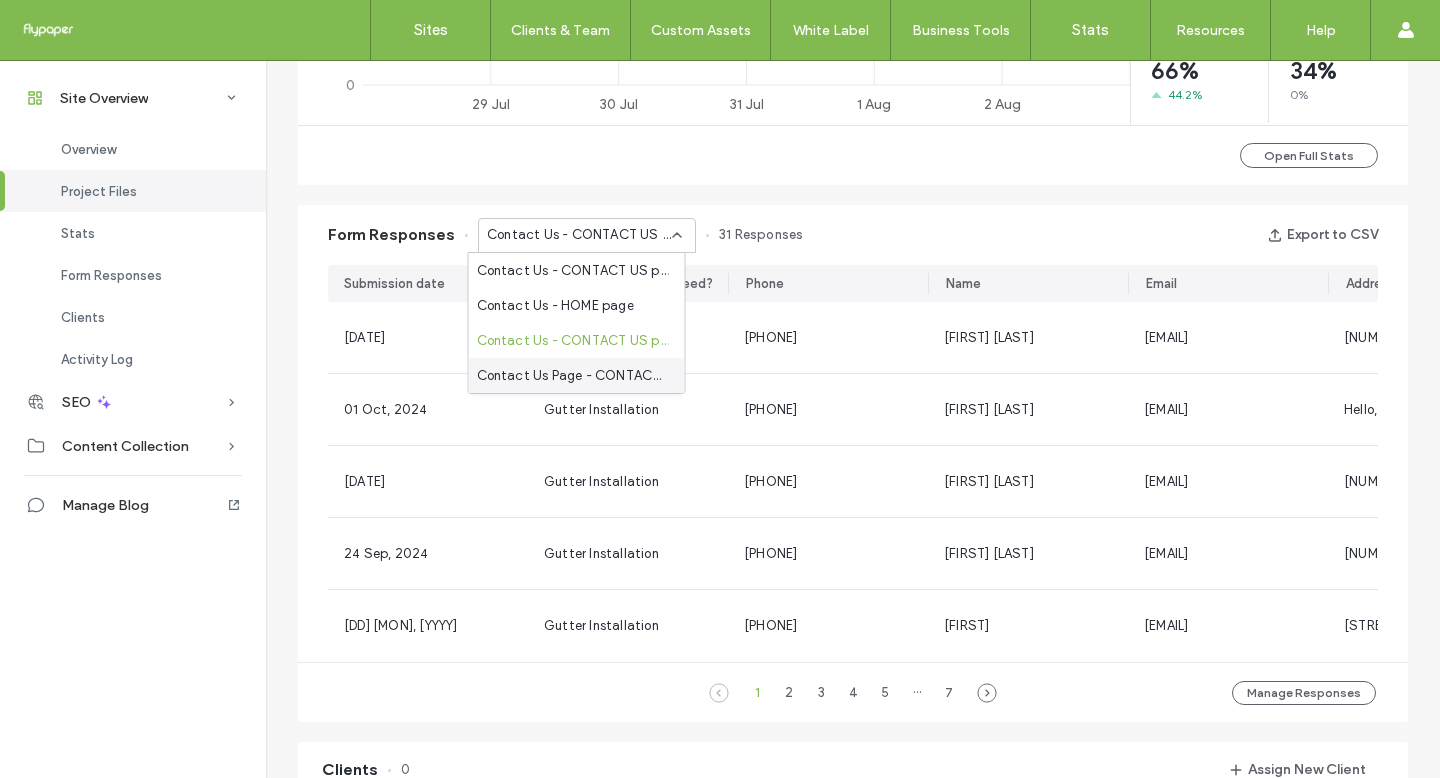 click on "Contact Us Page - CONTACT US page" at bounding box center [573, 376] 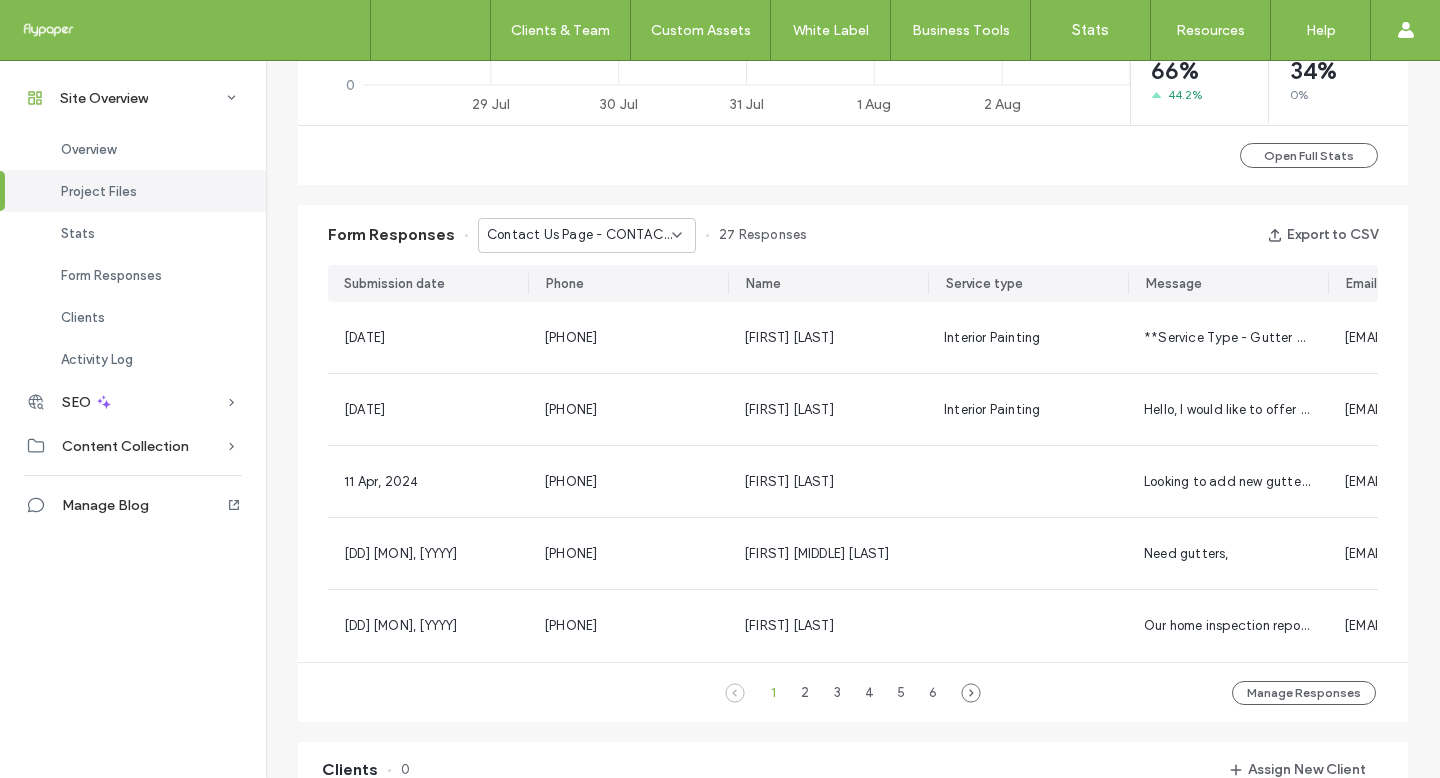 click on "Sites" at bounding box center [431, 30] 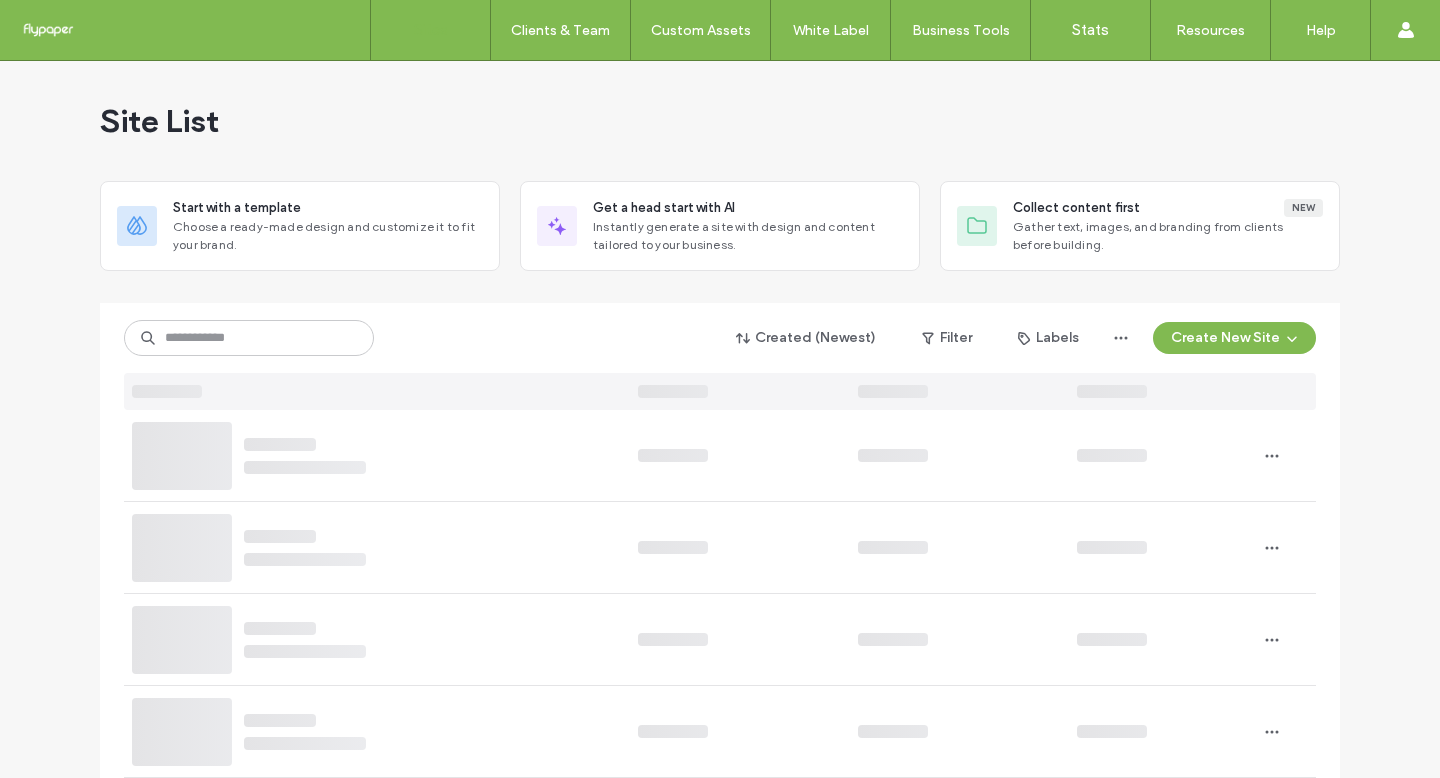 click on "Sites" at bounding box center [430, 30] 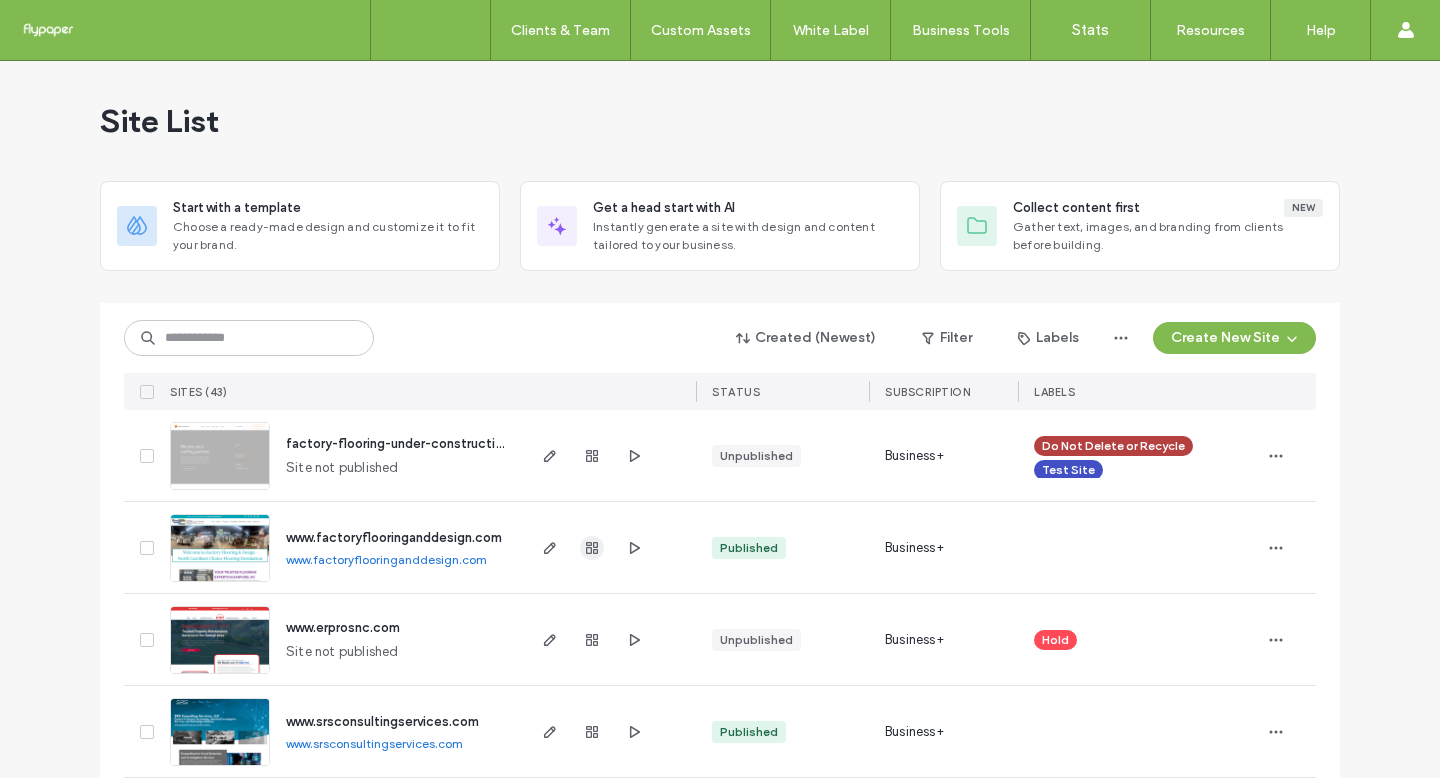 click 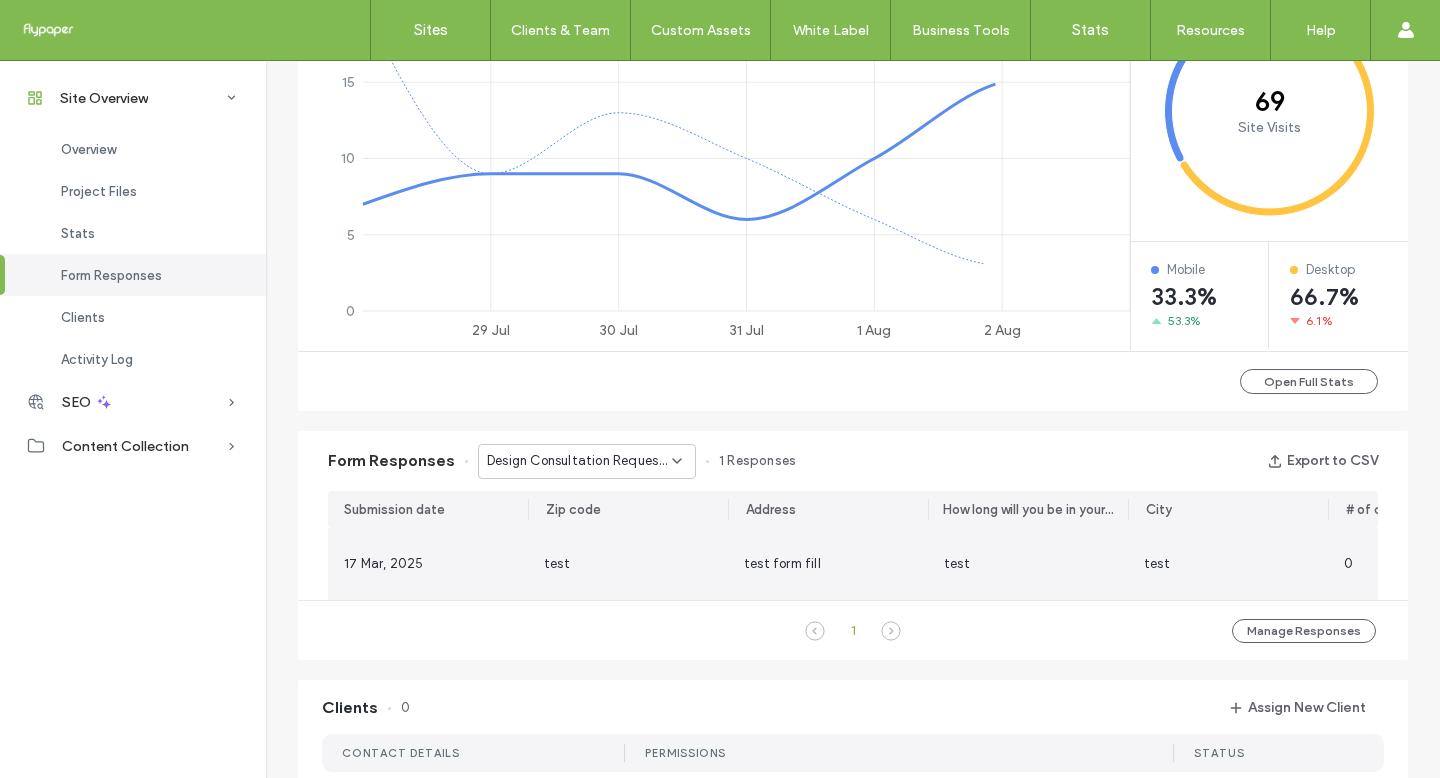 scroll, scrollTop: 950, scrollLeft: 0, axis: vertical 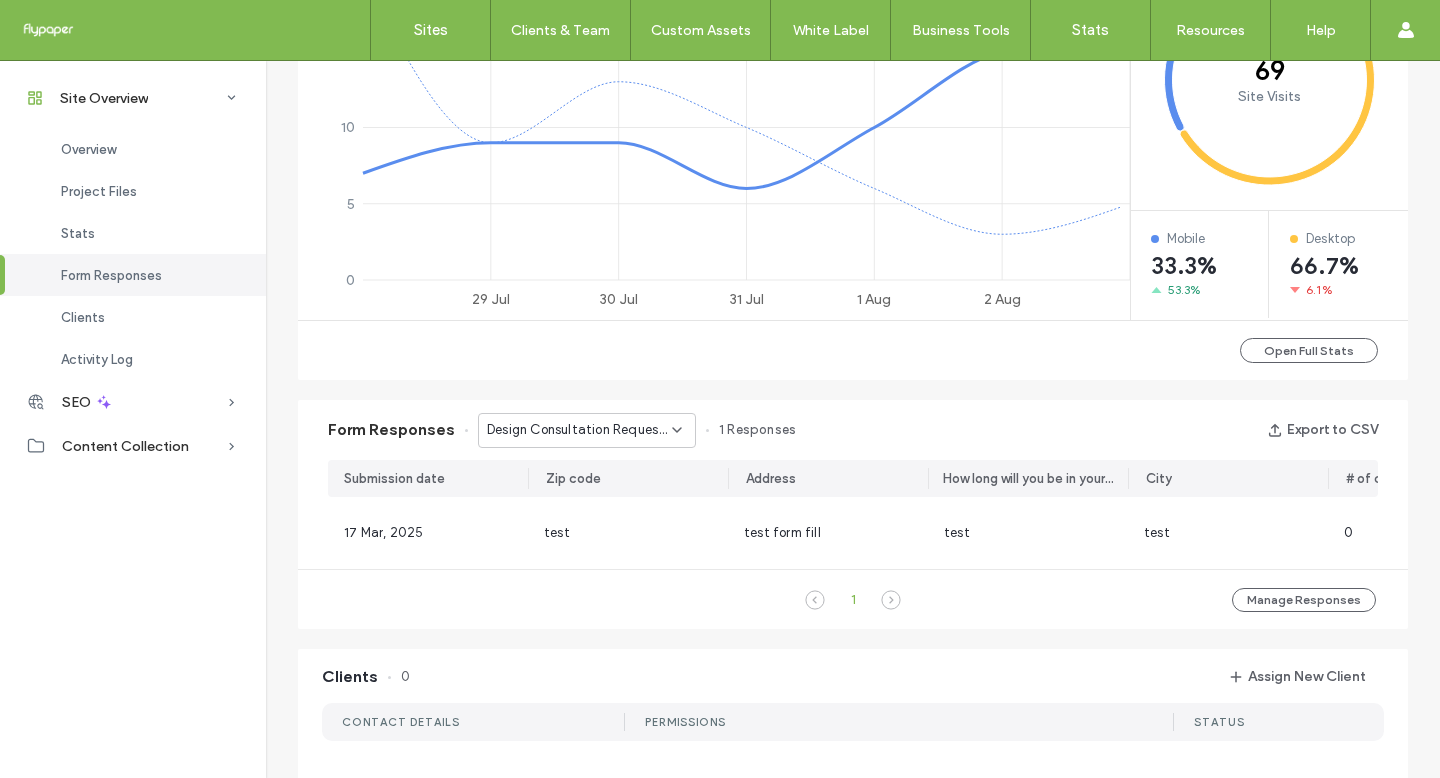 click on "Form Responses Design Consultation Request - Flooring Page - Flooring page 1 Responses Export to CSV" at bounding box center (853, 430) 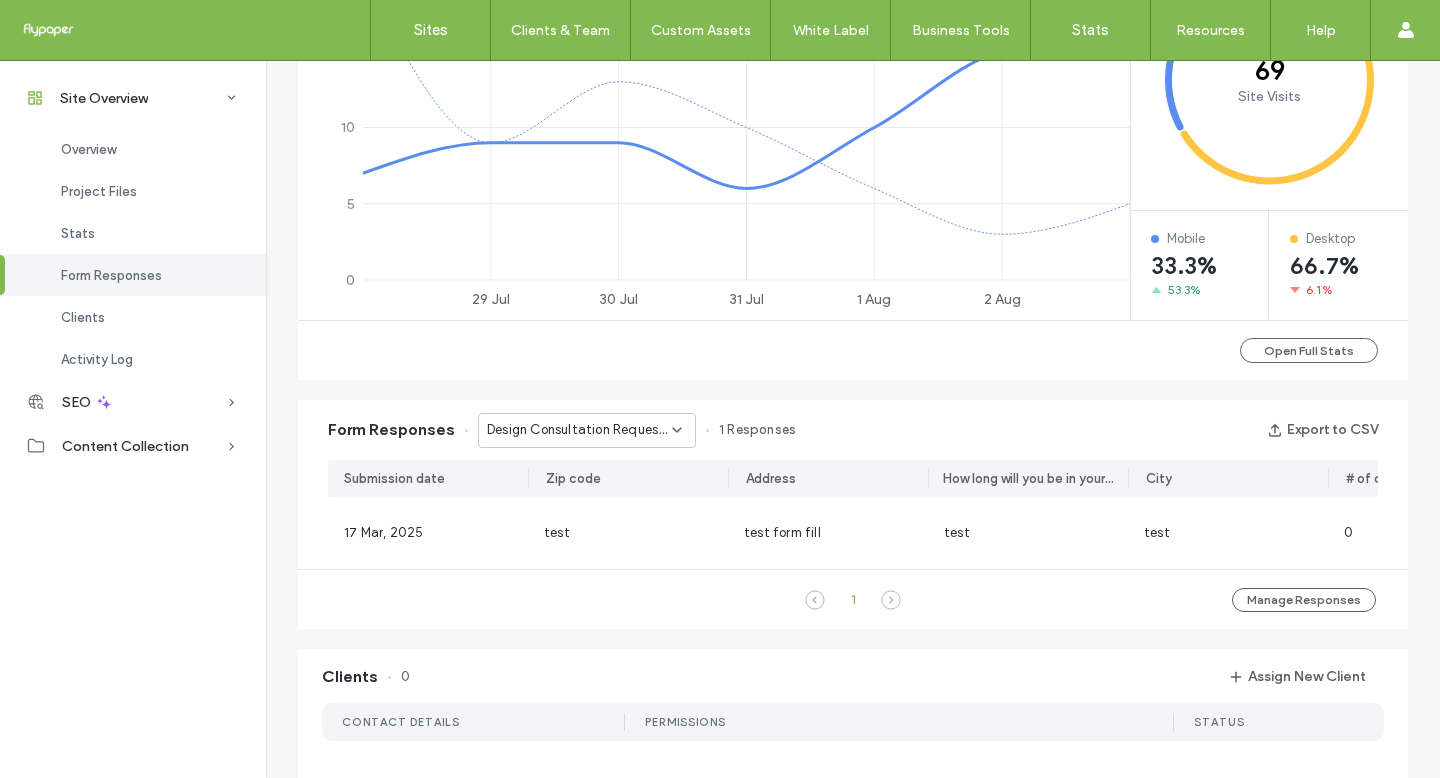 click on "Design Consultation Request - Flooring Page - Flooring page" at bounding box center (579, 430) 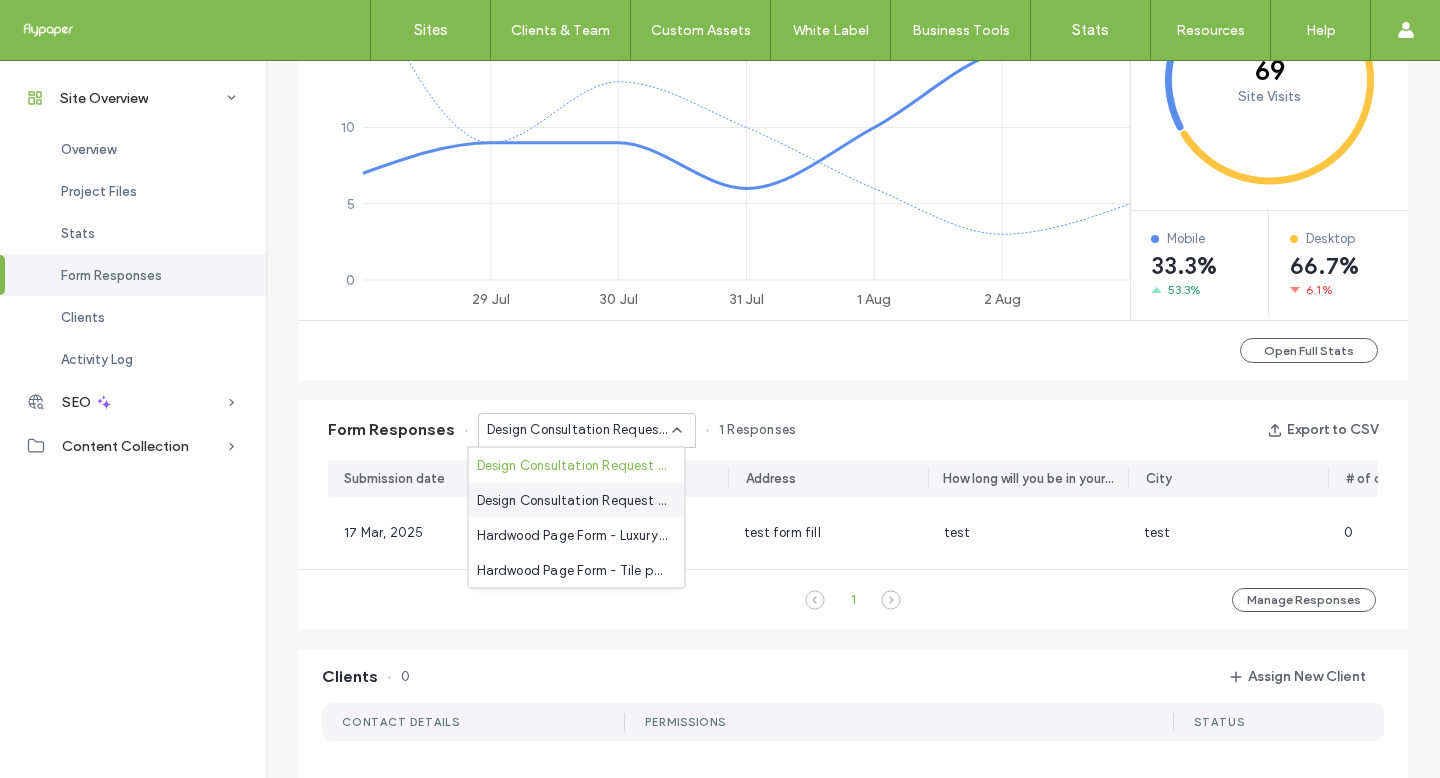 click on "Design Consultation Request - Contact Page - Contact Us page" at bounding box center (573, 500) 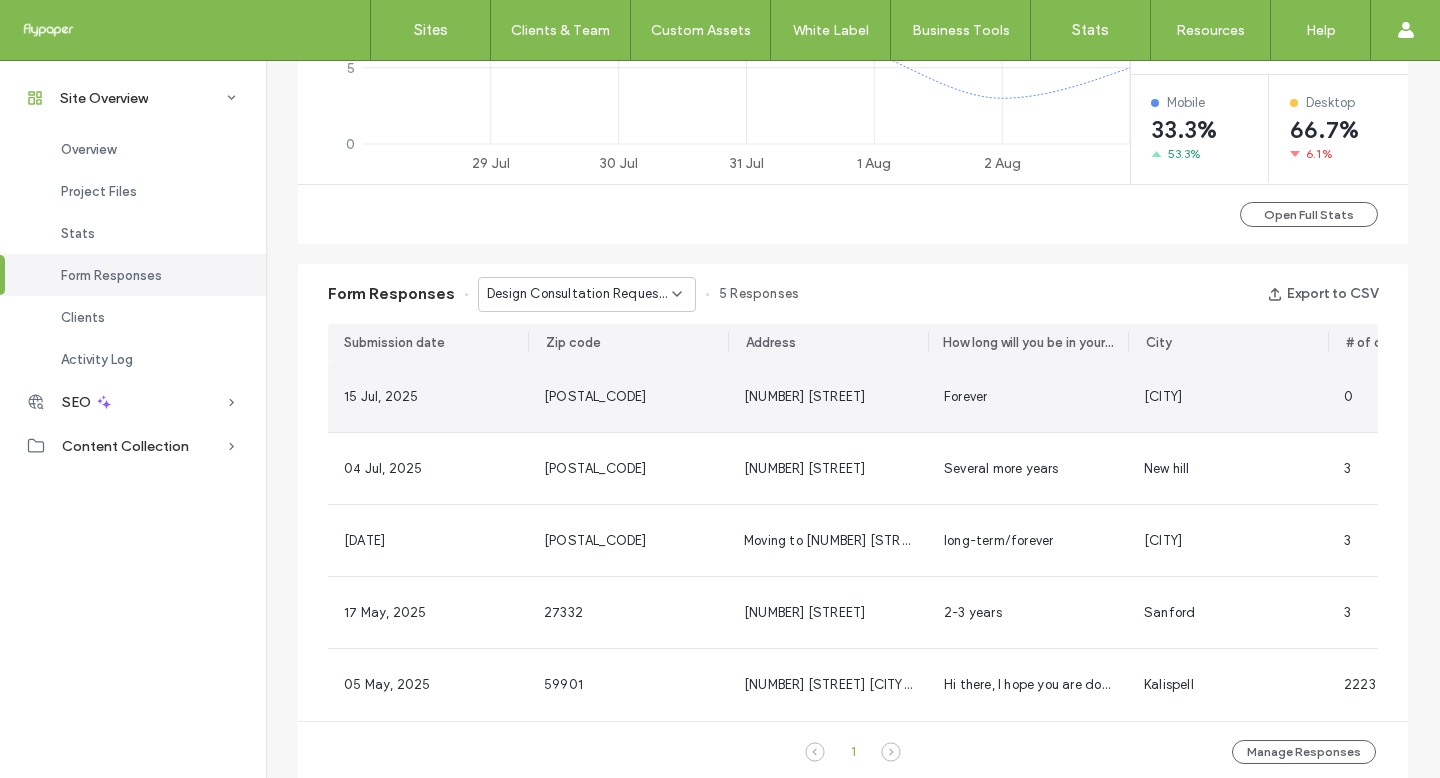 scroll, scrollTop: 1087, scrollLeft: 0, axis: vertical 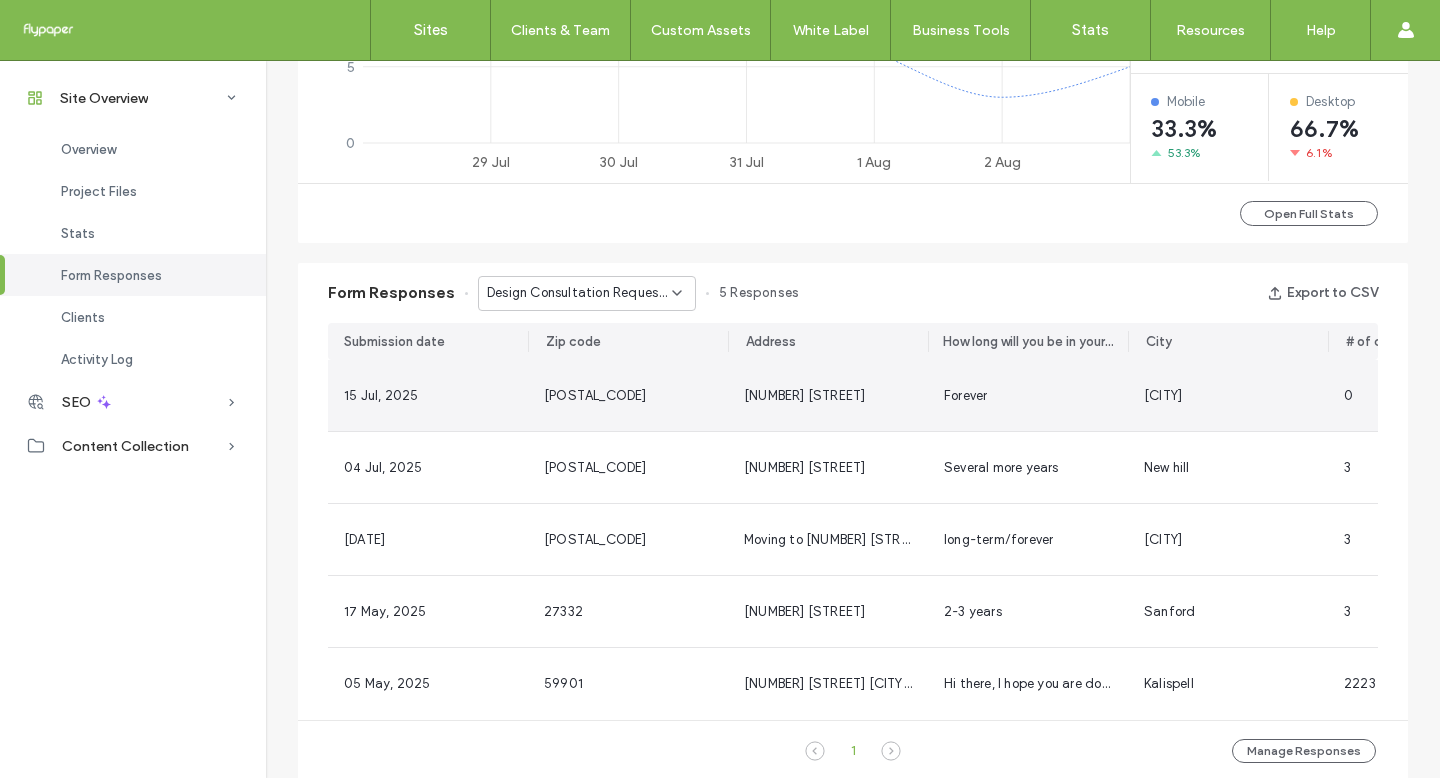 click on "[POSTAL_CODE]" at bounding box center [628, 395] 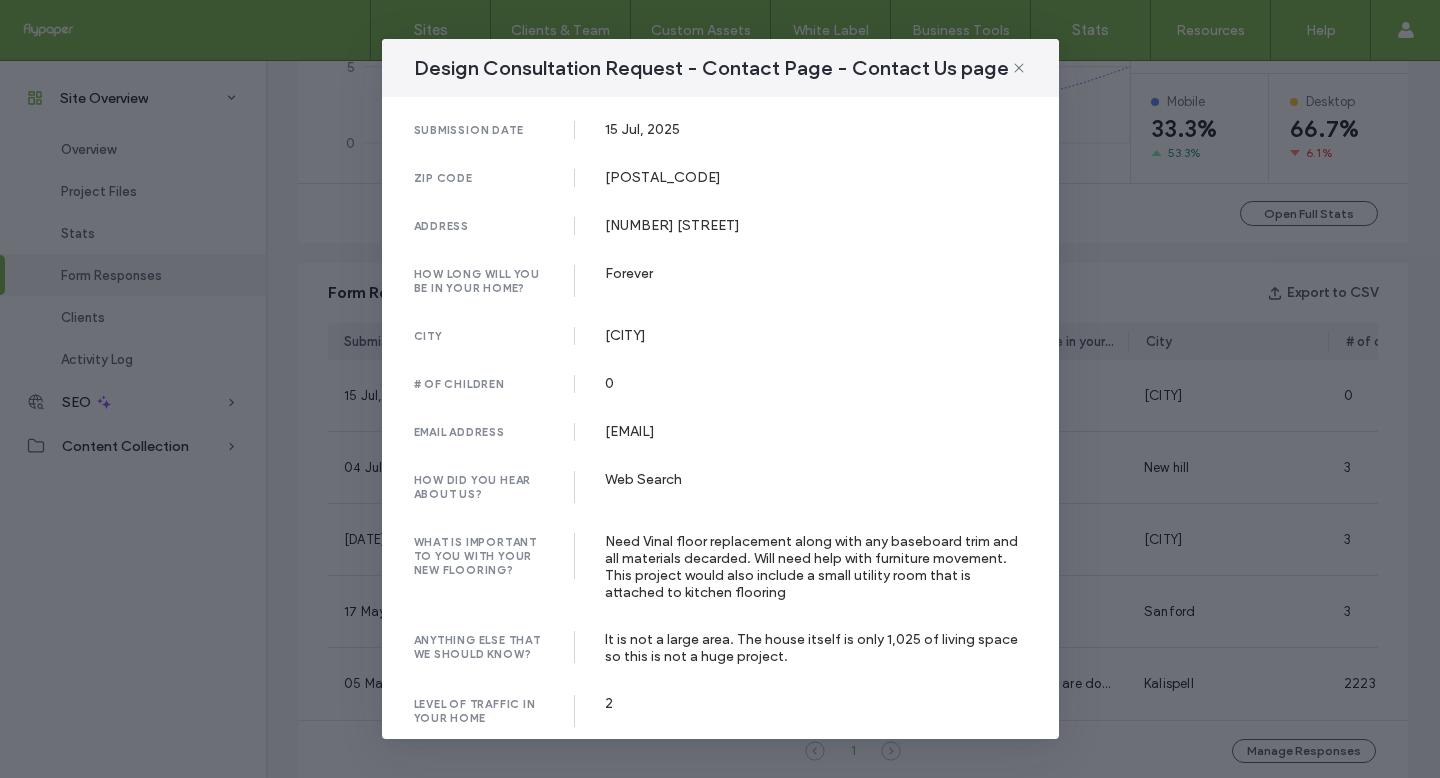 click on "Design Consultation Request - Contact Page - Contact Us page submission date [DATE] zip code [POSTAL_CODE] address [NUMBER] [STREET] how long will you be in your home? Forever city [CITY] # of children [NUMBER] email address [EMAIL] how did you hear about us? Web Search what is important to you with your new flooring? Need Vinal floor replacement along with any baseboard trim and all materials decarded. Will need help with furniture movement. This project would also include a small utility room that is attached to kitchen flooring anything else that we should know? It is not a large area. The house itself is only 1,025 of living space so this is not a huge project. level of traffic in your home [NUMBER] best phone number to reach you [PHONE] do you need any other decorating or remodeling services? Just painting that might be required with the baseboards what project can we help you with? are there any days and/or times that work best for you for an appointment? Any Fridays after 10am last name [LAST] No name [NUMBER]" at bounding box center [720, 389] 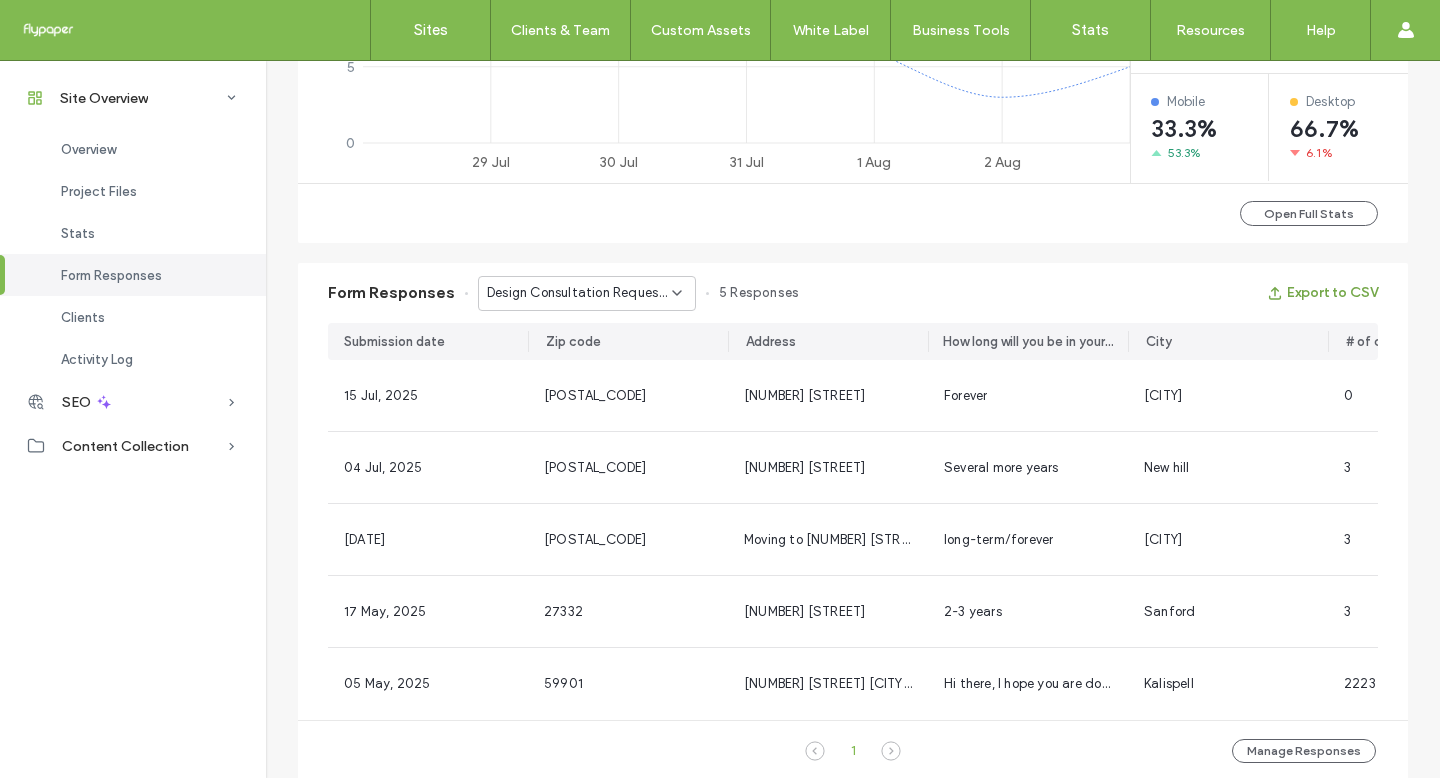 click on "Export to CSV" at bounding box center (1322, 293) 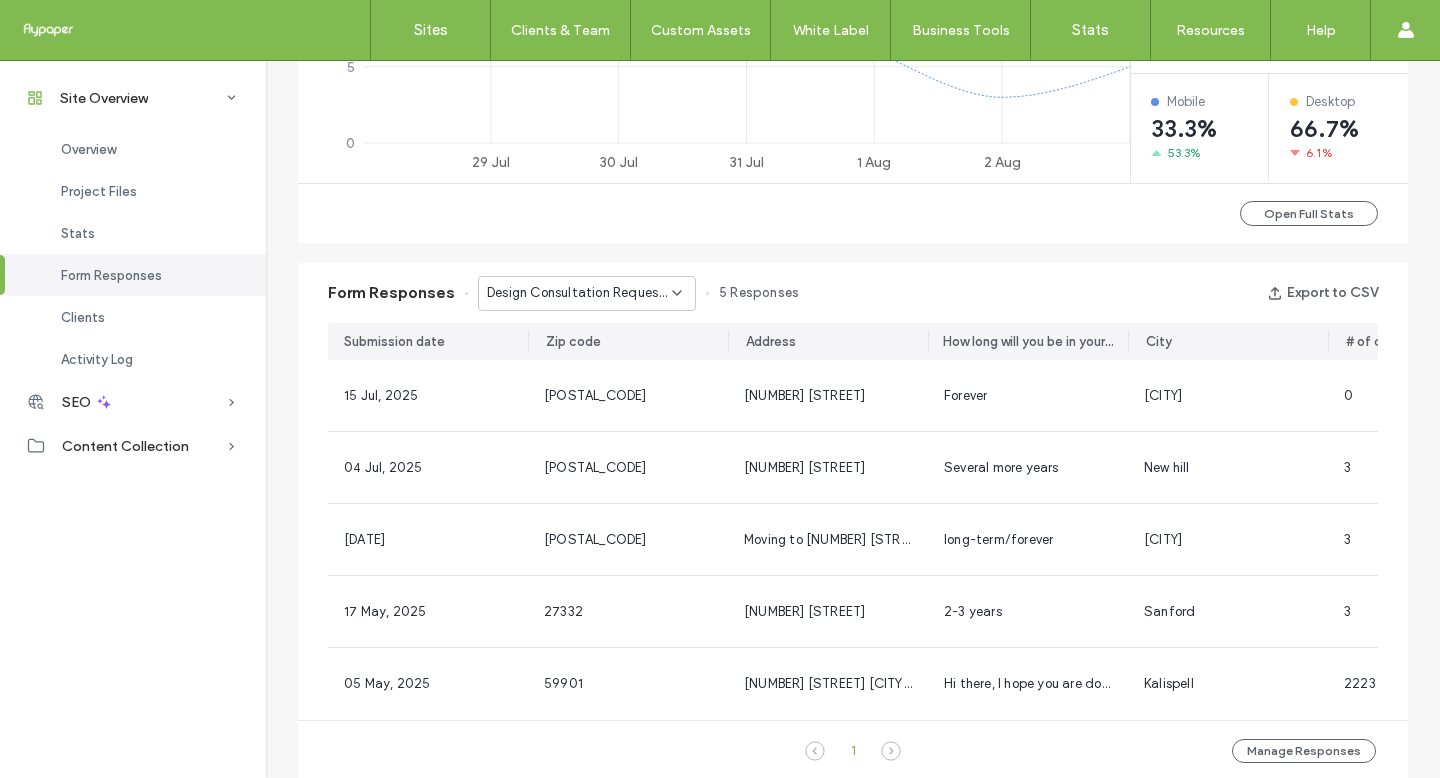 click on "Design Consultation Request - Contact Page - Contact Us page" at bounding box center [579, 293] 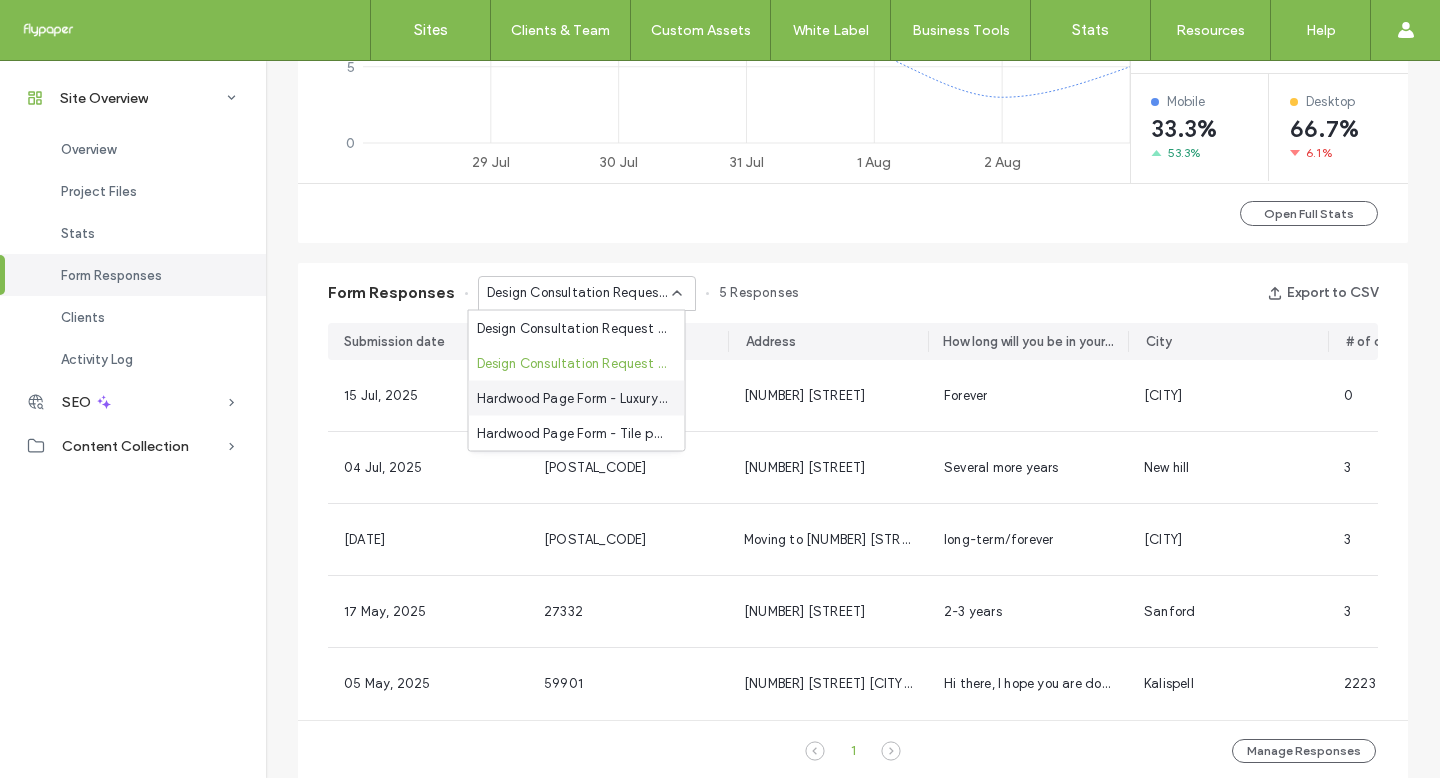 click on "Hardwood Page Form - Luxury Vinyl (LVP/LVT) page" at bounding box center (573, 398) 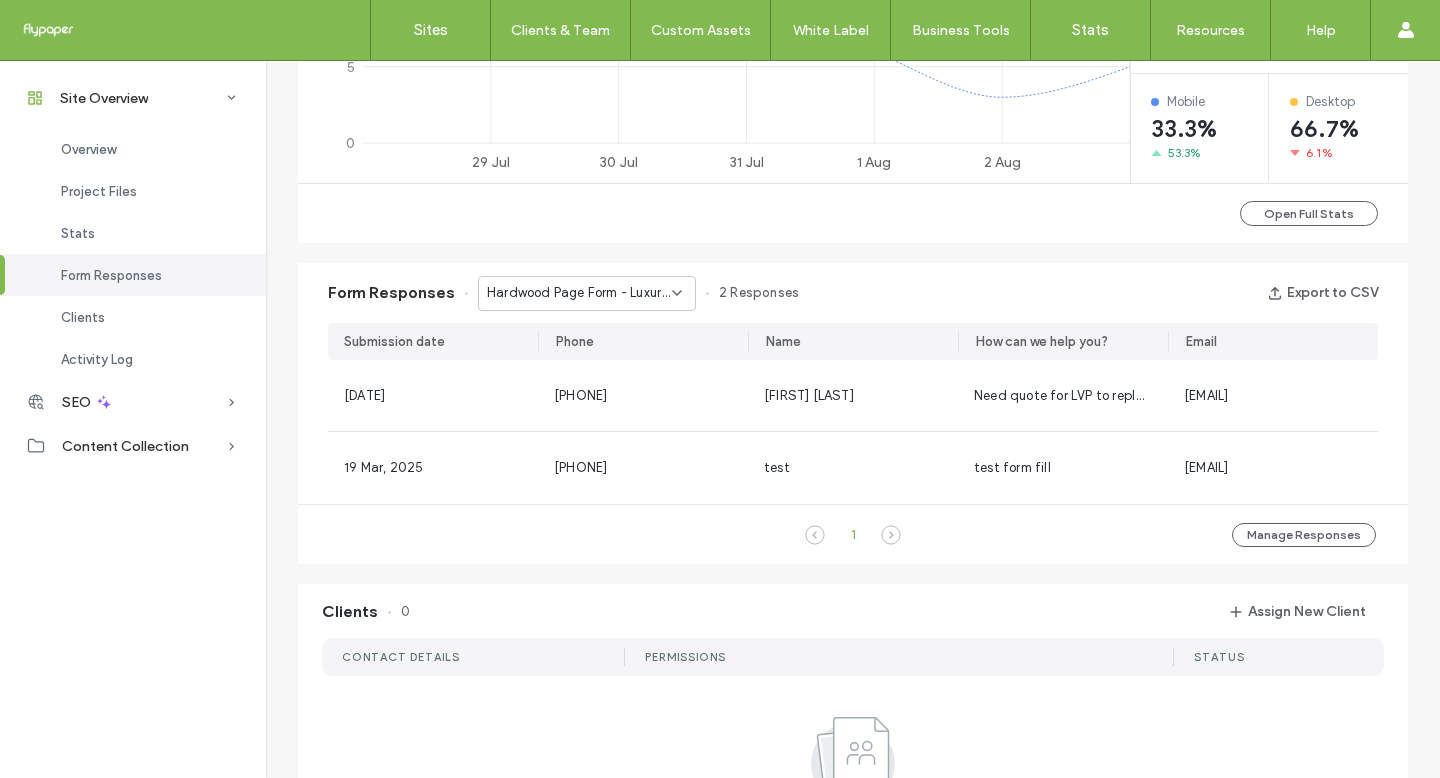 click on "Hardwood Page Form - Luxury Vinyl (LVP/LVT) page" at bounding box center (579, 293) 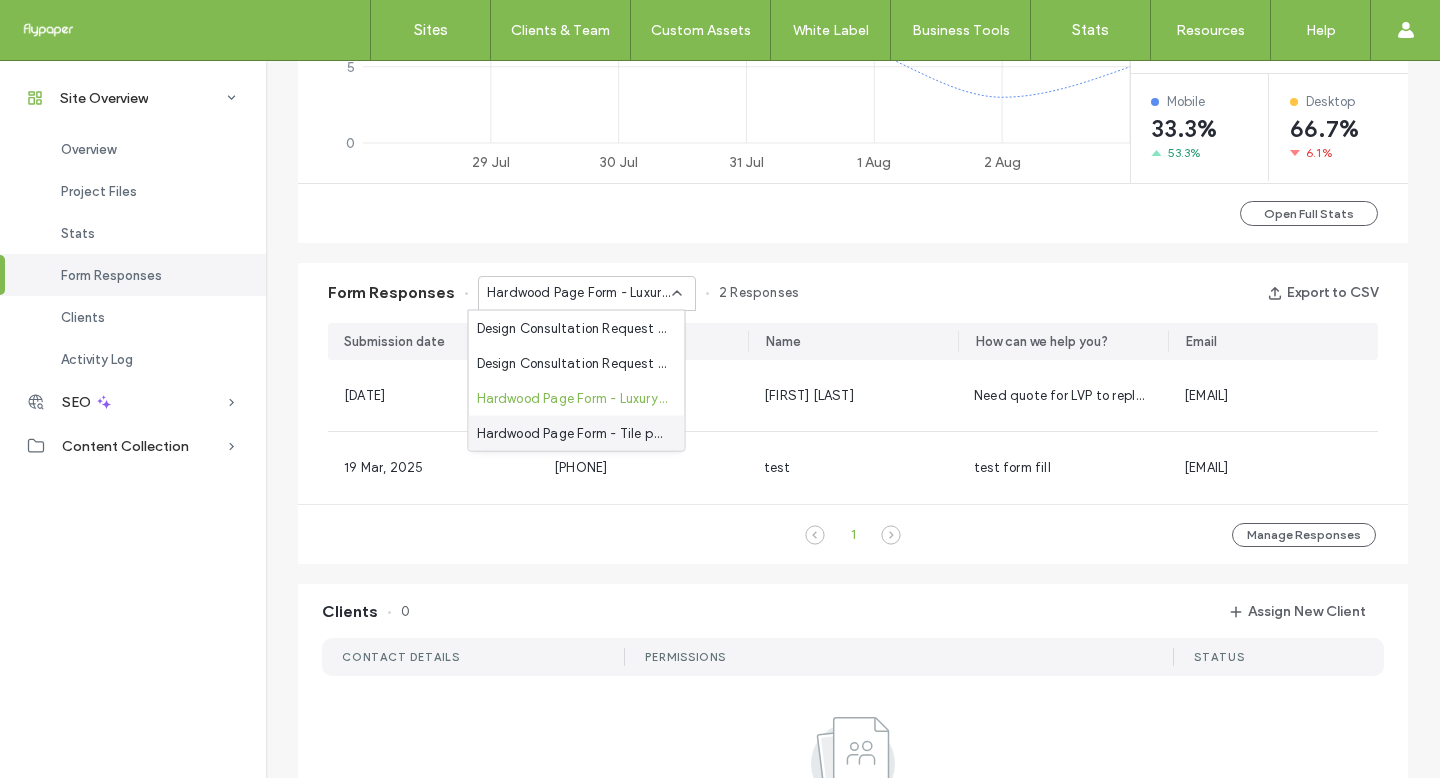 click on "Hardwood Page Form - Tile page" at bounding box center [573, 433] 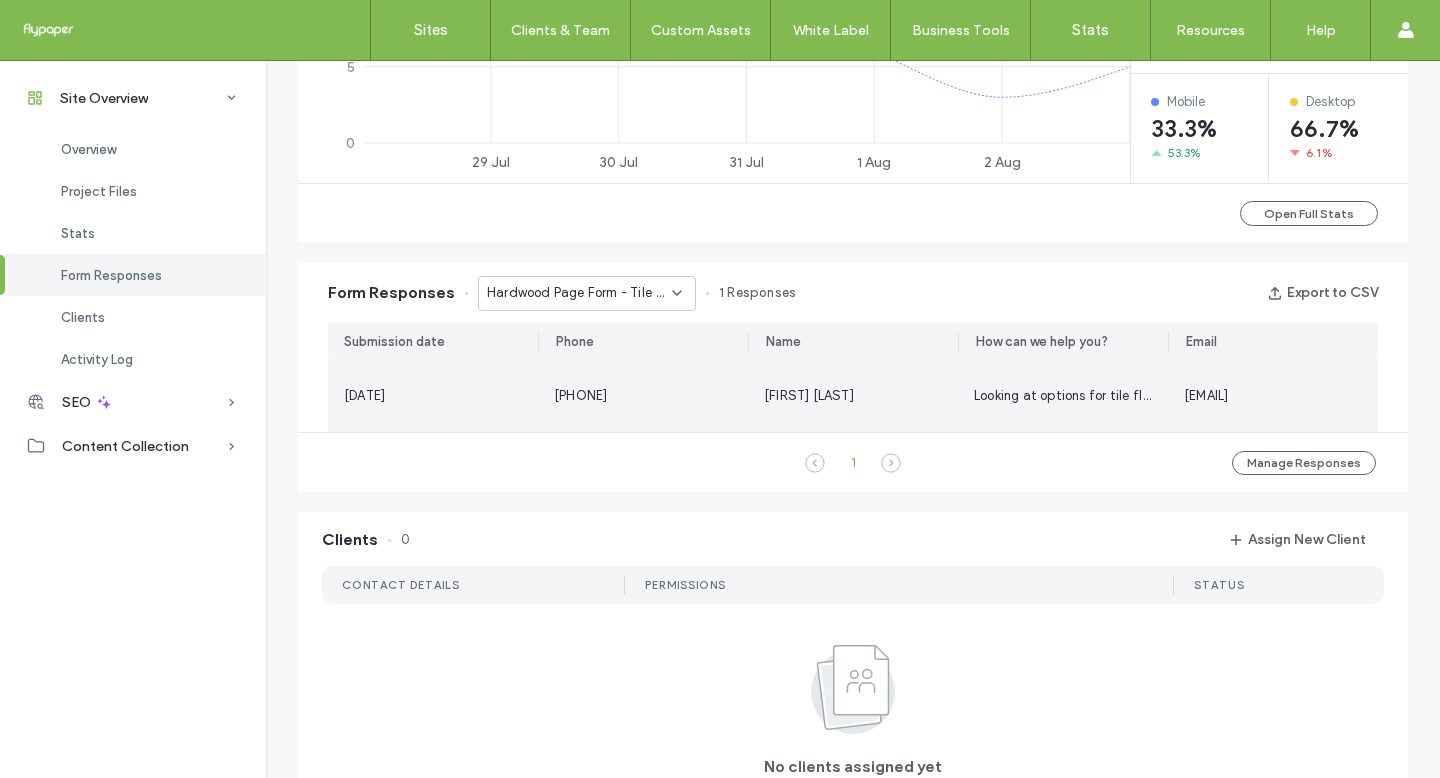 scroll, scrollTop: 0, scrollLeft: 0, axis: both 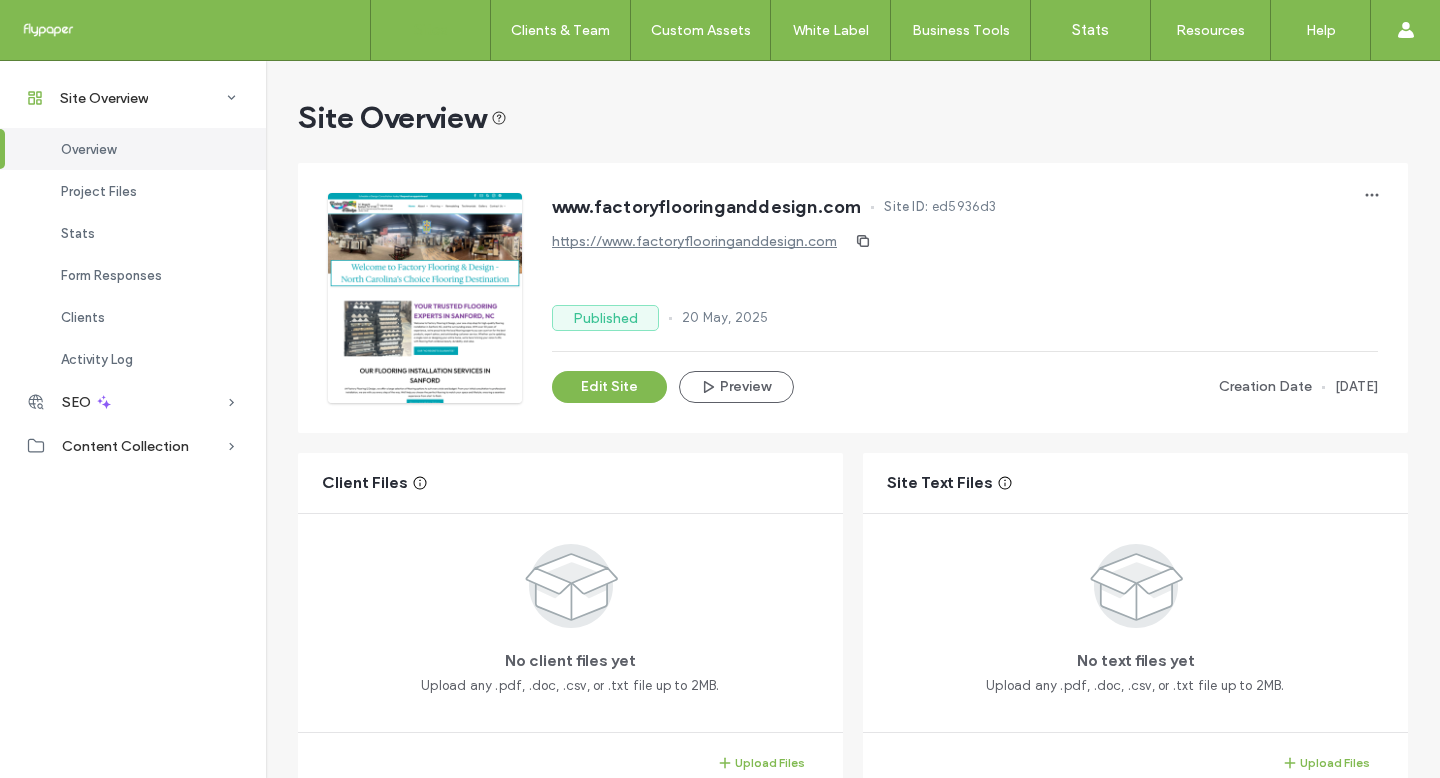 click on "Sites" at bounding box center [430, 30] 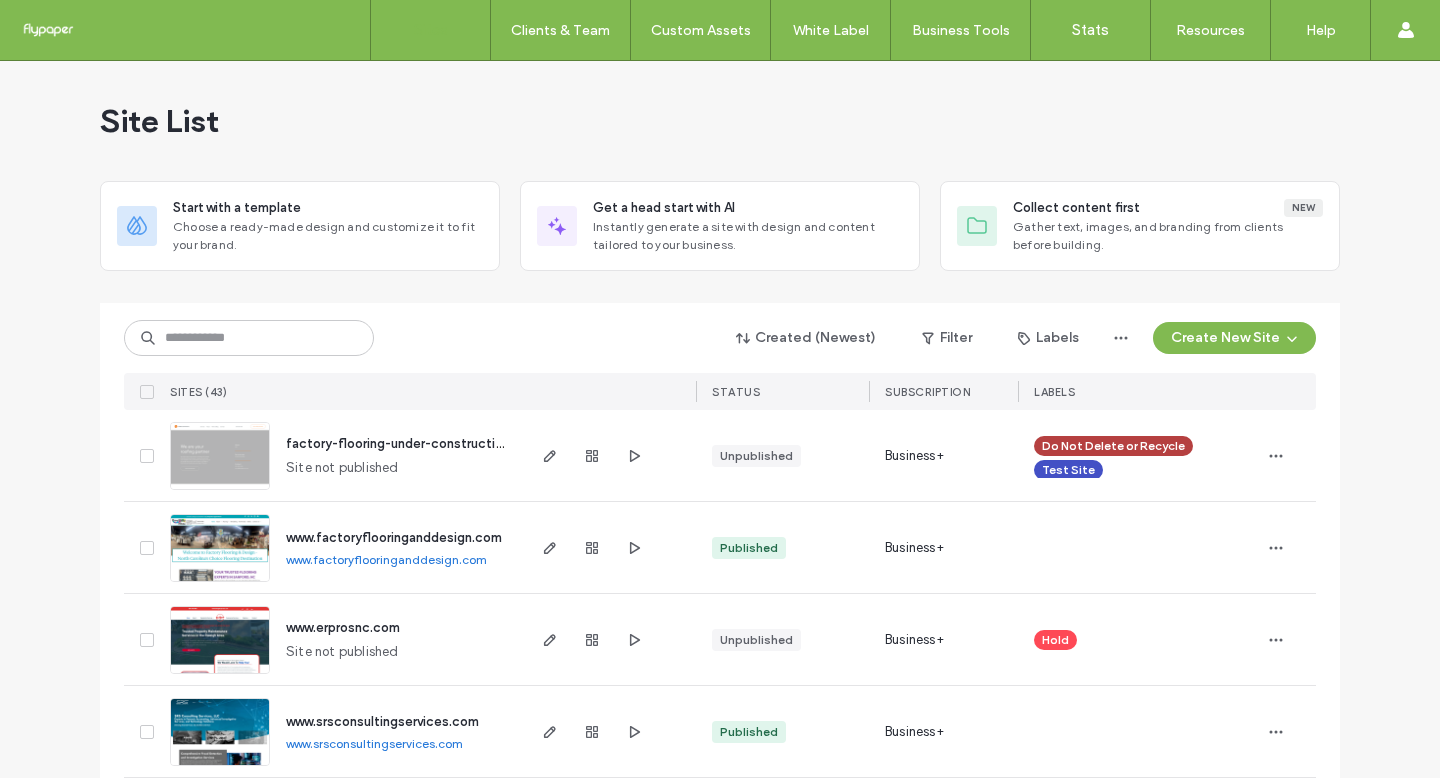 scroll, scrollTop: 432, scrollLeft: 0, axis: vertical 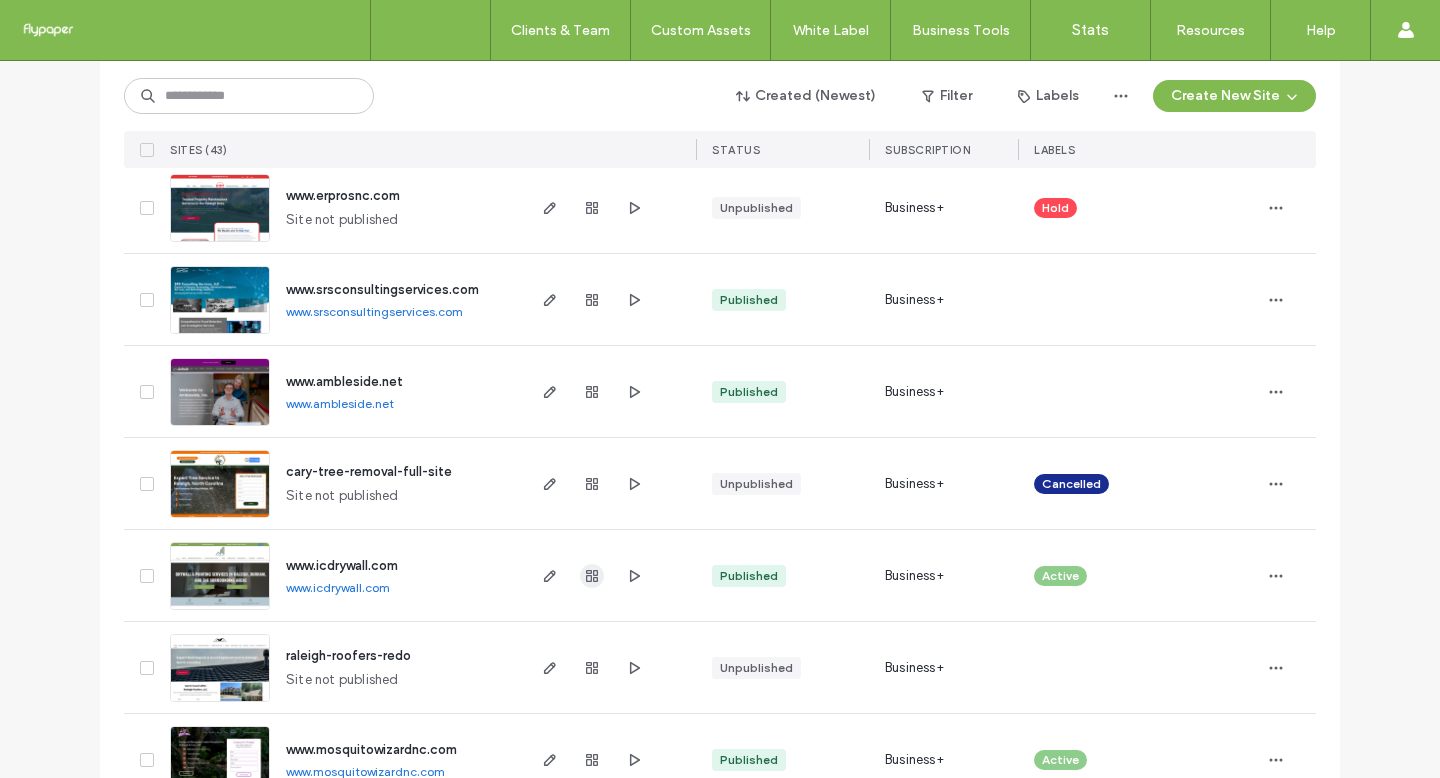 click 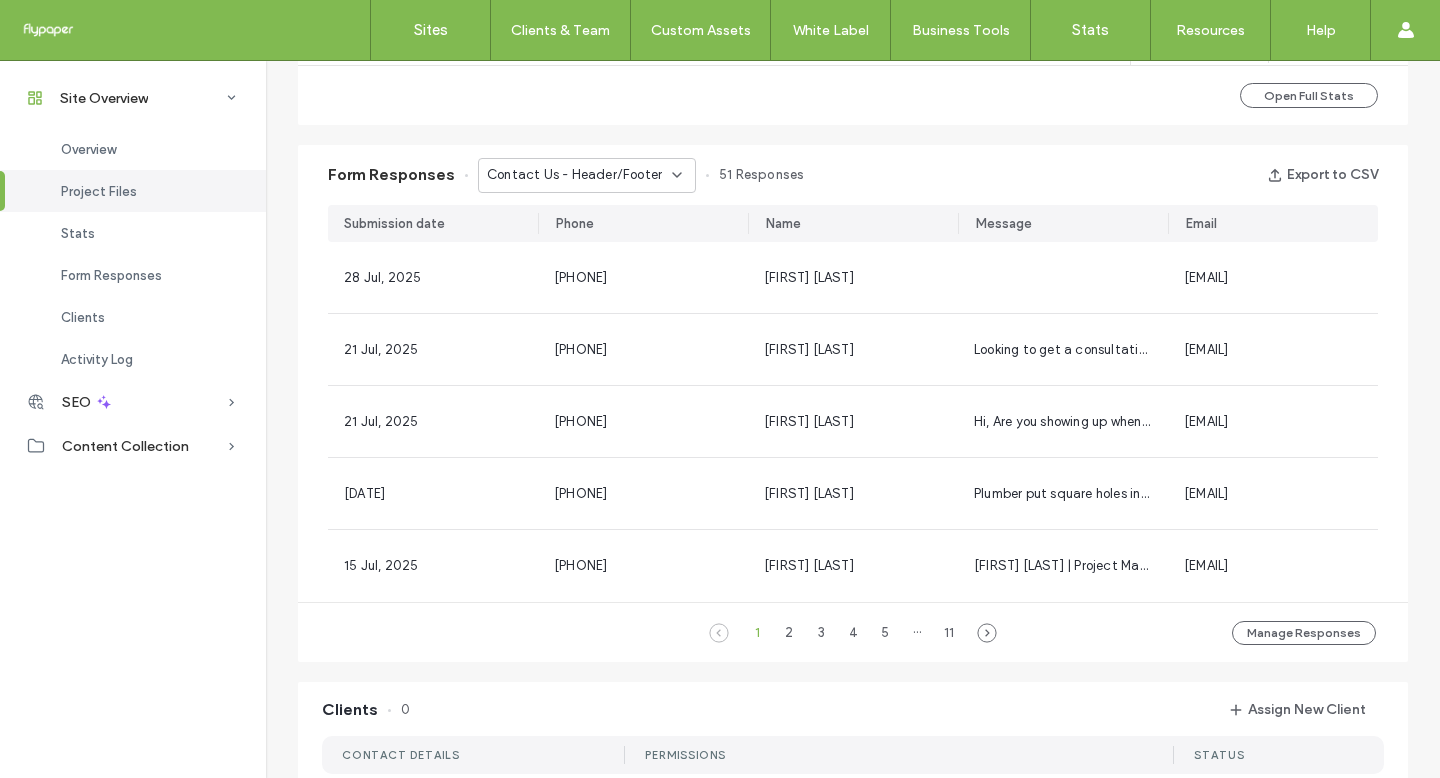 scroll, scrollTop: 1268, scrollLeft: 0, axis: vertical 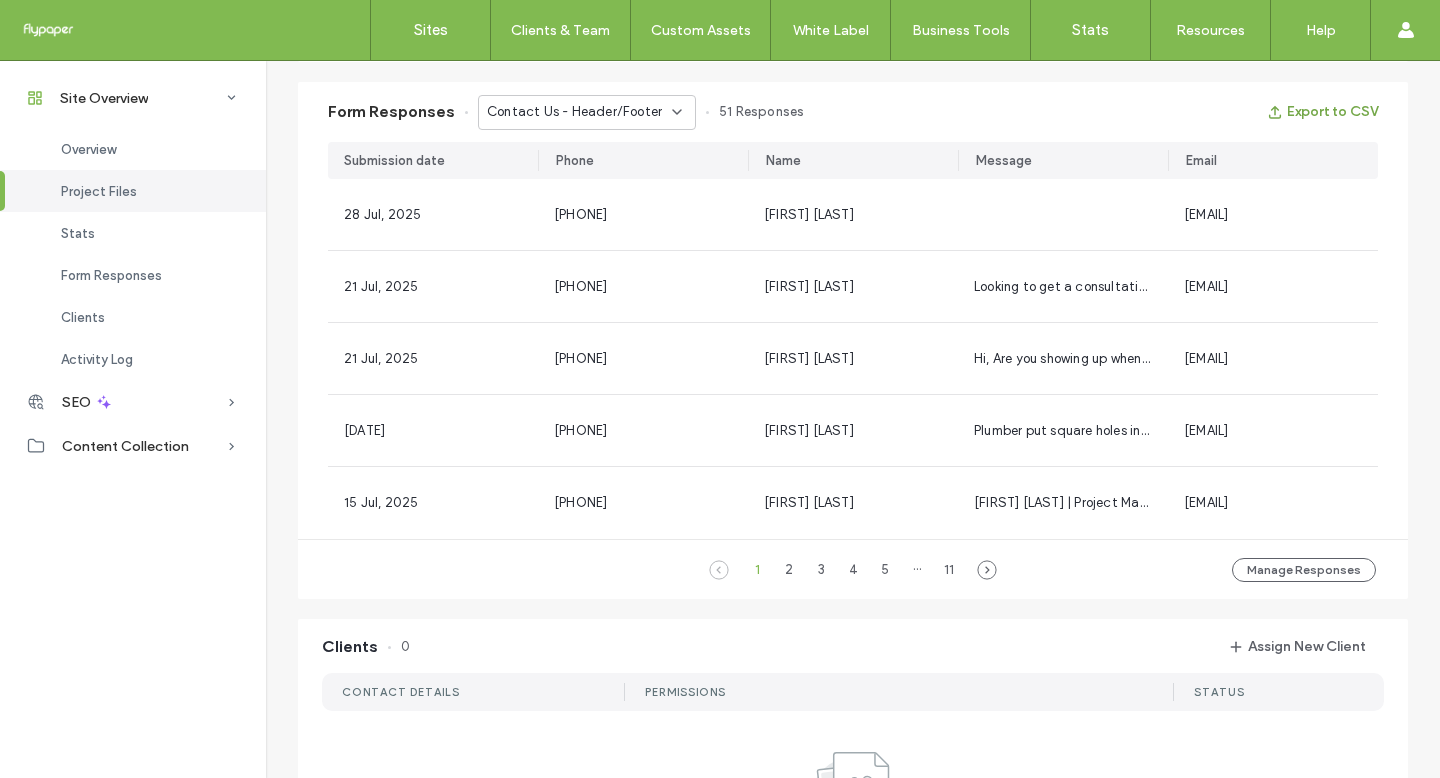 click on "Export to CSV" at bounding box center [1322, 112] 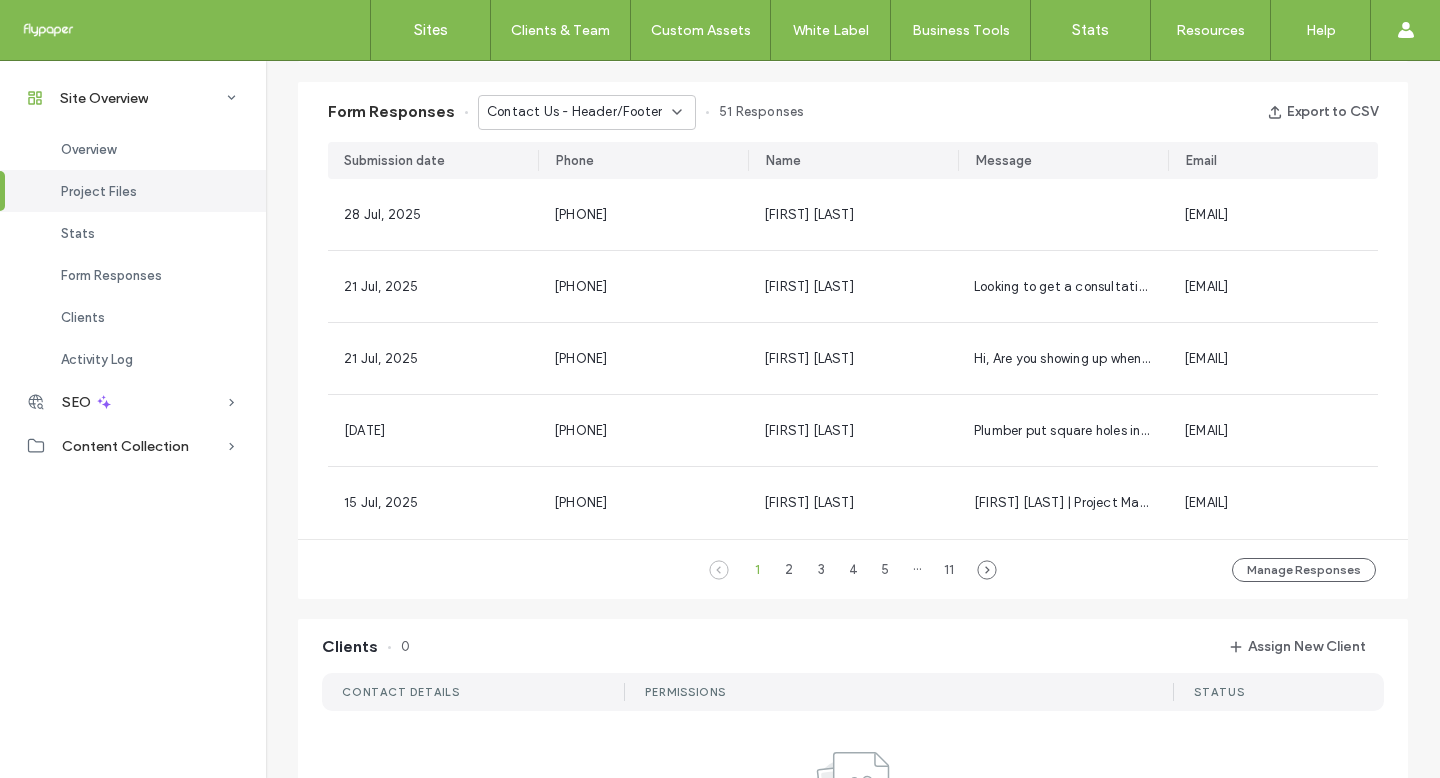 click on "Contact Us - Header/Footer" at bounding box center [574, 112] 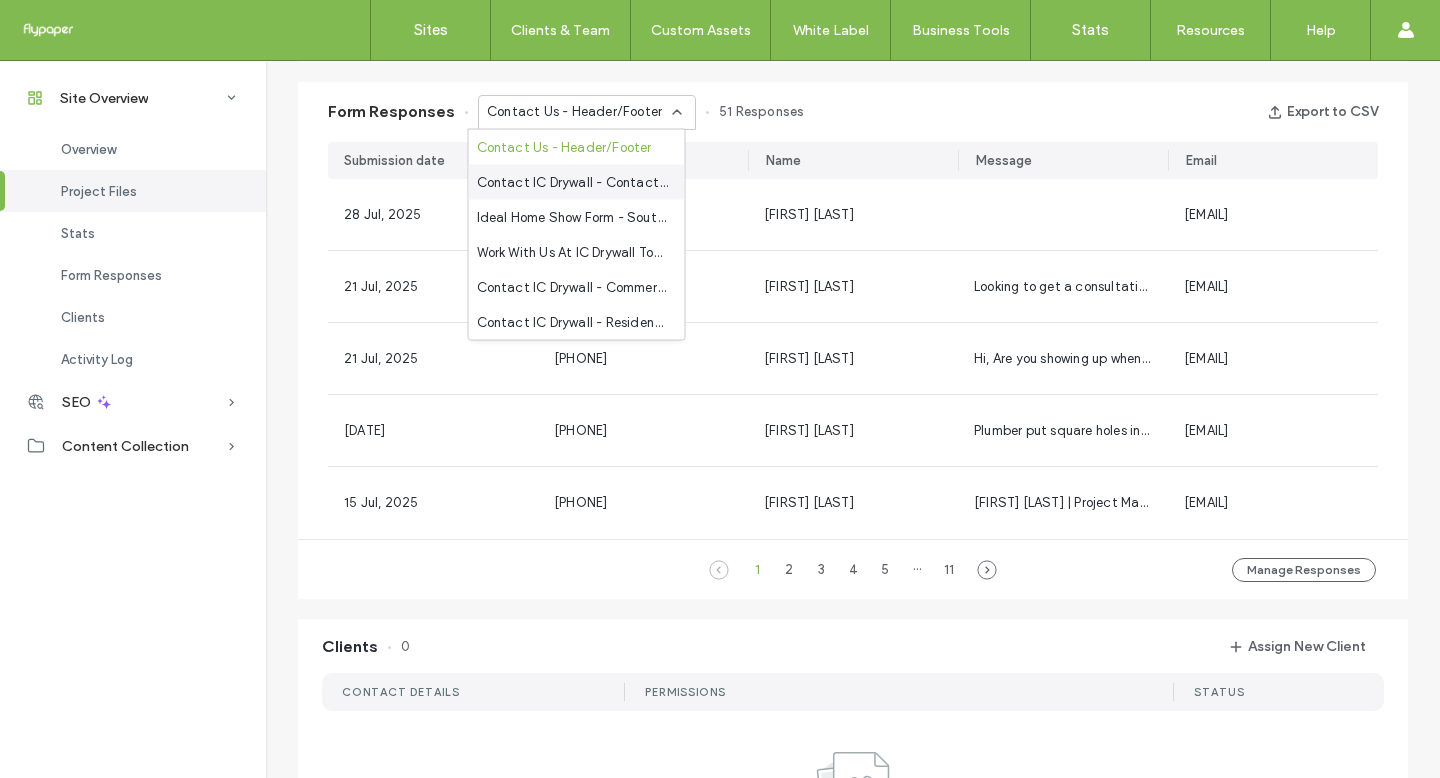 click on "Contact IC Drywall - Contact Us page" at bounding box center (577, 182) 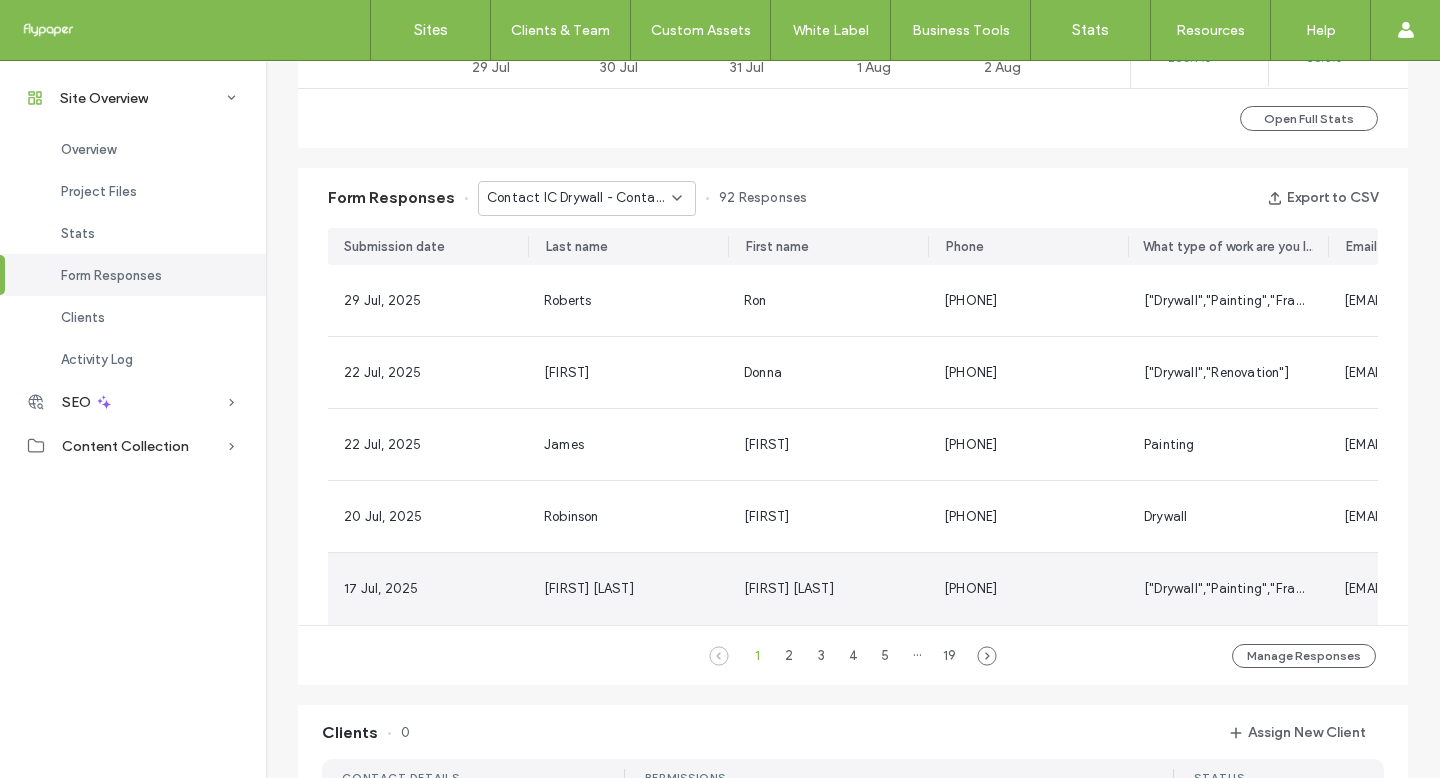 scroll, scrollTop: 1138, scrollLeft: 0, axis: vertical 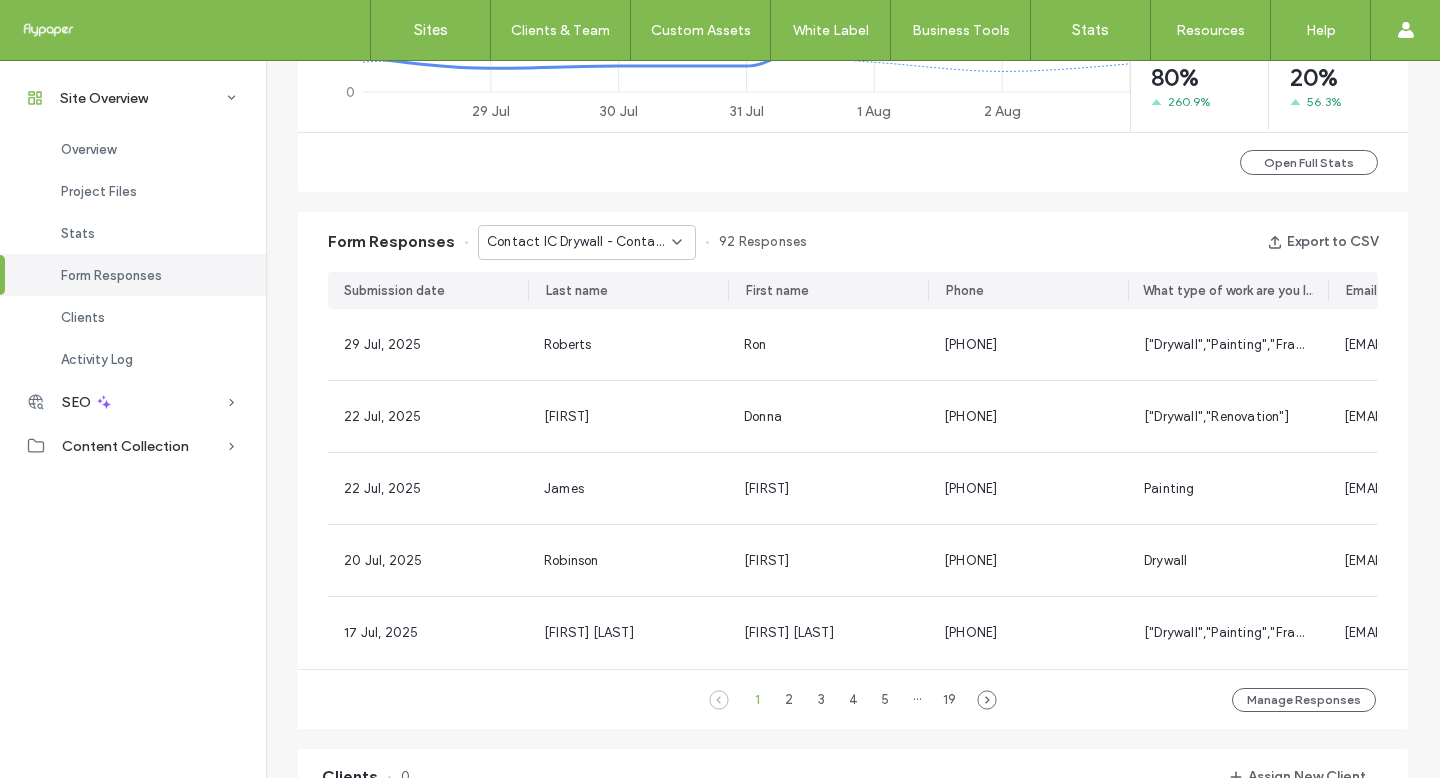 click on "Form Responses Contact IC Drywall - Contact Us page 92 Responses Export to CSV" at bounding box center (853, 242) 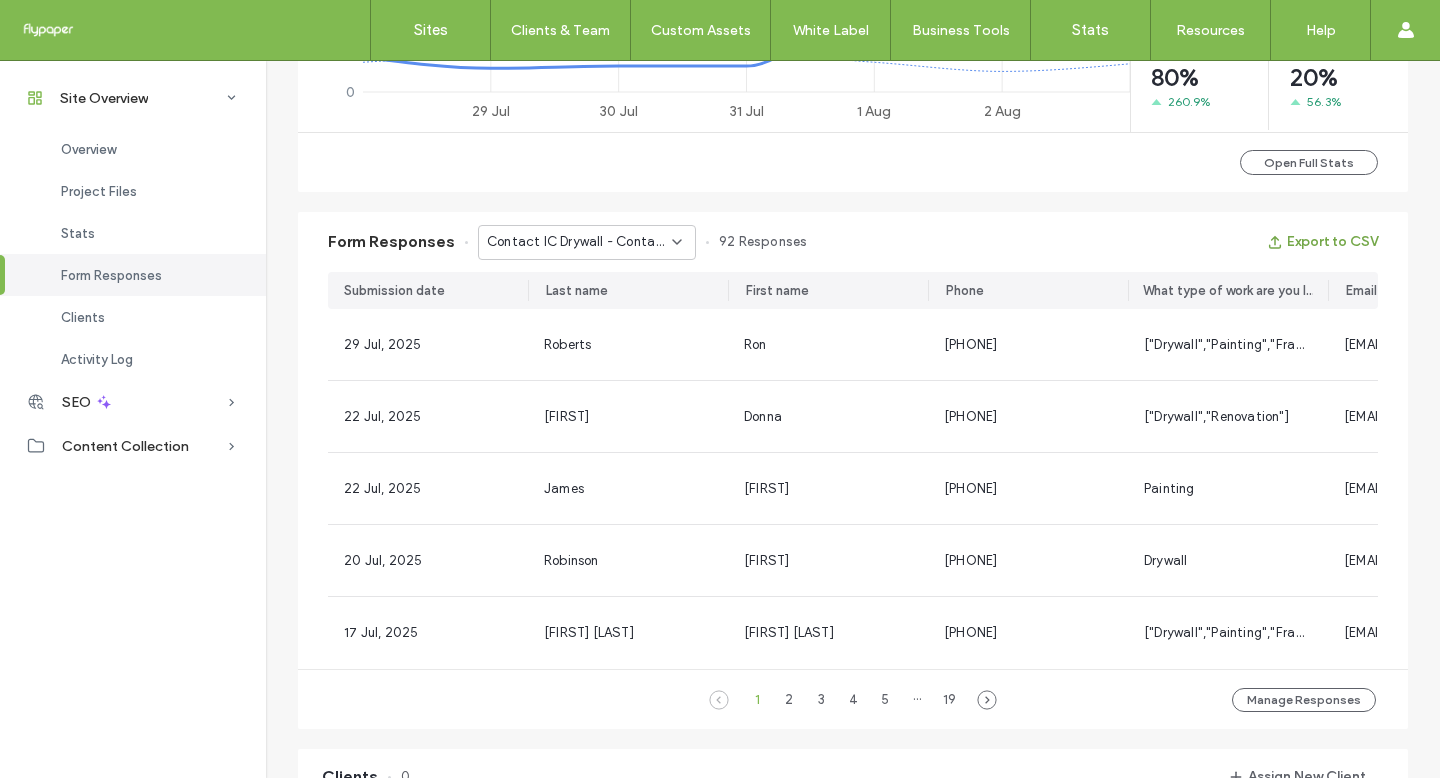 click on "Export to CSV" at bounding box center (1322, 242) 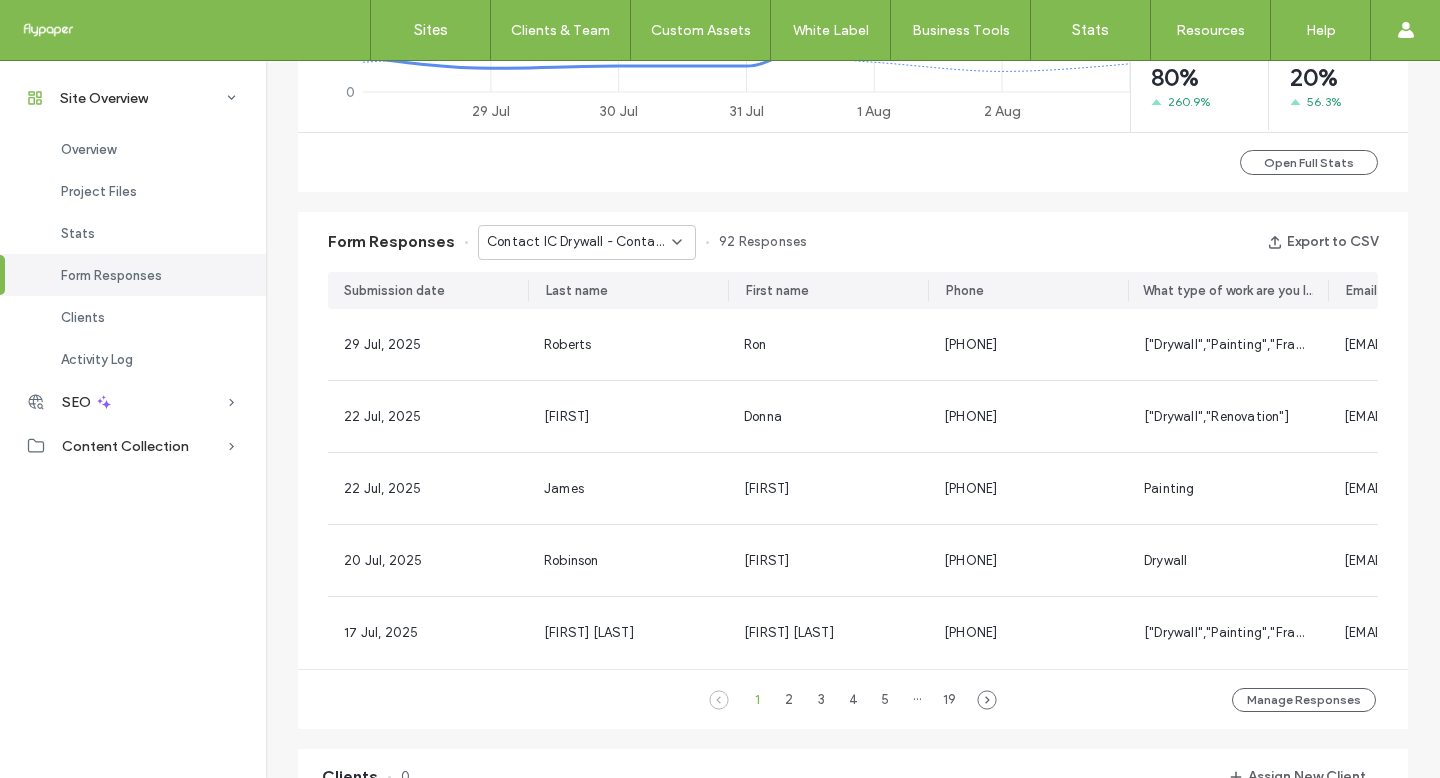 click on "Contact IC Drywall - Contact Us page" at bounding box center (579, 242) 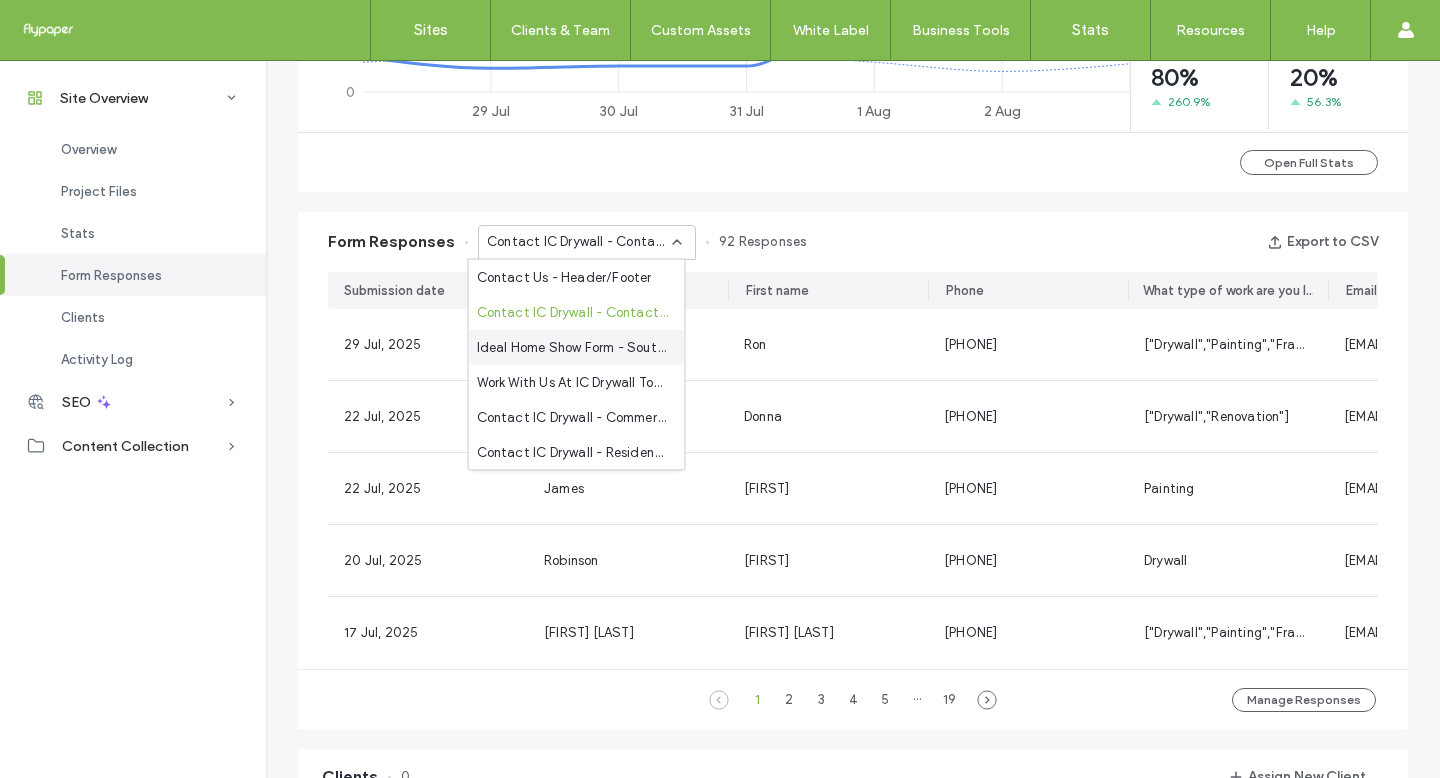 click on "Ideal Home Show Form - Southern Ideal Home Show page" at bounding box center (577, 347) 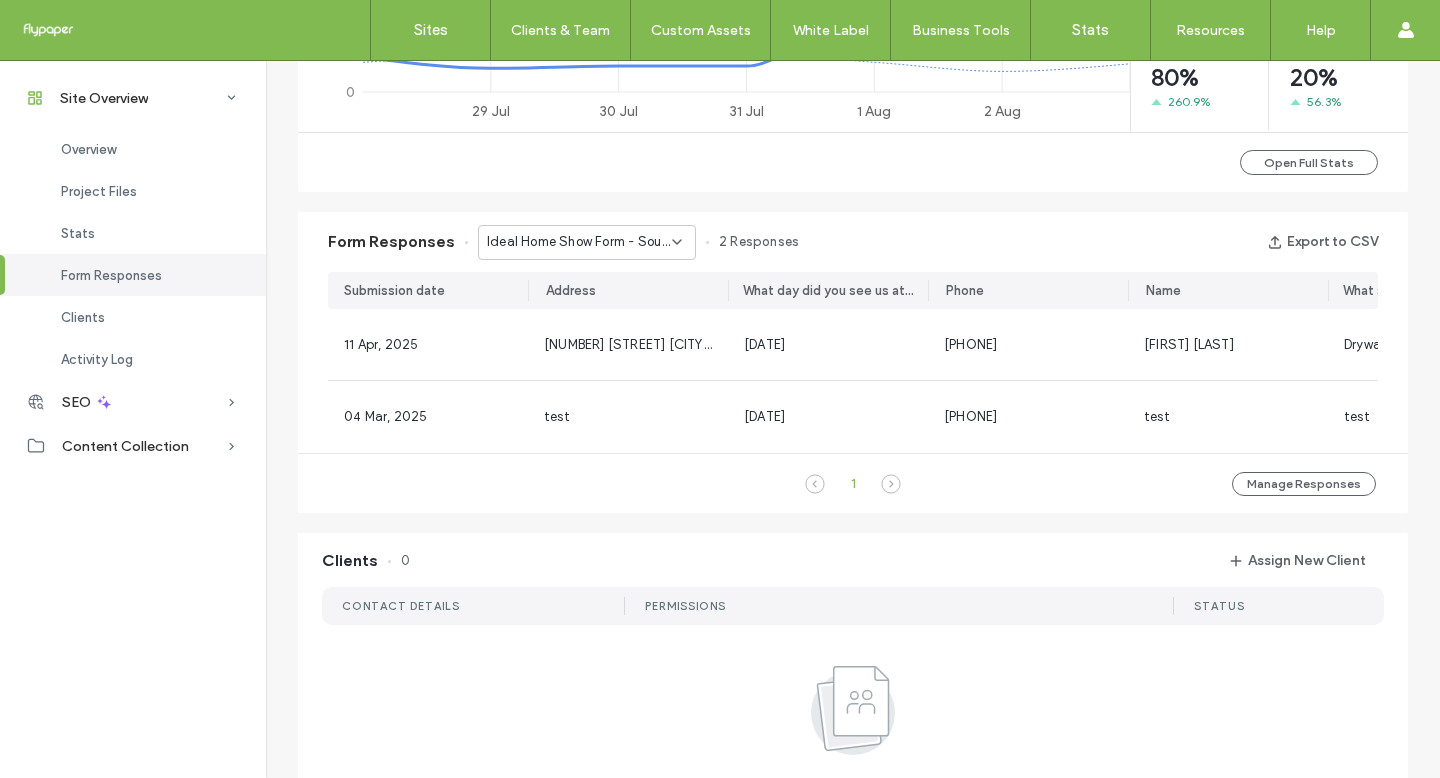 click on "Ideal Home Show Form - Southern Ideal Home Show page" at bounding box center [579, 242] 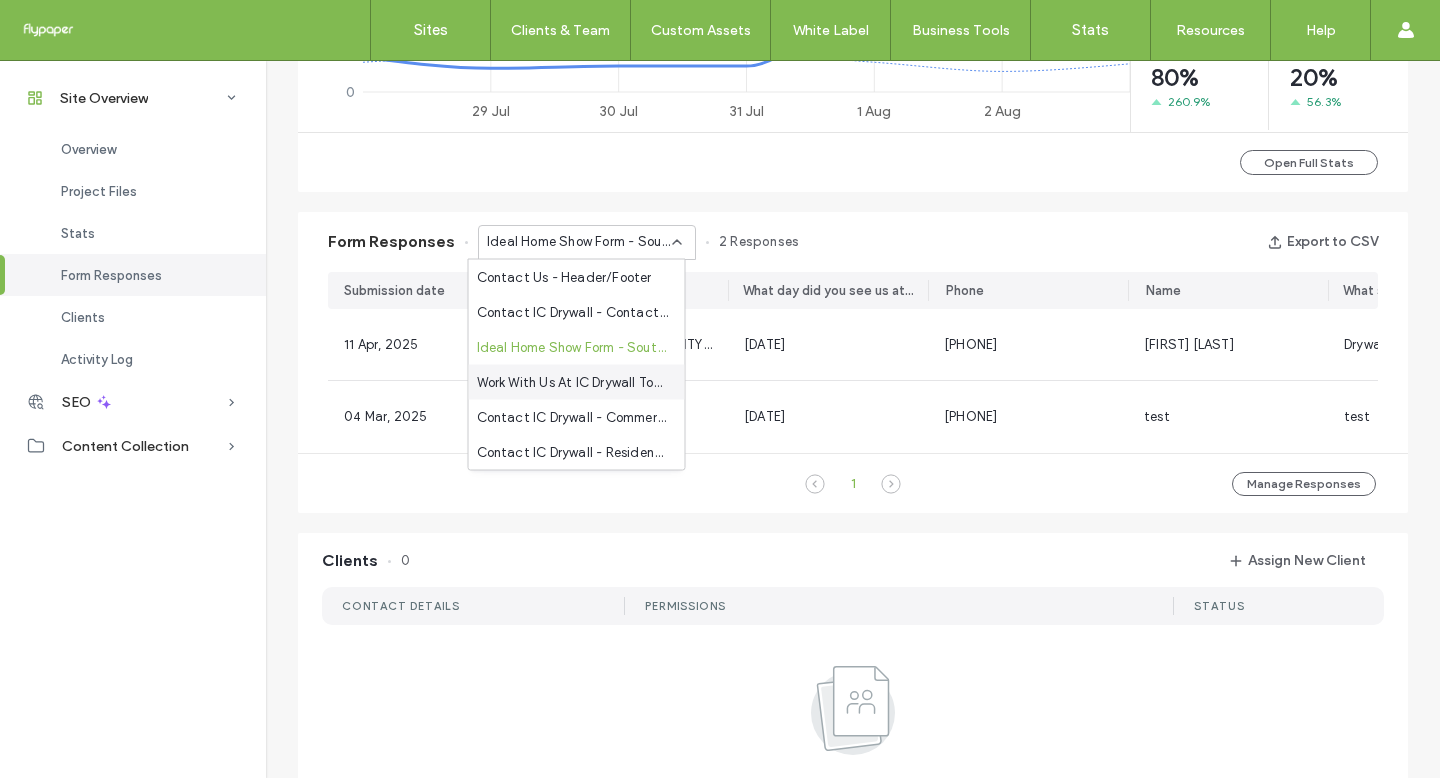 click on "Work With Us At IC Drywall Today! - Employment page" at bounding box center (573, 382) 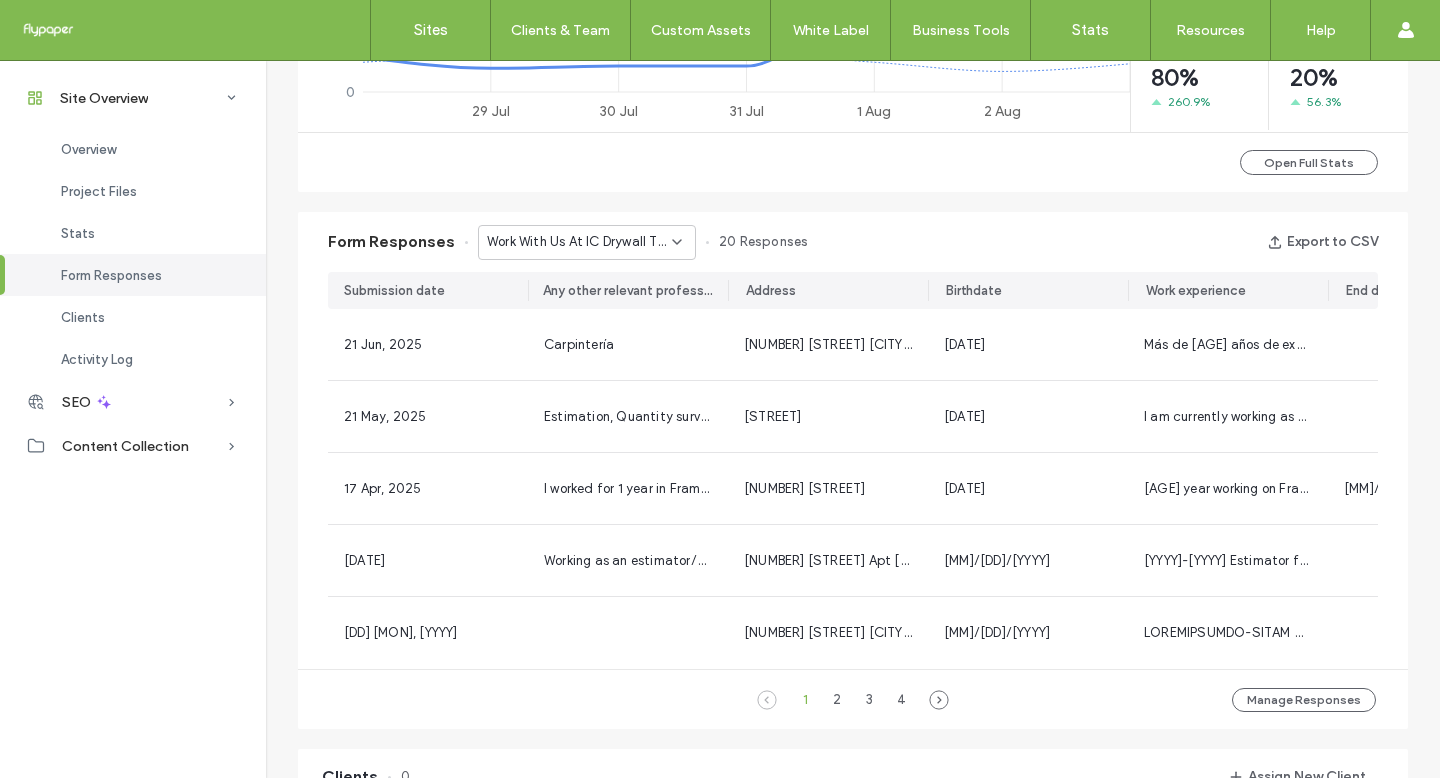 click on "Work With Us At IC Drywall Today! - Employment page" at bounding box center (587, 242) 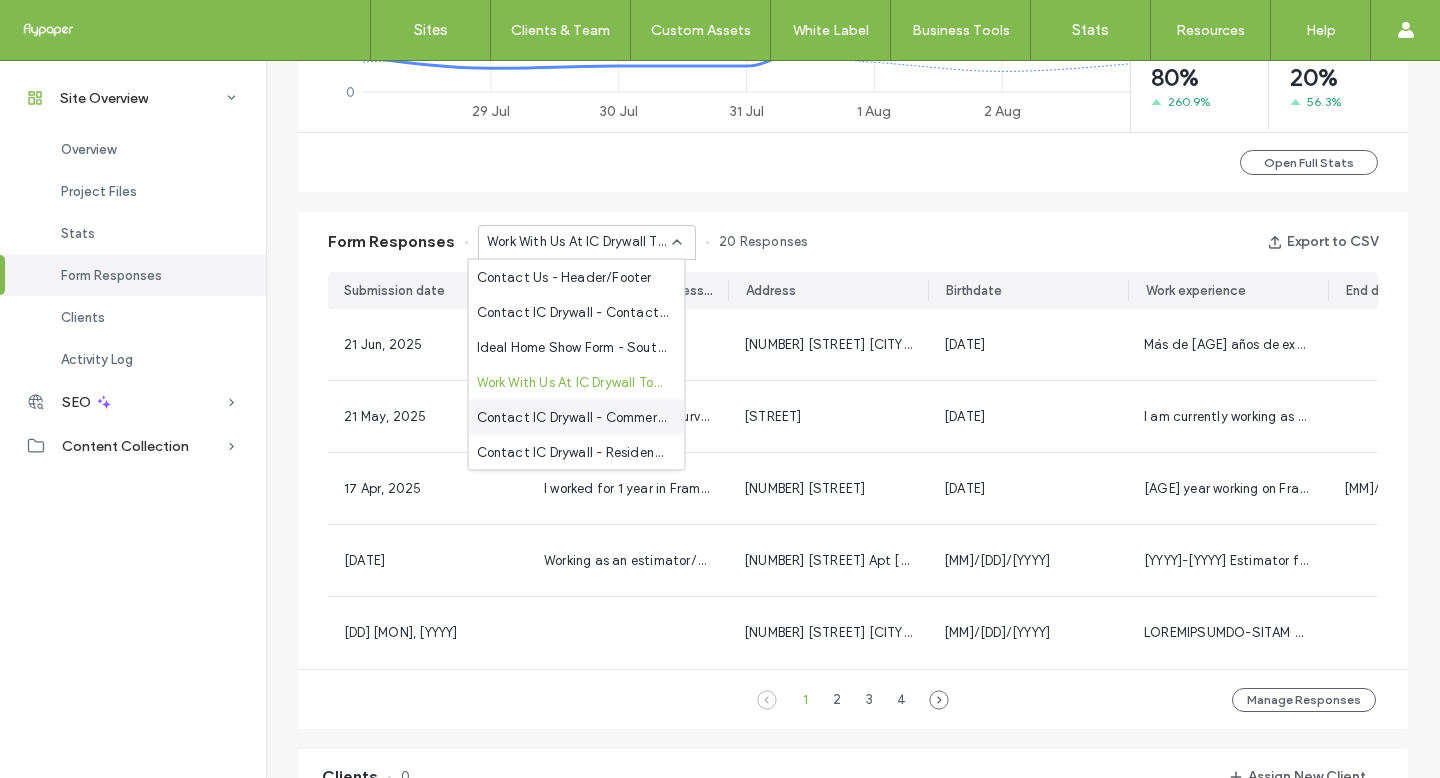 click on "Contact IC Drywall - Commercial Services page" at bounding box center (573, 417) 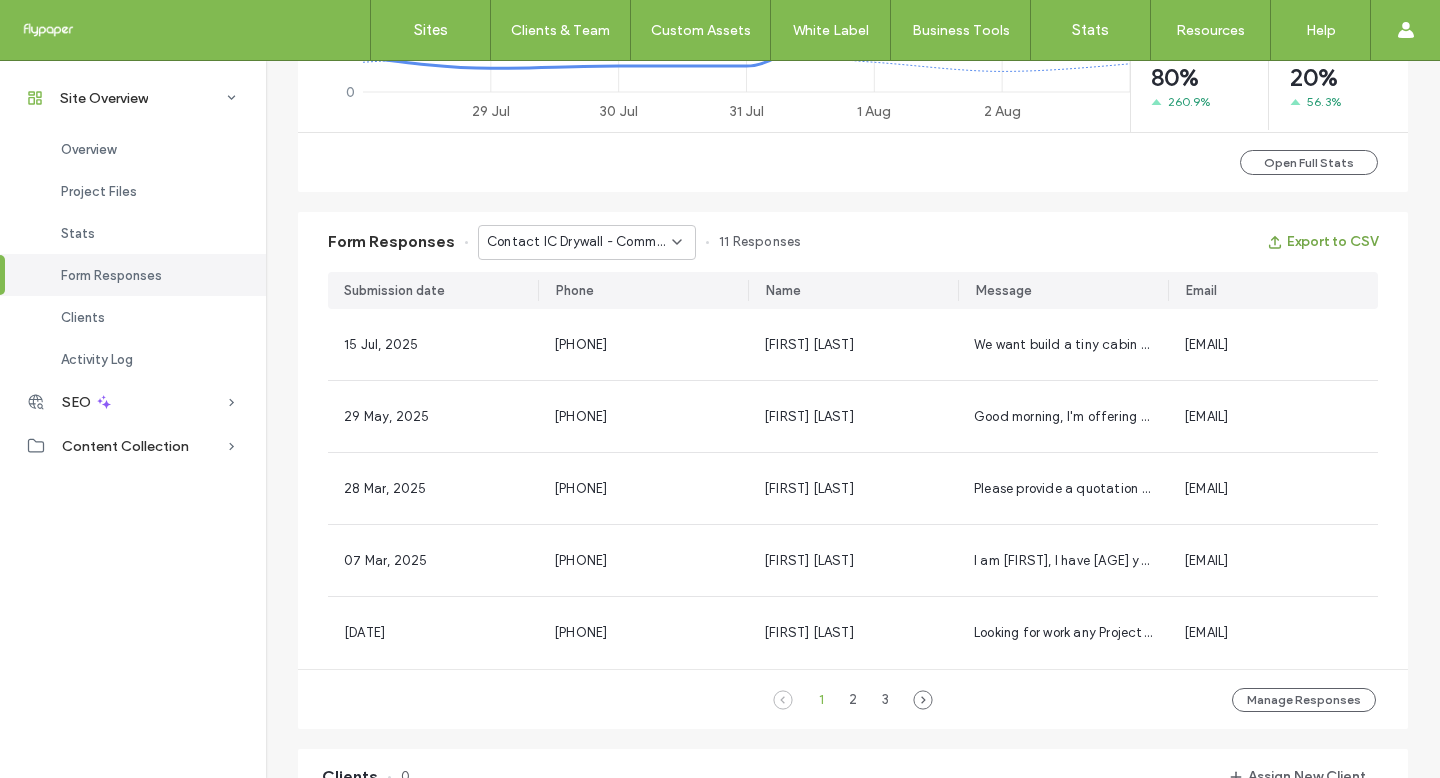 click on "Export to CSV" at bounding box center [1322, 242] 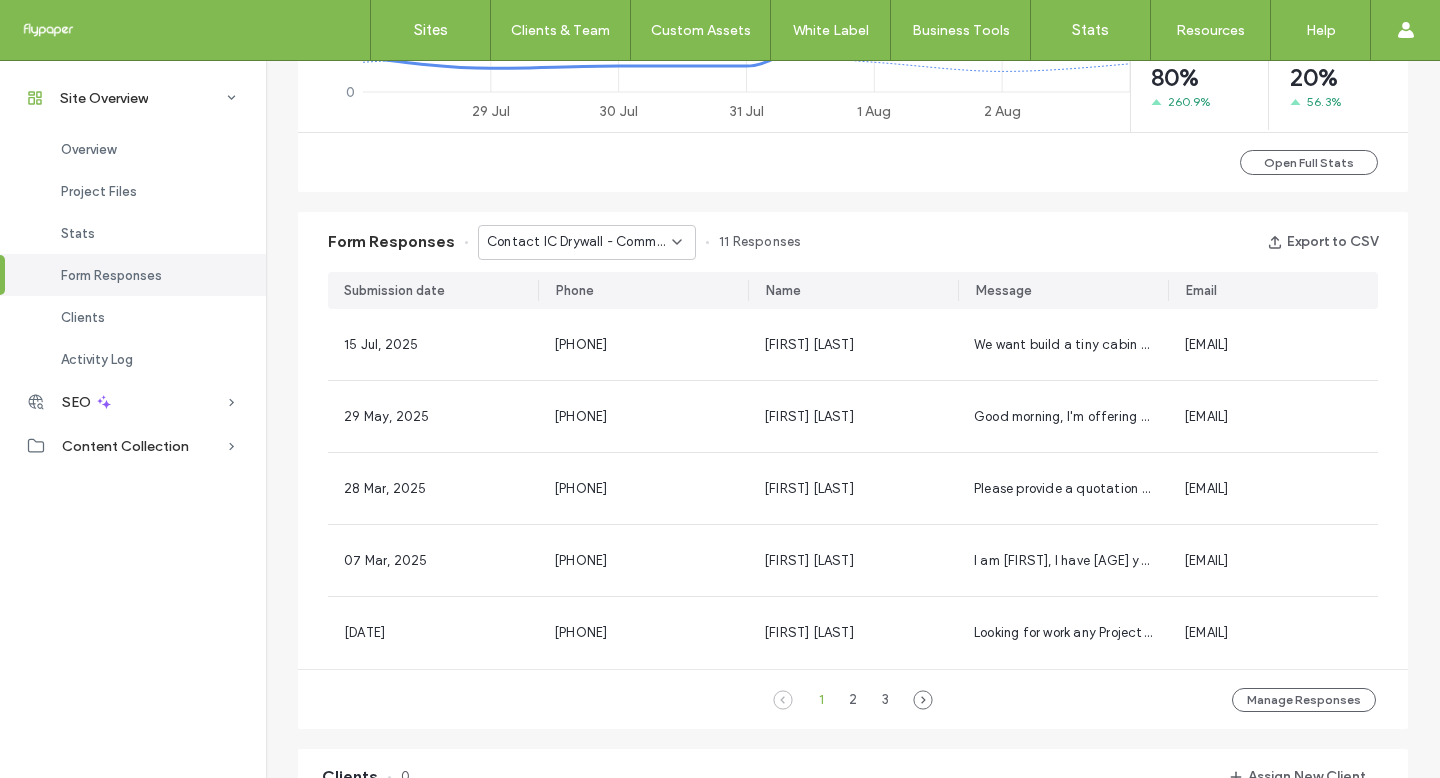 click on "Contact IC Drywall - Commercial Services page" at bounding box center (579, 242) 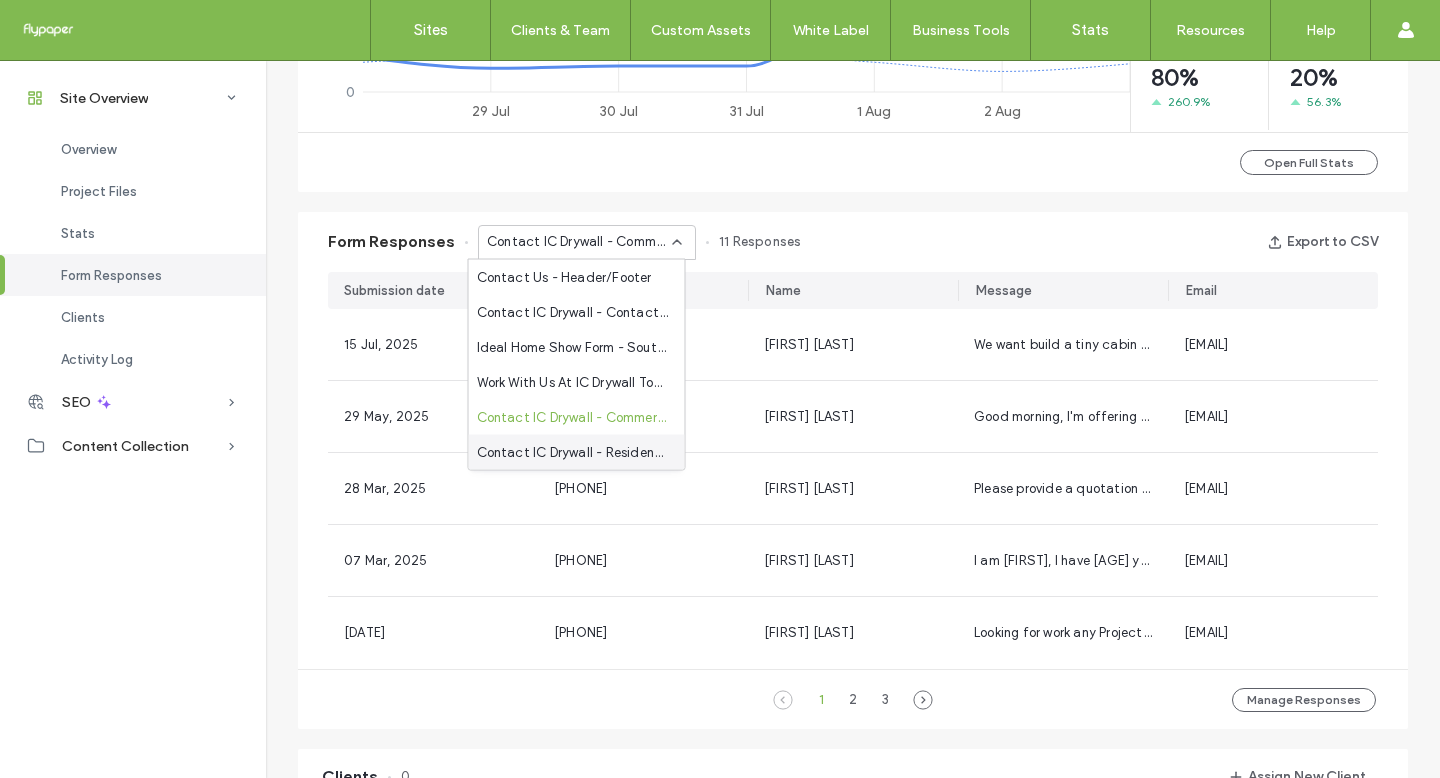click on "Contact IC Drywall - Residential Services page" at bounding box center (573, 452) 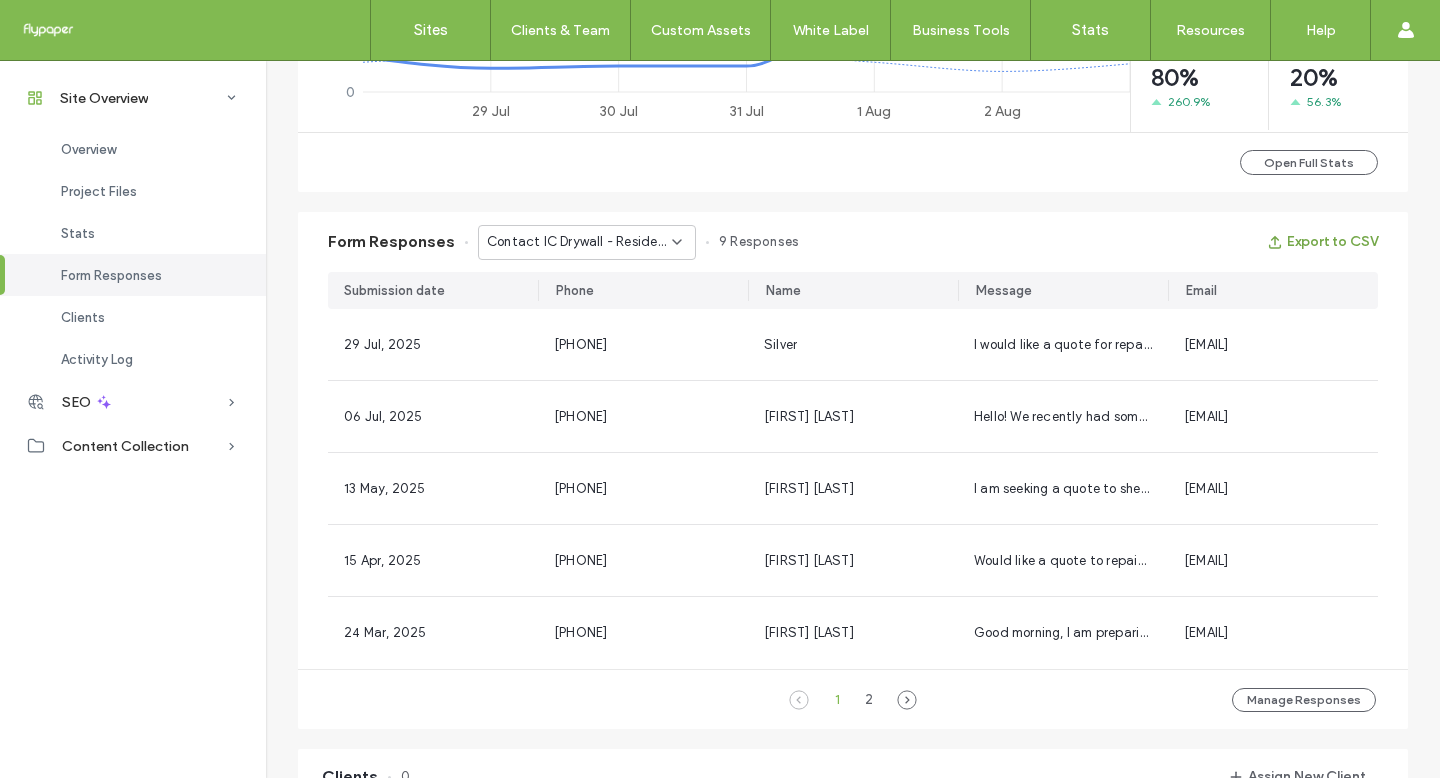 click on "Export to CSV" at bounding box center [1322, 242] 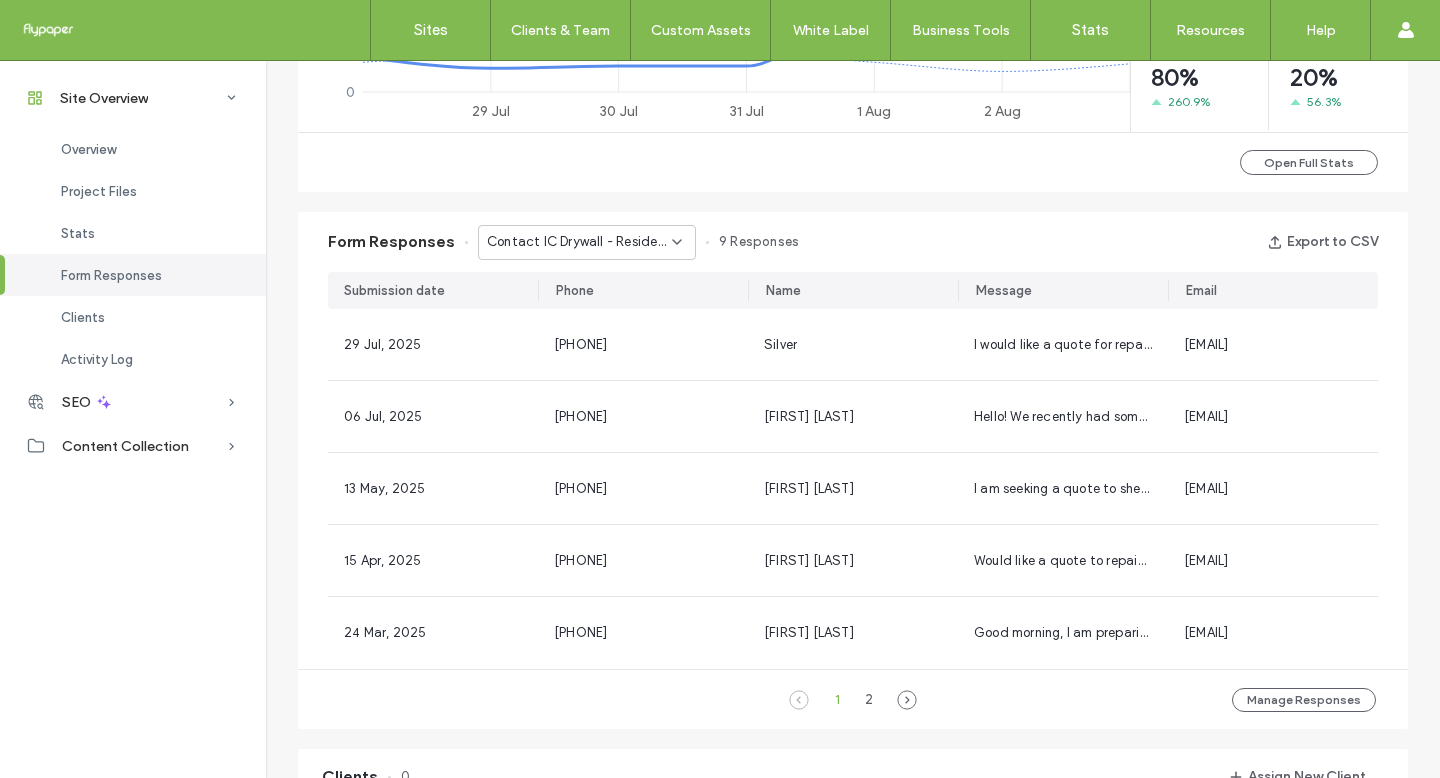 scroll, scrollTop: 0, scrollLeft: 0, axis: both 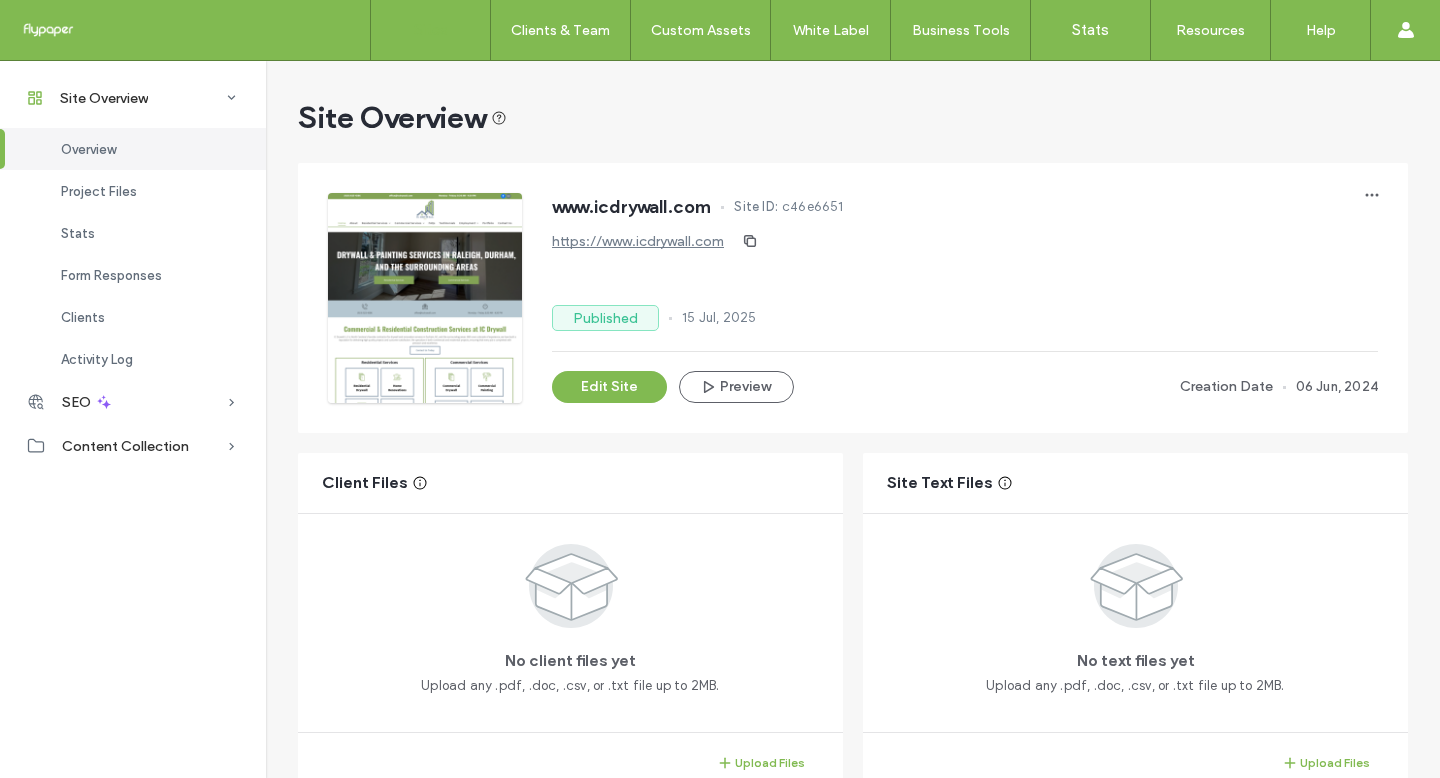 click on "Sites" at bounding box center [430, 30] 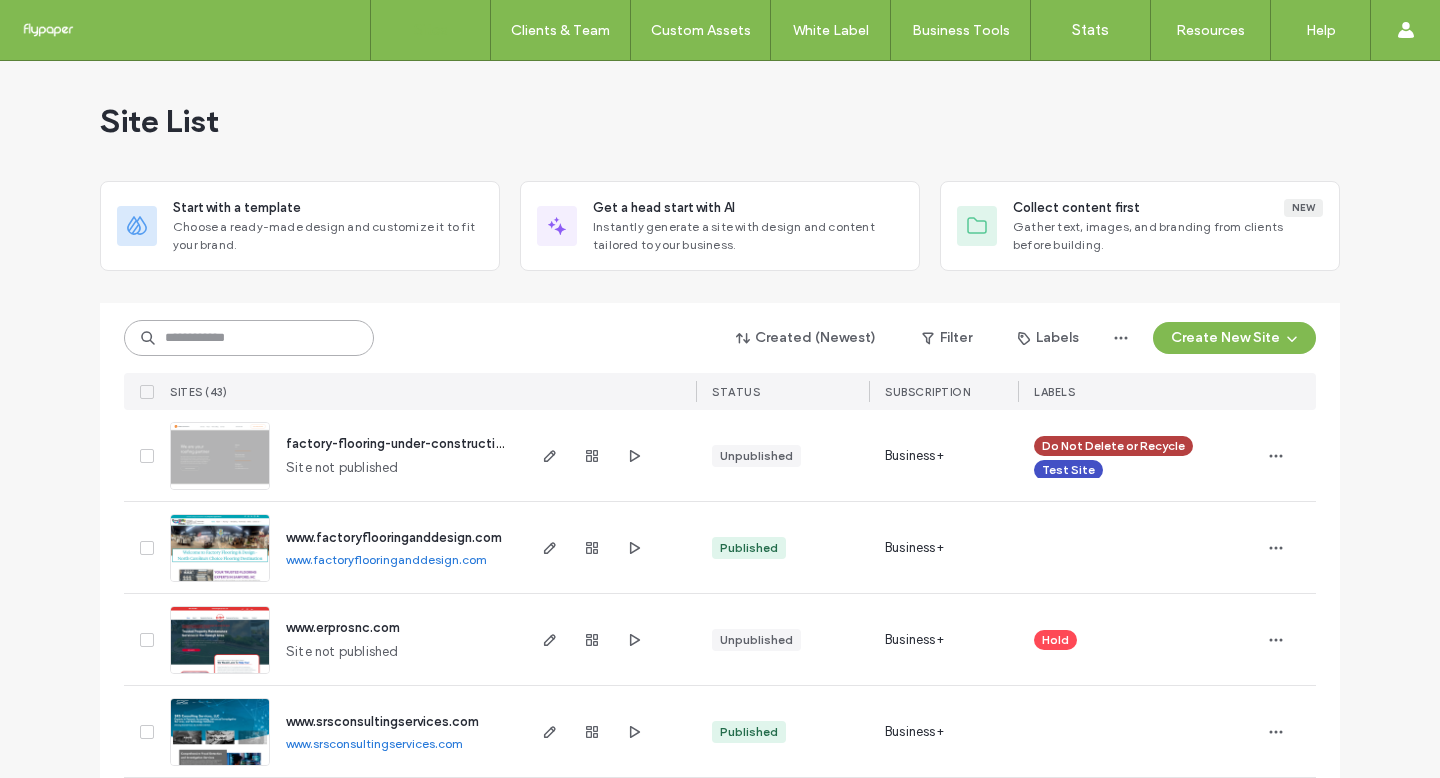 click at bounding box center (249, 338) 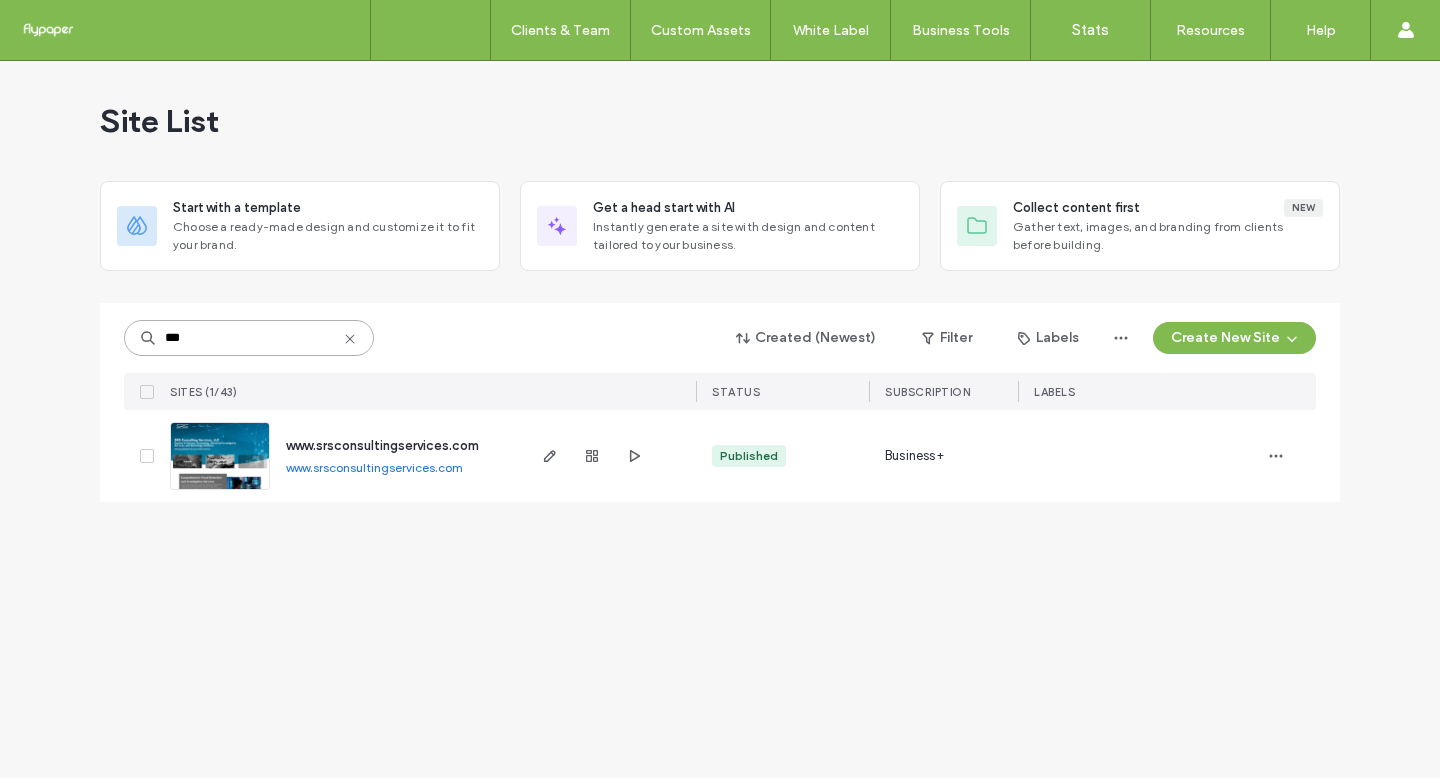 type on "***" 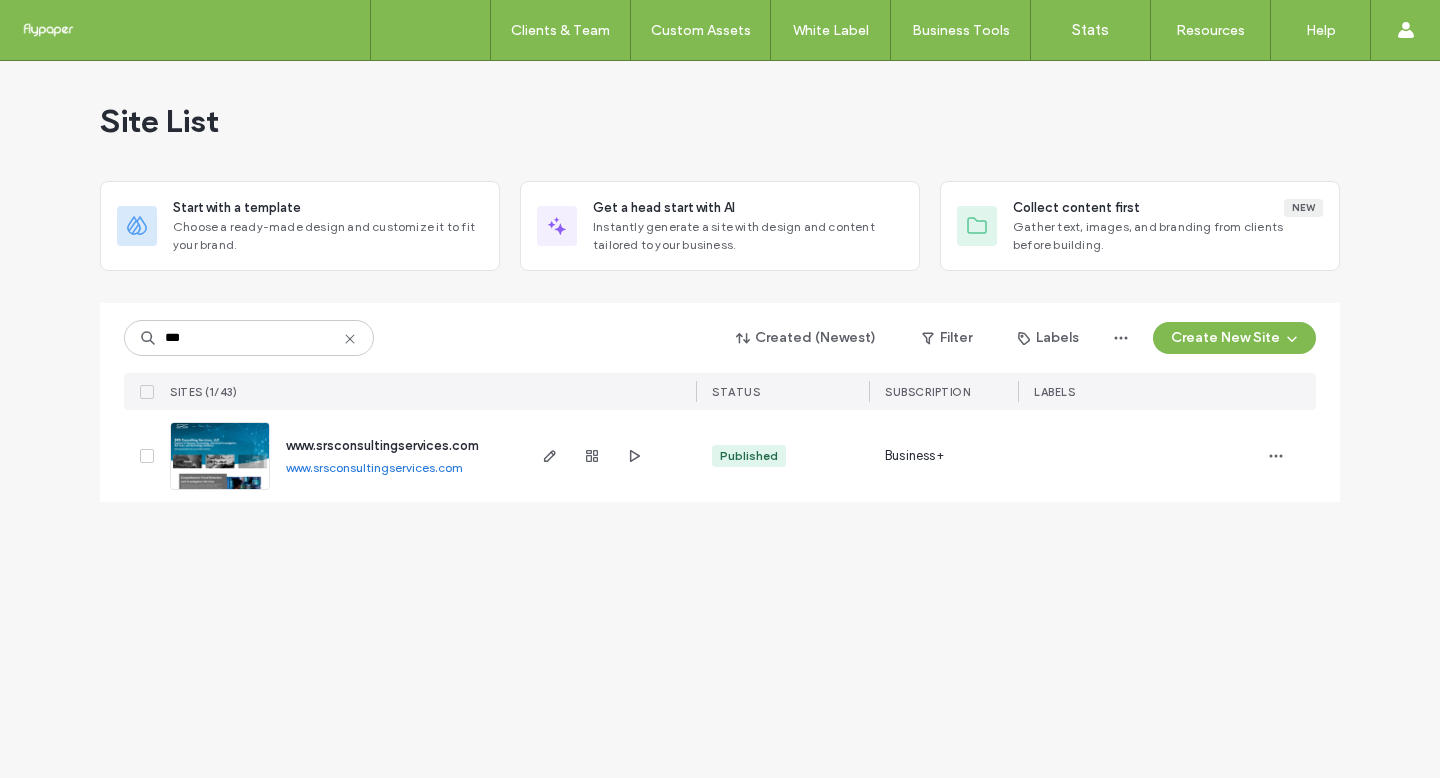 click on "www.srsconsultingservices.com" at bounding box center (382, 445) 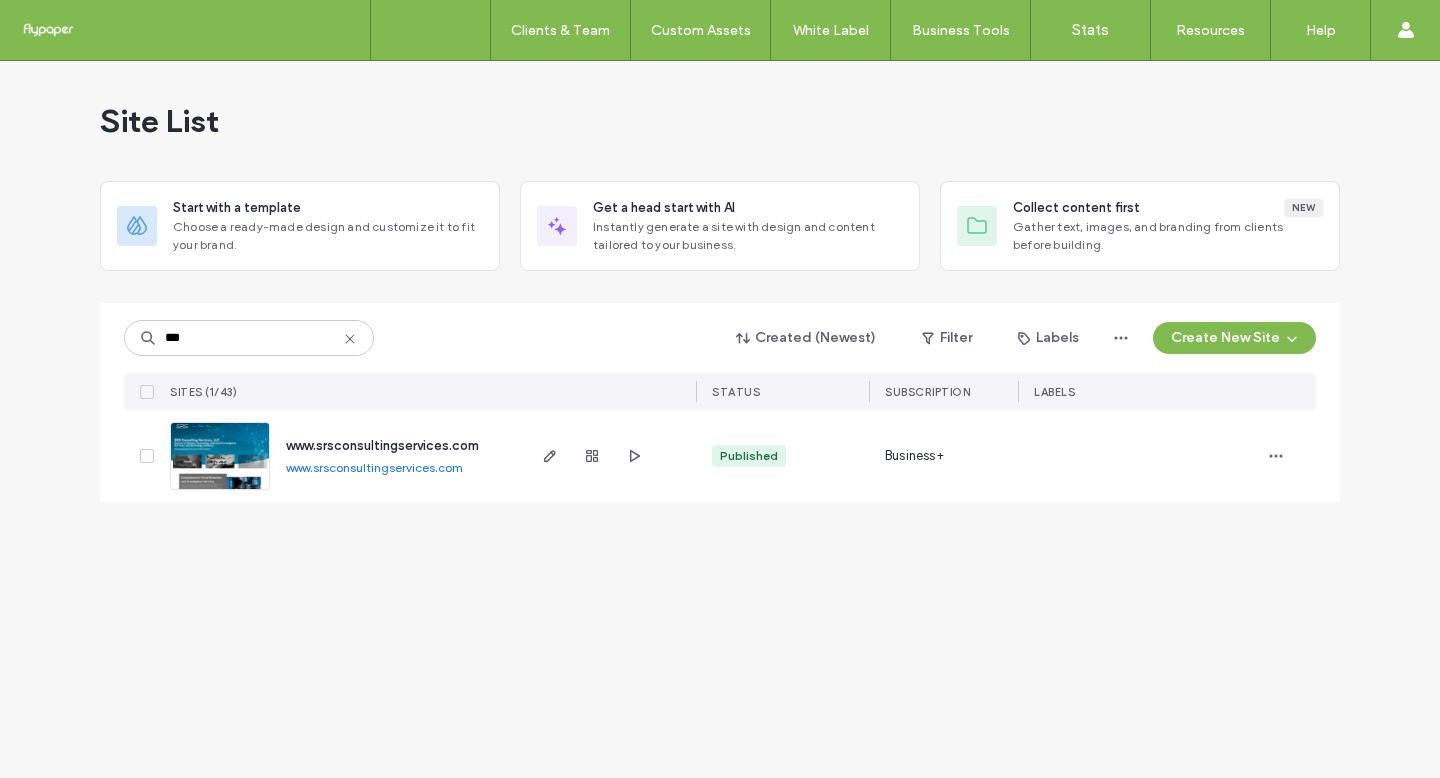 scroll, scrollTop: 0, scrollLeft: 0, axis: both 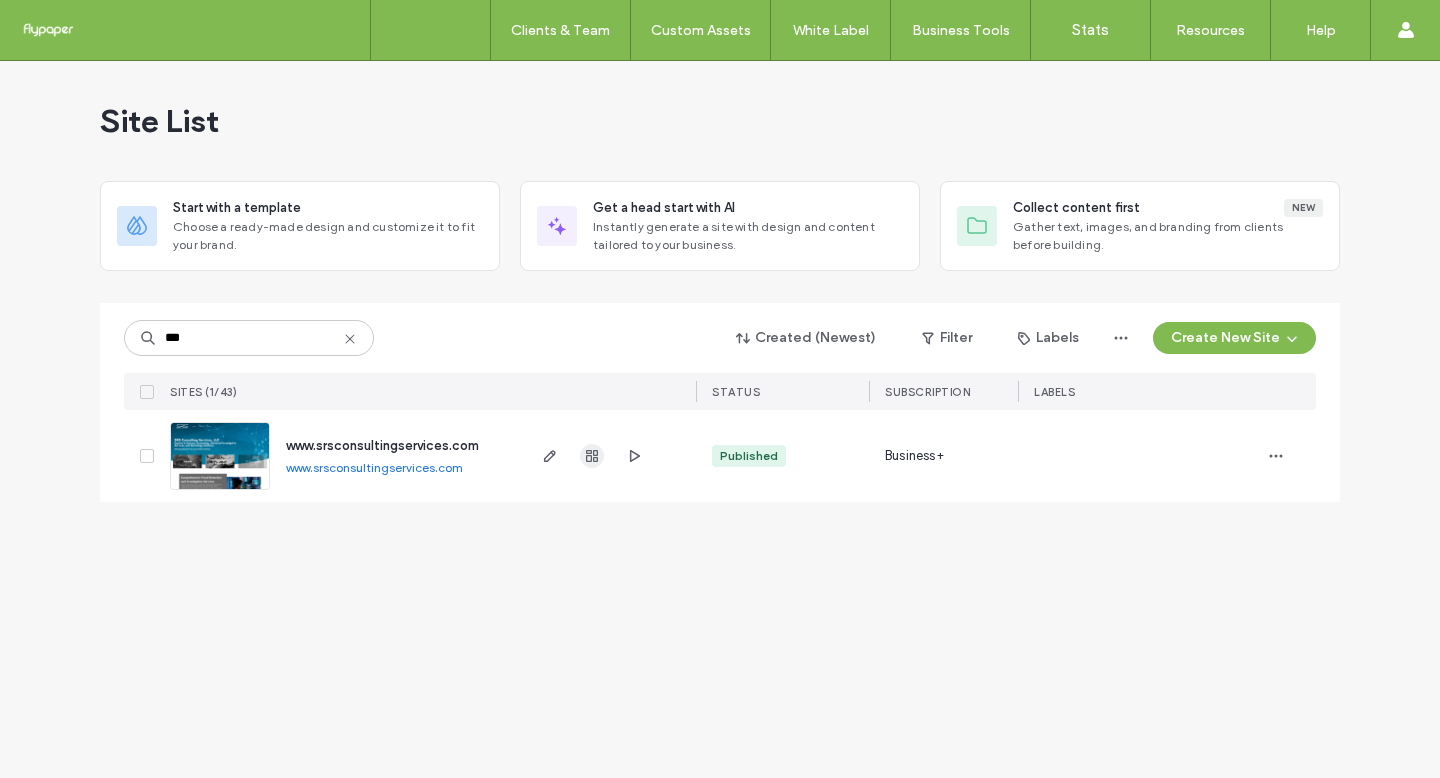 type on "***" 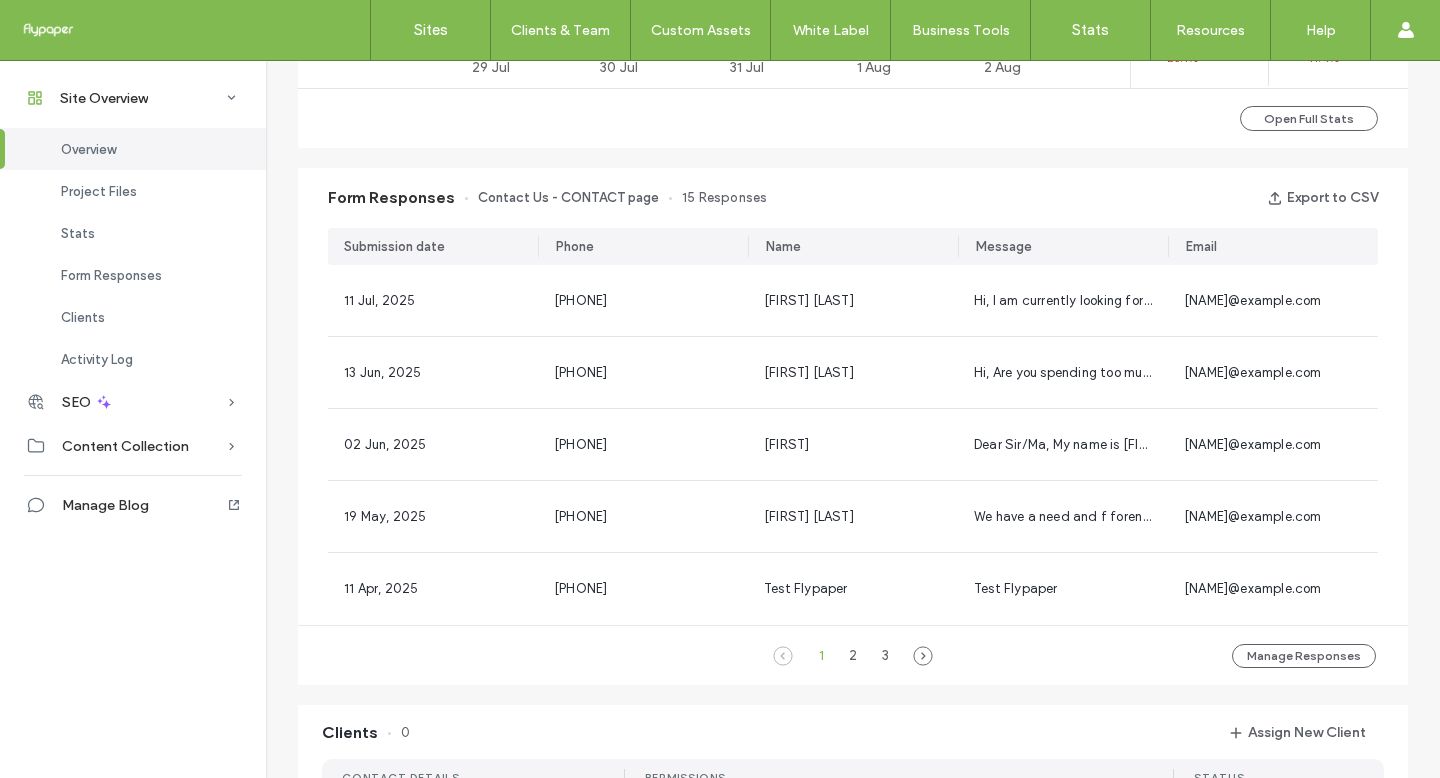scroll, scrollTop: 1267, scrollLeft: 0, axis: vertical 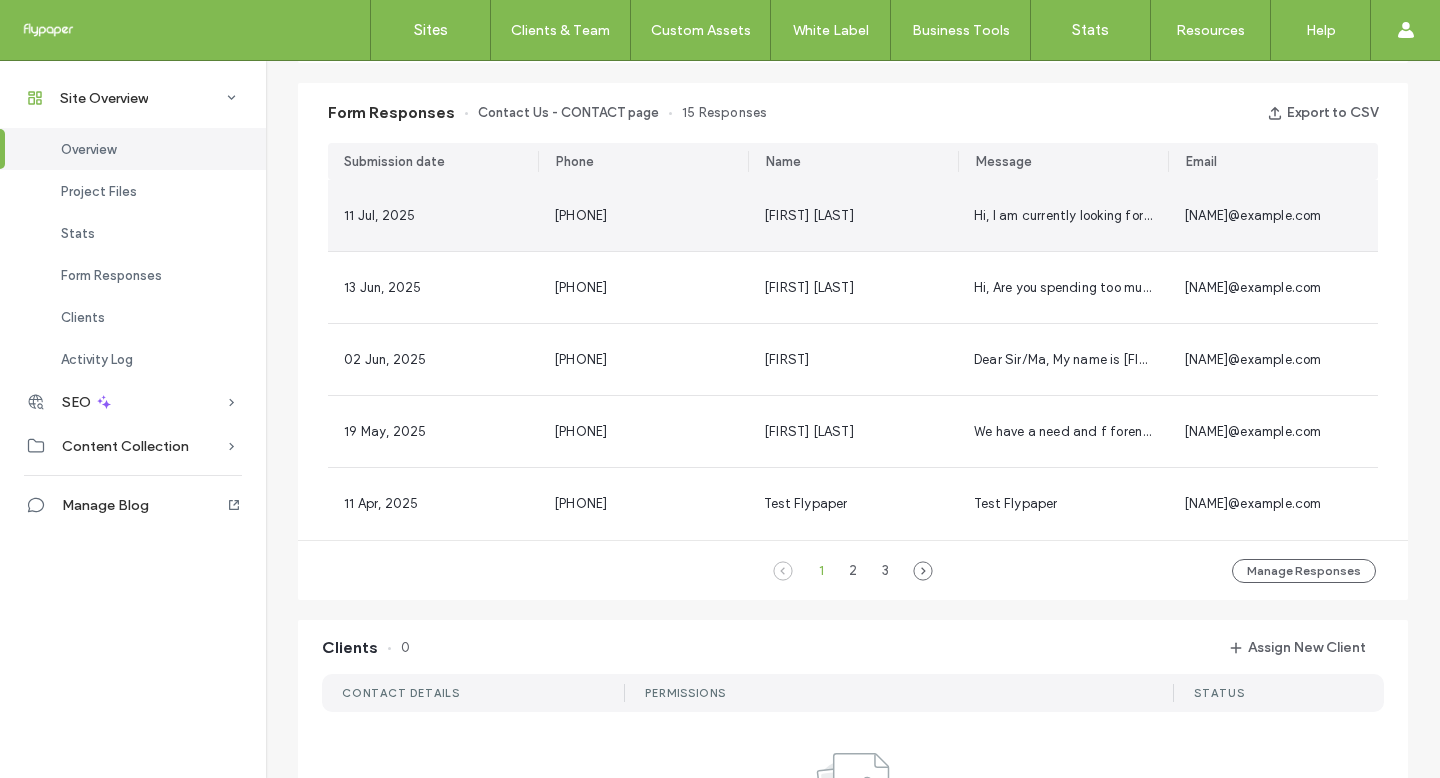 click on "Goutham Dadi" at bounding box center [853, 215] 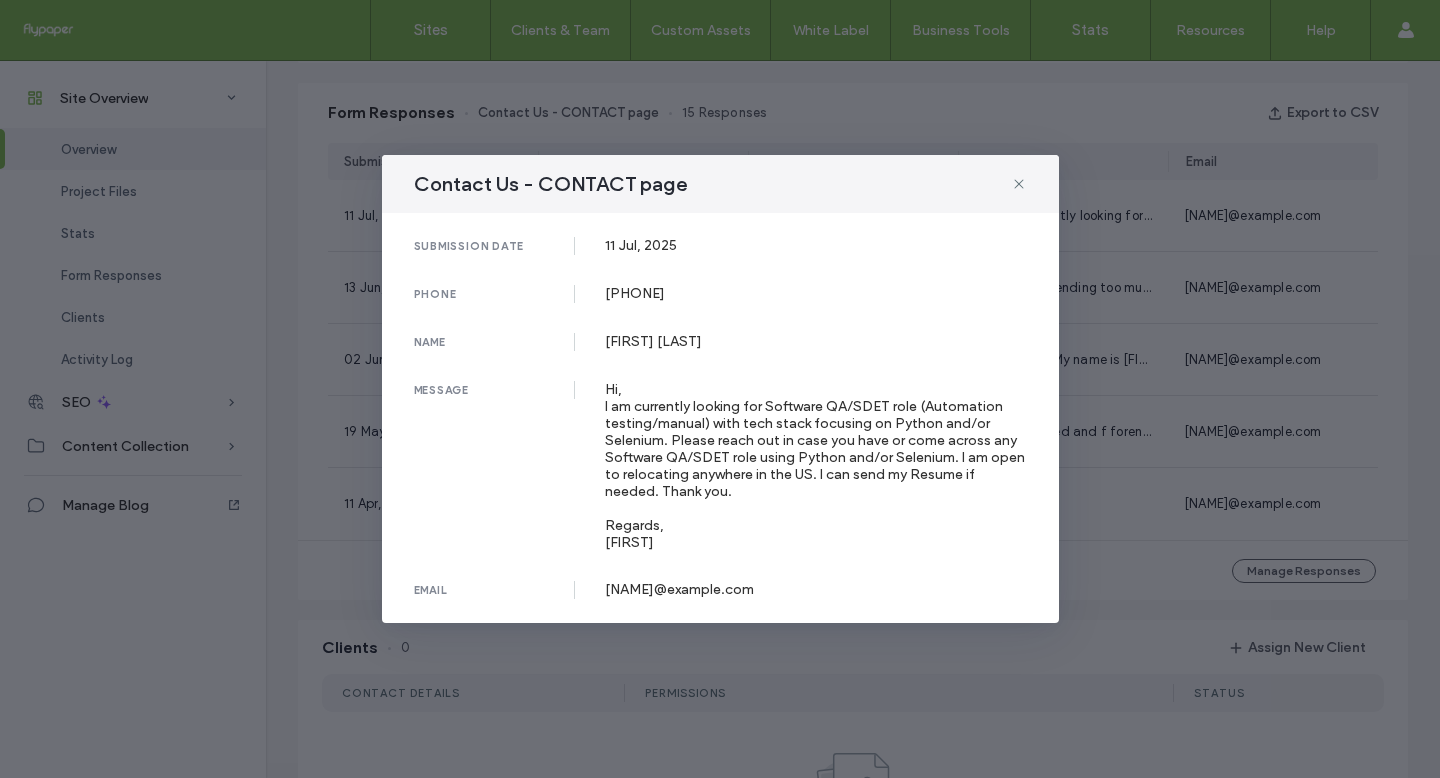 click on "Contact Us - CONTACT page submission date 11 Jul, 2025 phone 3014589707 name Goutham Dadi message Hi,
I am currently looking for Software QA/SDET role (Automation testing/manual) with tech stack focusing on Python and/or Selenium. Please reach out in case you have or come across any Software QA/SDET role using Python and/or Selenium. I am open to relocating anywhere in the US. I can send my Resume if needed. Thank you.
Regards,
Goutham email gouthamdadi1@gmail.com" at bounding box center [720, 389] 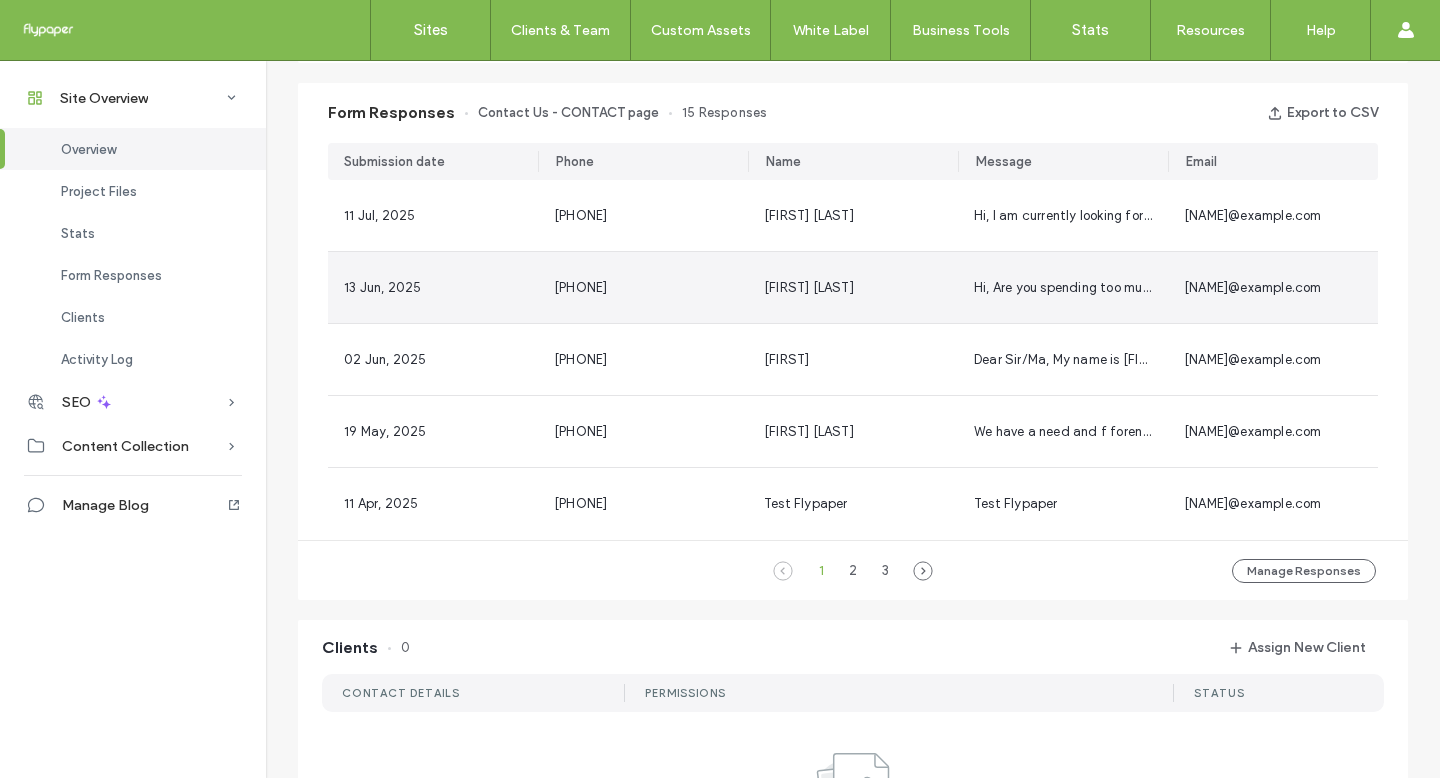 click on "13 Jun, 2025" at bounding box center [433, 287] 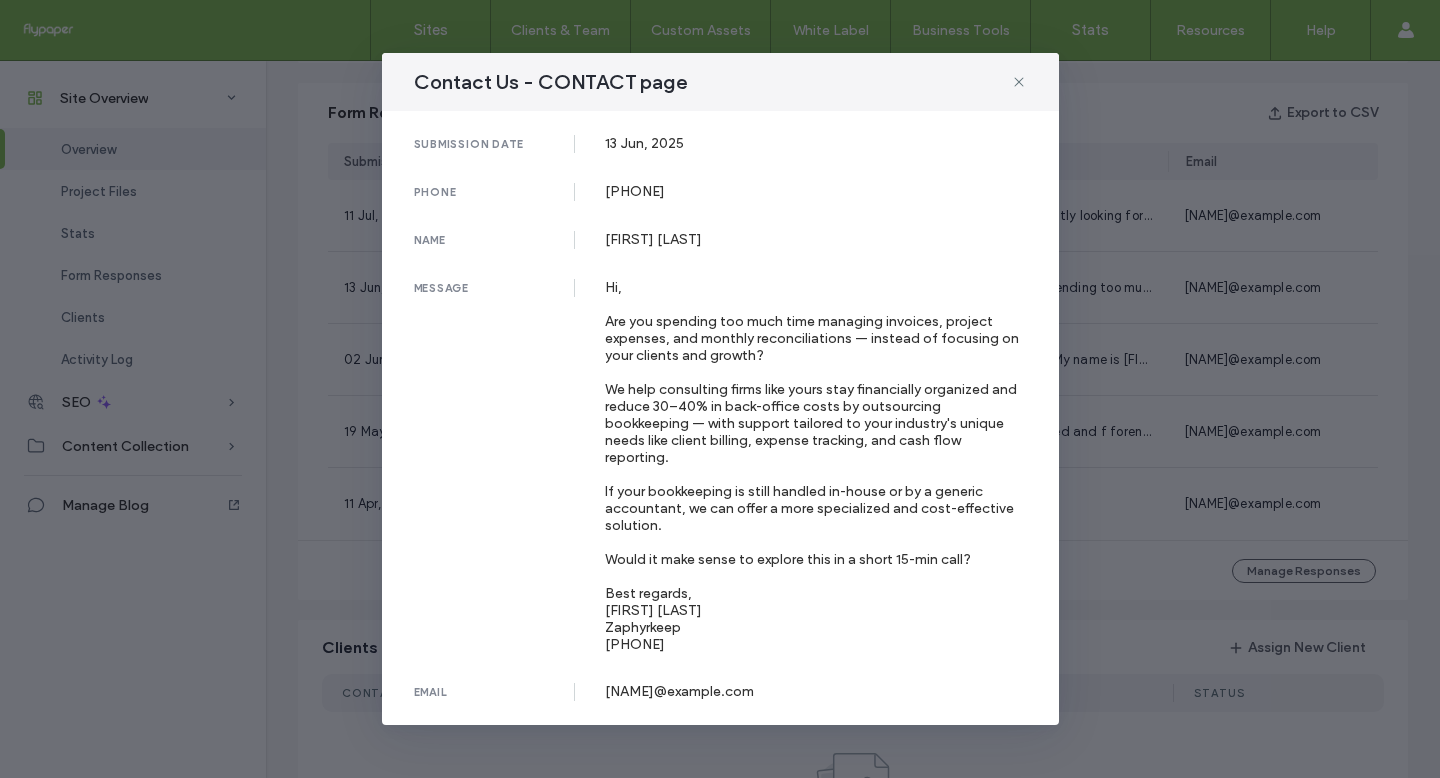 click on "Contact Us - CONTACT page submission date 13 Jun, 2025 phone 2029206963 name Wasif Khan message Hi,
Are you spending too much time managing invoices, project expenses, and monthly reconciliations — instead of focusing on your clients and growth?
We help consulting firms like yours stay financially organized and reduce 30–40% in back-office costs by outsourcing bookkeeping — with support tailored to your industry's unique needs like client billing, expense tracking, and cash flow reporting.
If your bookkeeping is still handled in-house or by a generic accountant, we can offer a more specialized and cost-effective solution.
Would it make sense to explore this in a short 15-min call?
Best regards,
Wasif Khan
Zaphyrkeep
202-920-6963 email wasif@zaphyrkeep.com" at bounding box center [720, 389] 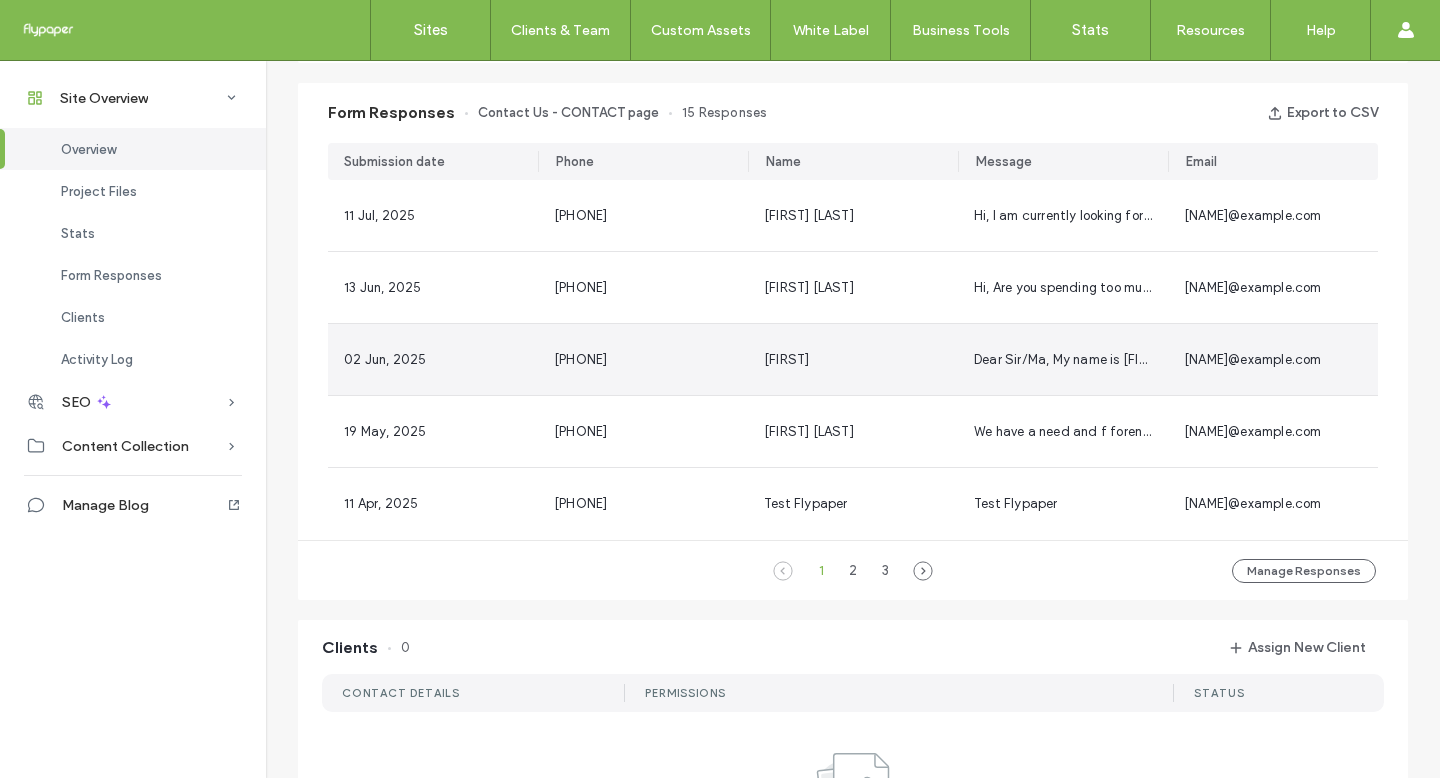 click on "02 Jun, 2025" at bounding box center (433, 359) 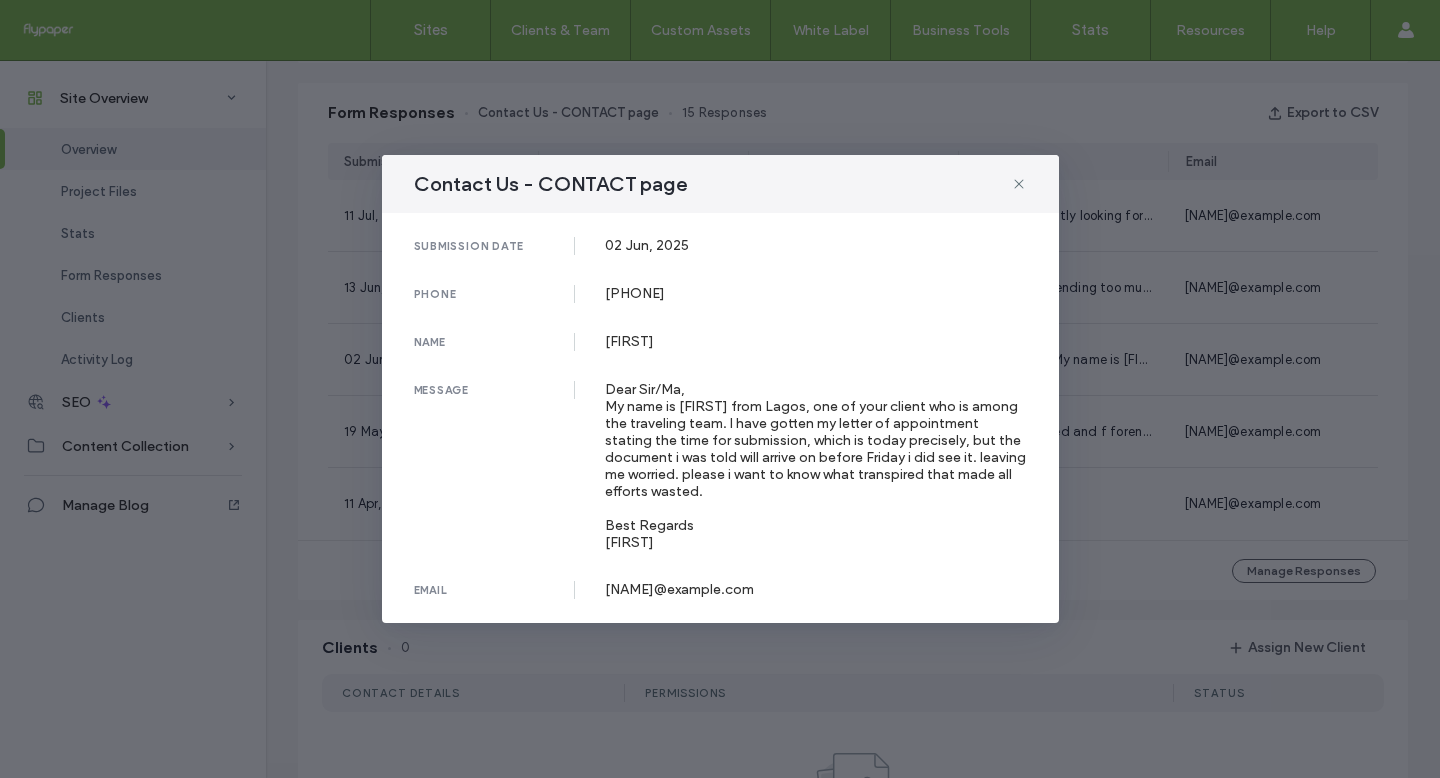 click on "Contact Us - CONTACT page submission date 02 Jun, 2025 phone 07038163243 name frank message Dear Sir/Ma,
My name is Frank from Lagos, one of your client who is among the traveling team. I have gotten my letter of appointment stating the time for submission, which is today precisely, but the document i was told will arrive on before Friday i did see it. leaving me worried. please i want to know what transpired that made all efforts wasted.
Best Regards
Frank email frankehis07@gmail.com" at bounding box center [720, 389] 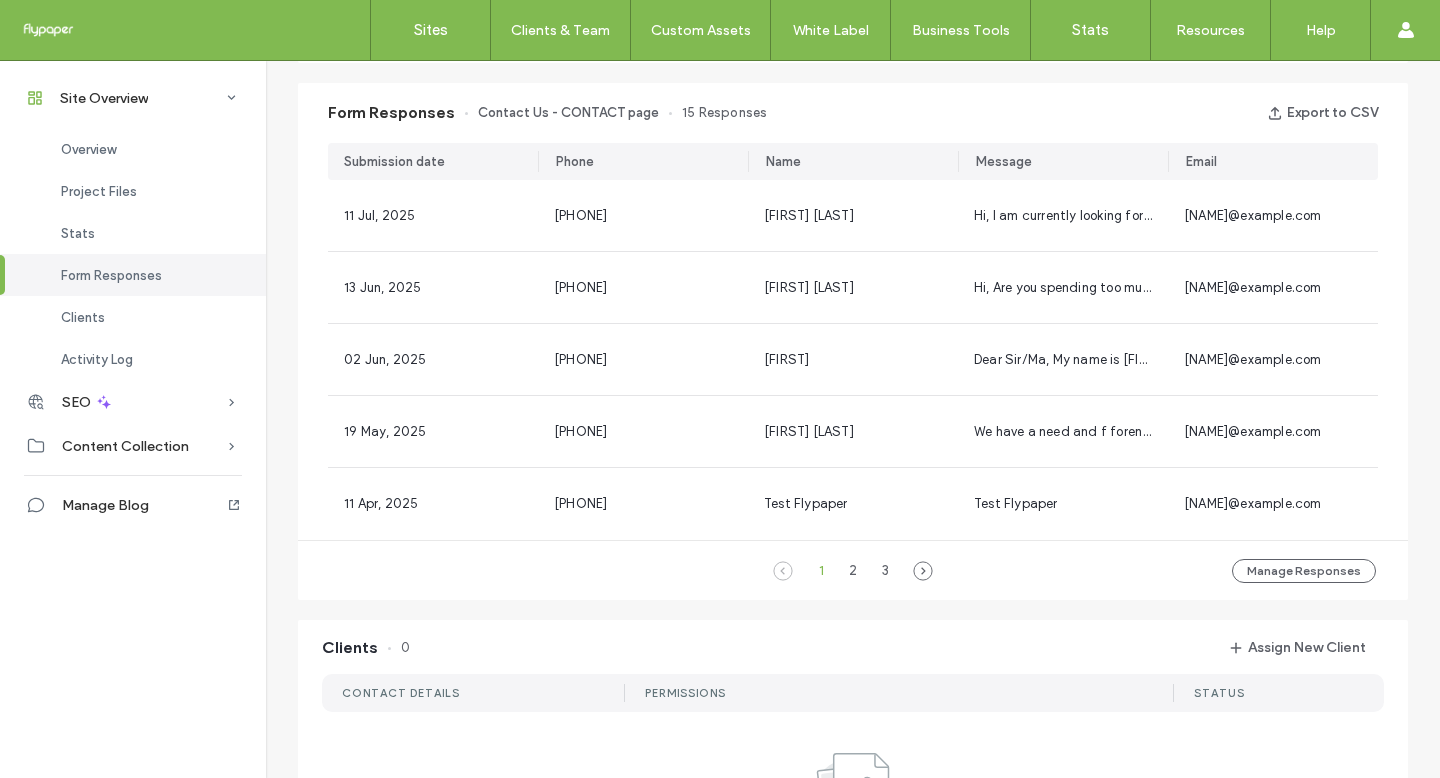 scroll, scrollTop: 0, scrollLeft: 0, axis: both 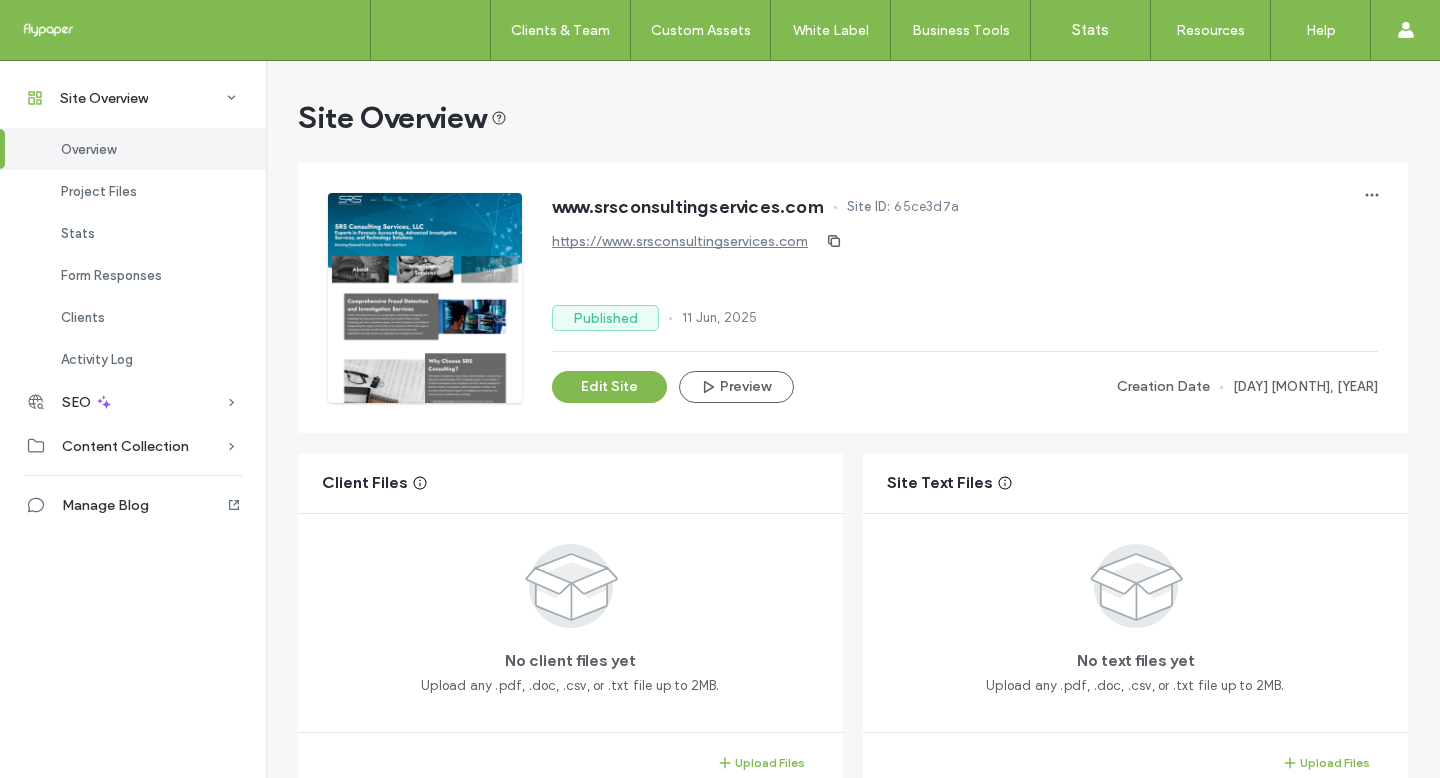 click on "Sites" at bounding box center (430, 30) 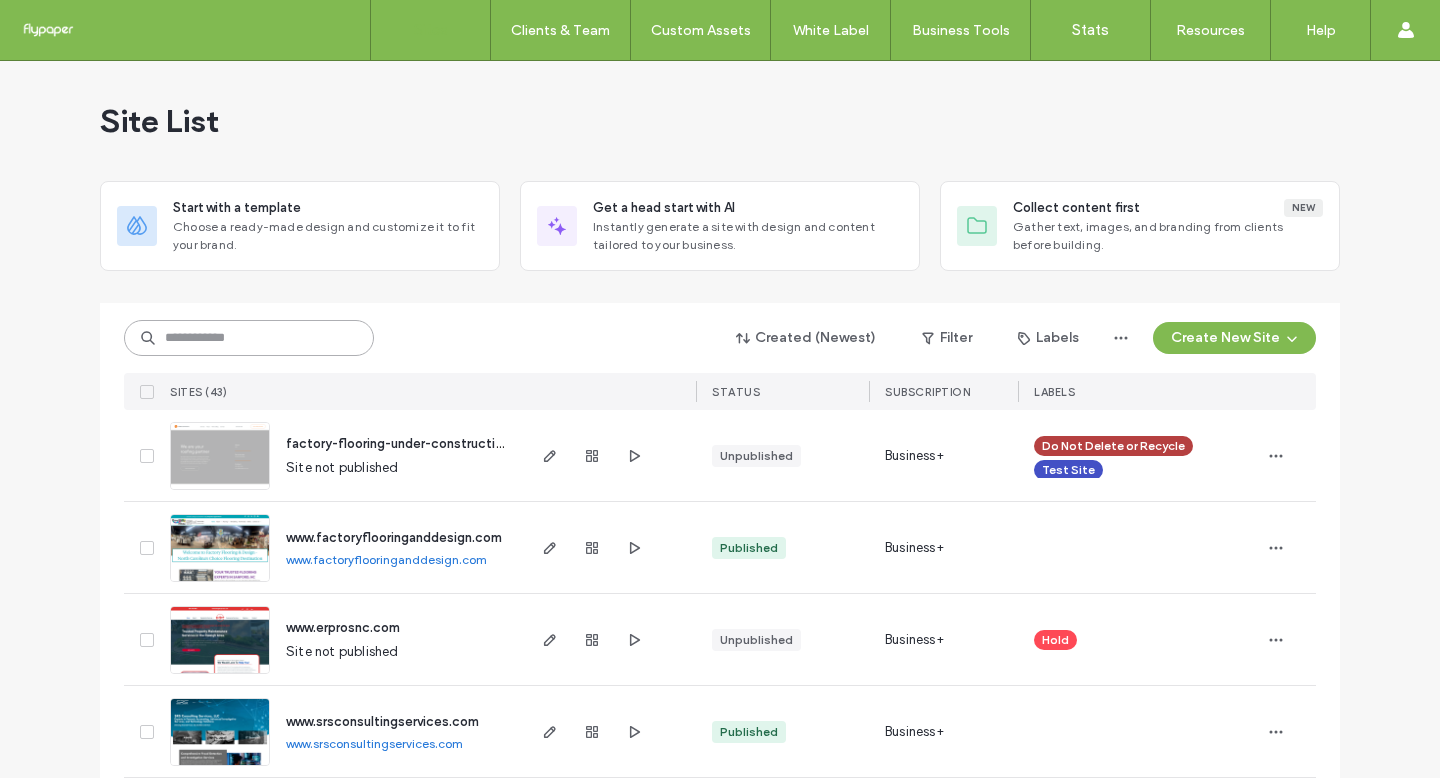 click at bounding box center [249, 338] 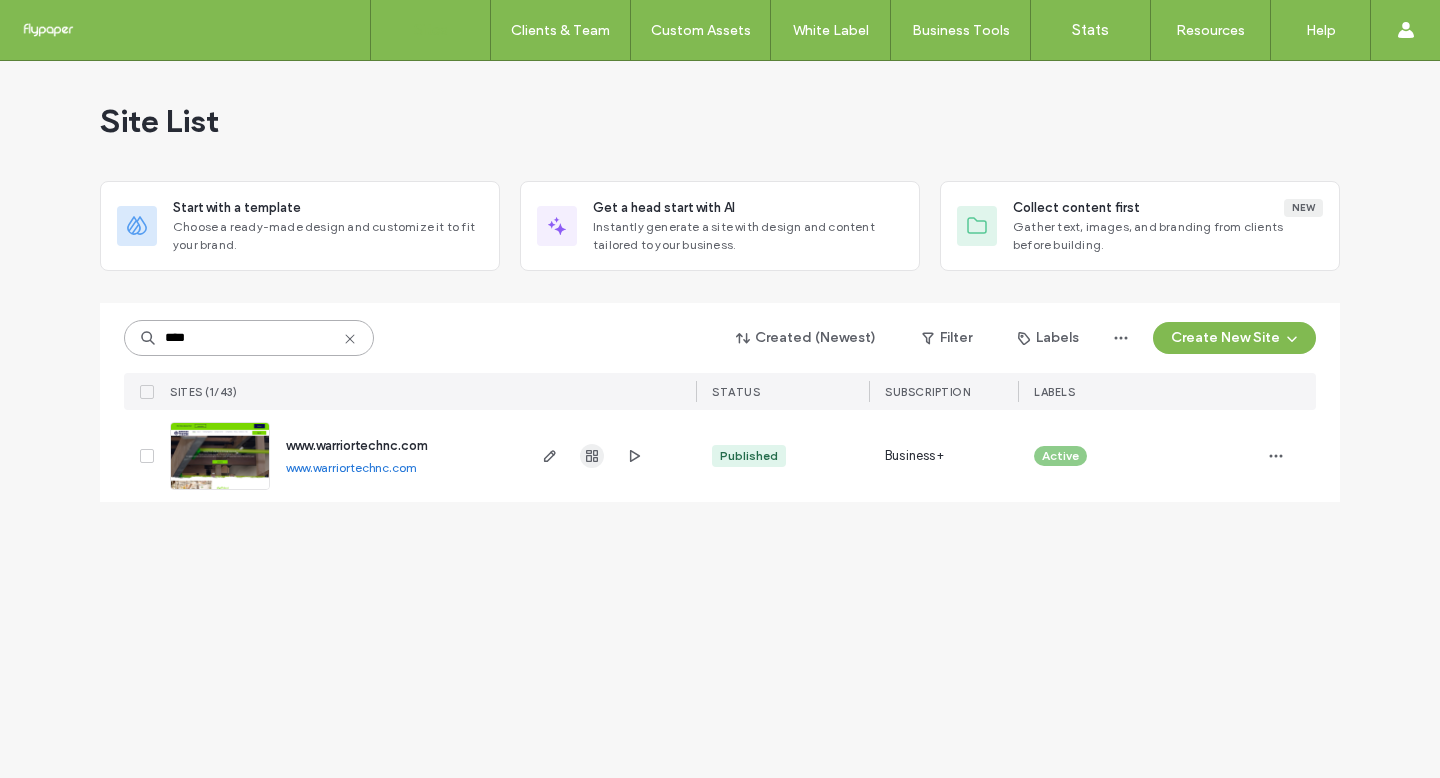 type on "****" 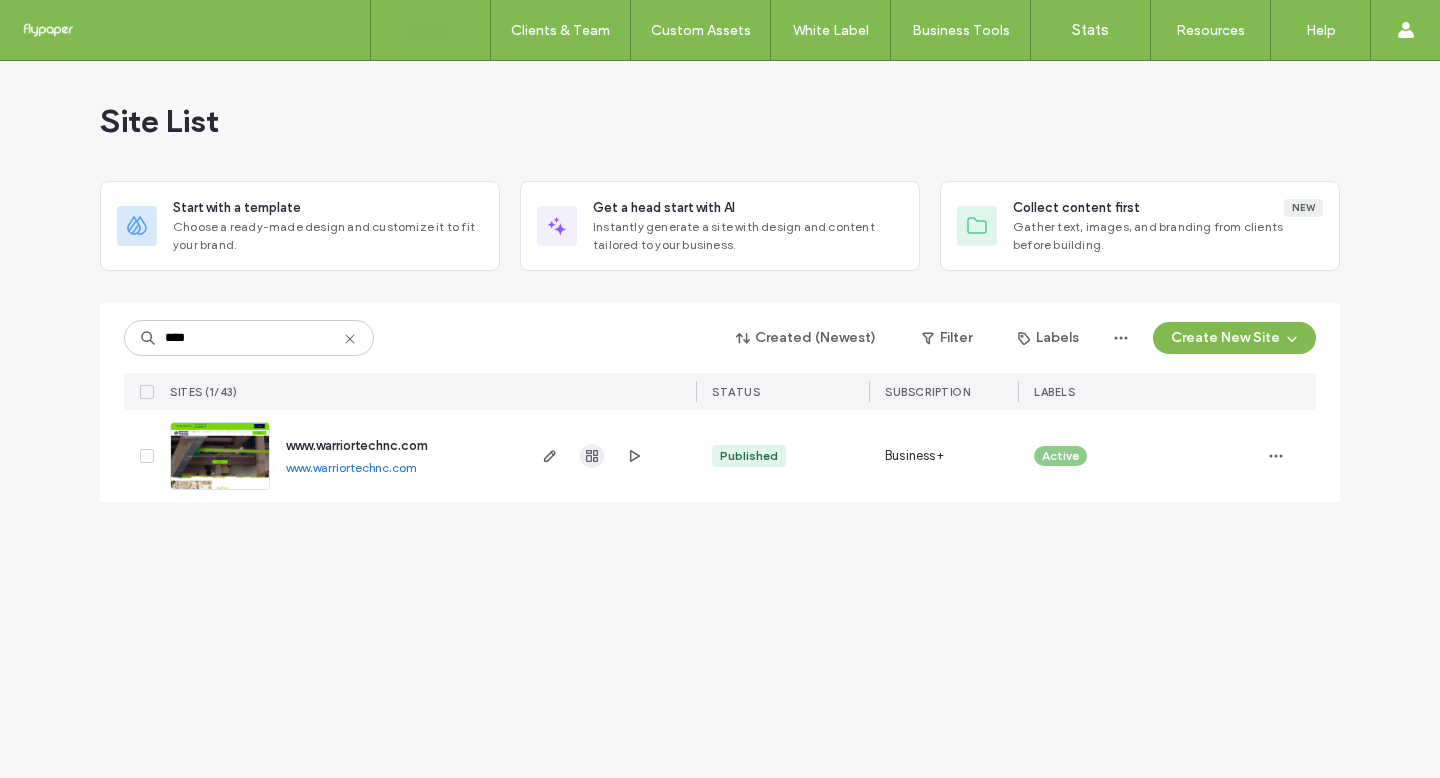 click 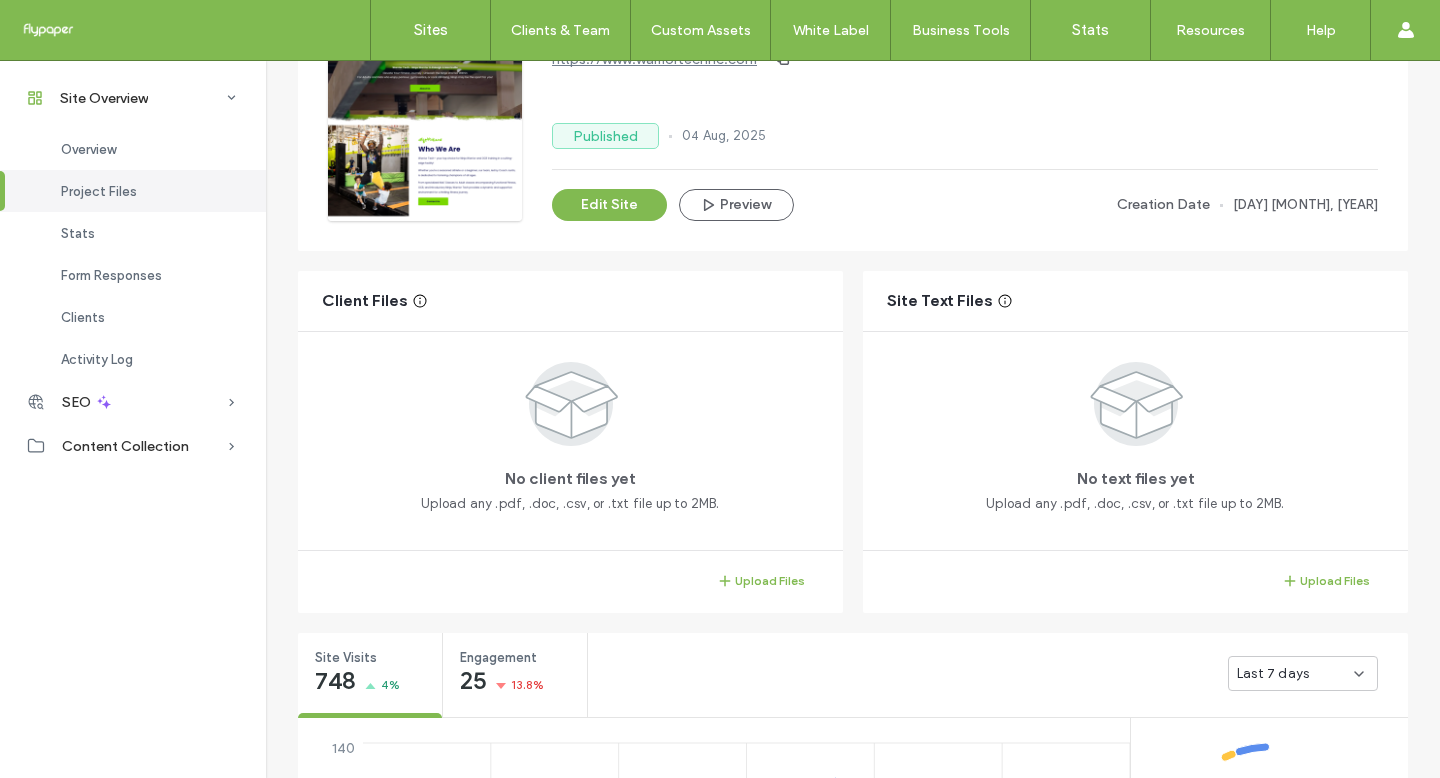 scroll, scrollTop: 360, scrollLeft: 0, axis: vertical 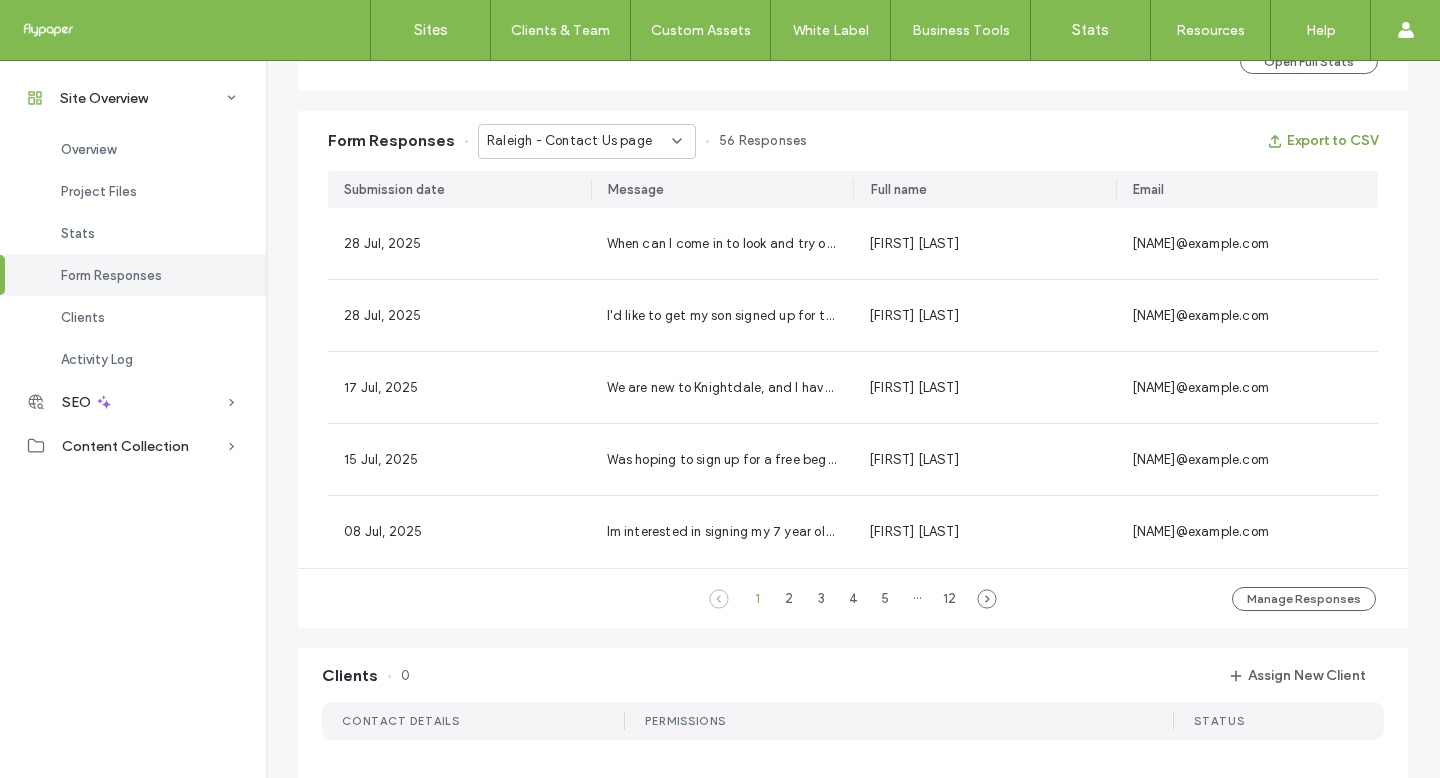 click on "Export to CSV" at bounding box center (1322, 141) 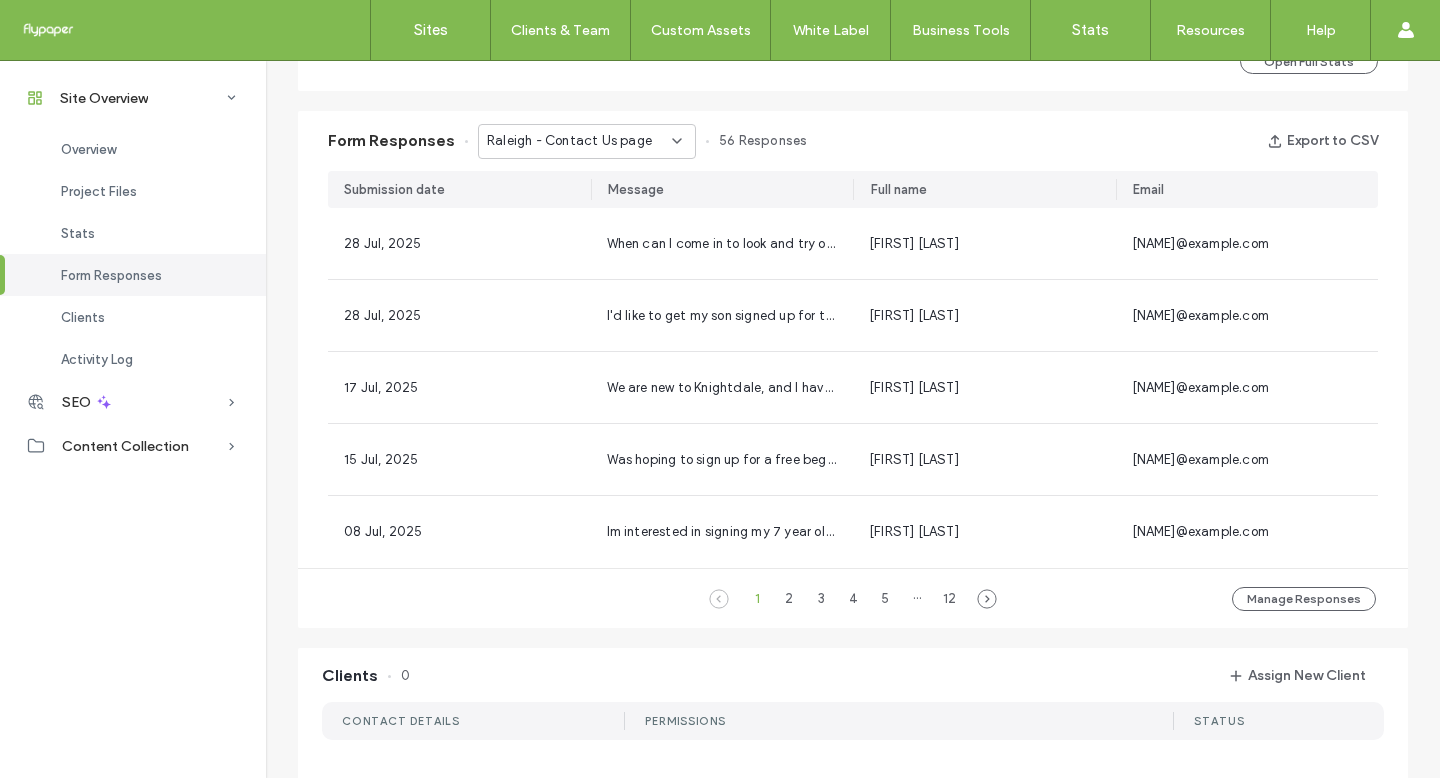 click on "Raleigh - Contact Us  page" at bounding box center [587, 141] 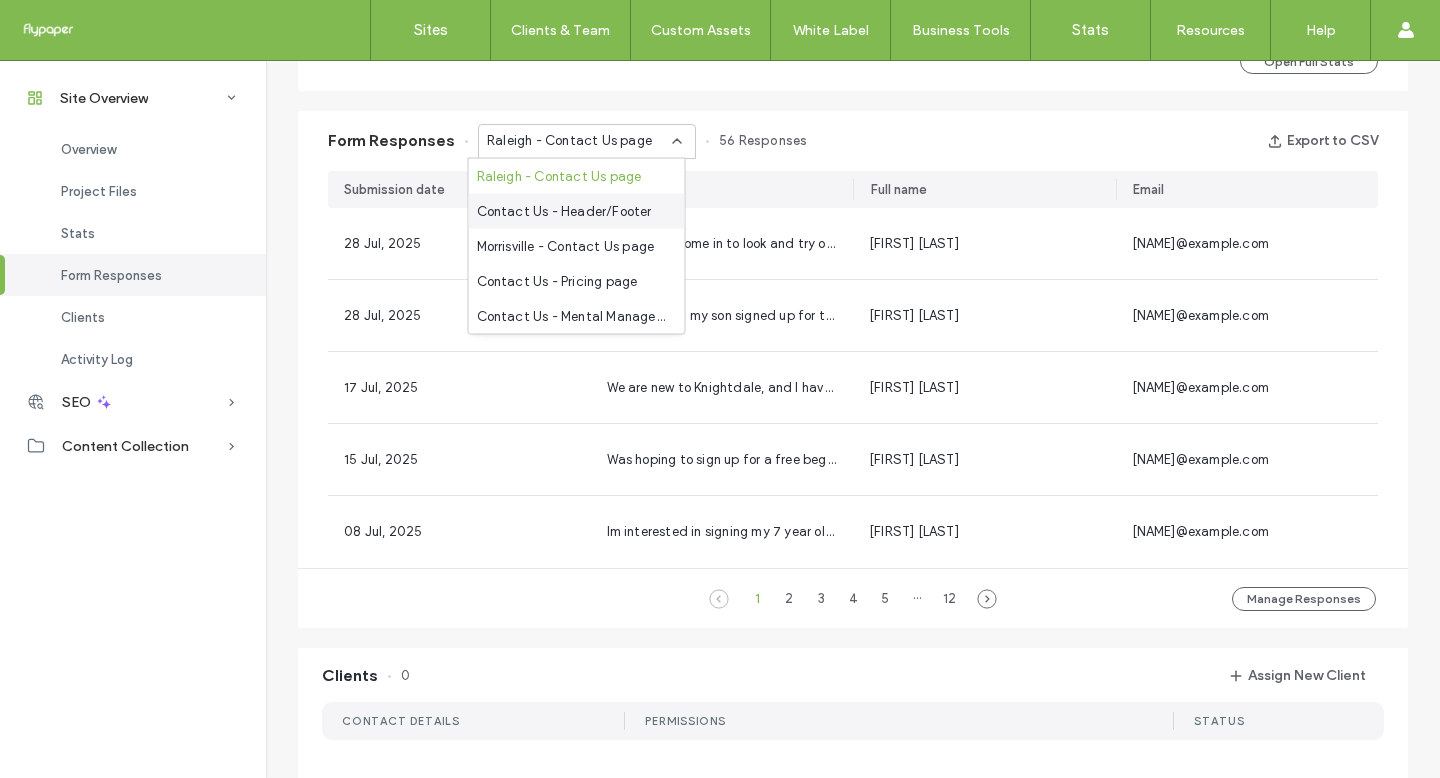 click on "Contact Us - Header/Footer" at bounding box center (577, 211) 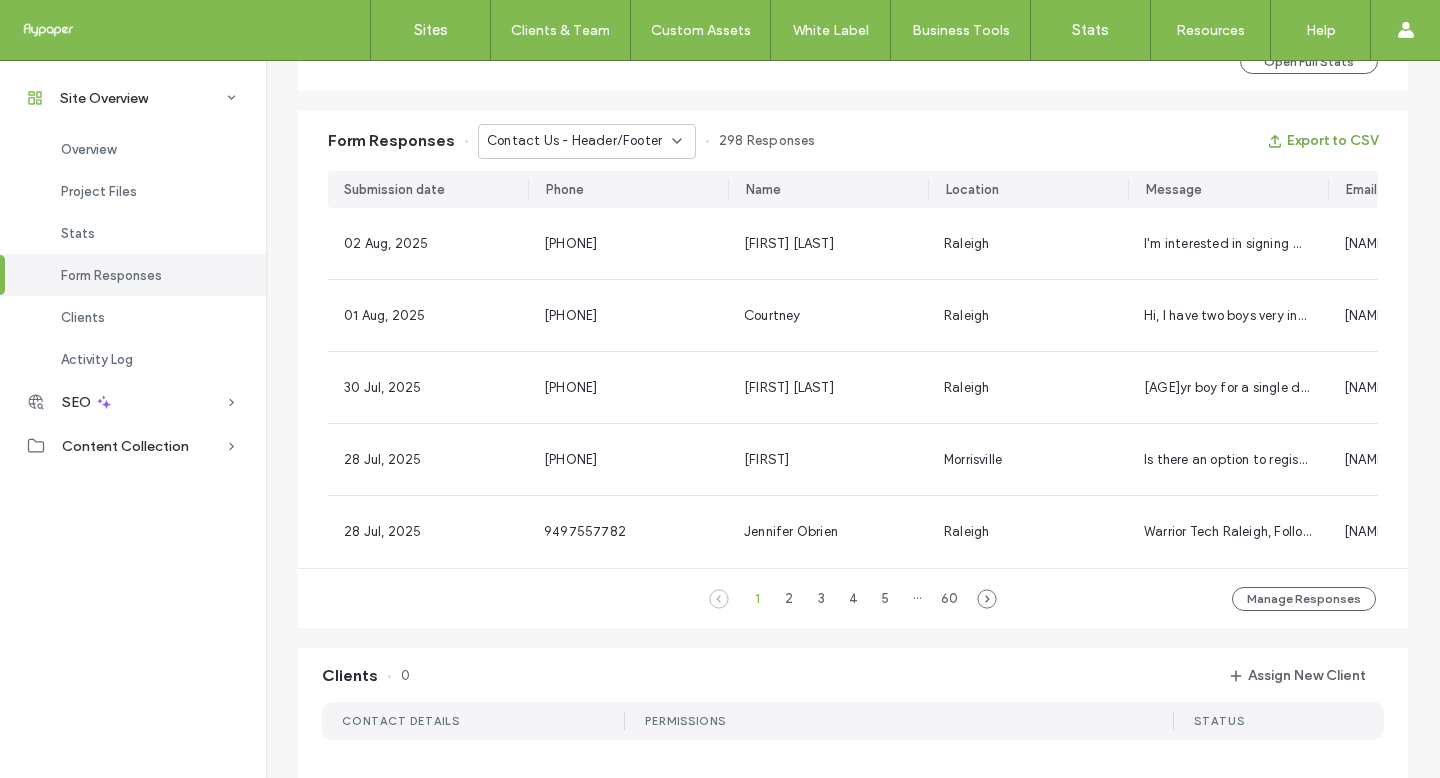 click on "Export to CSV" at bounding box center [1322, 141] 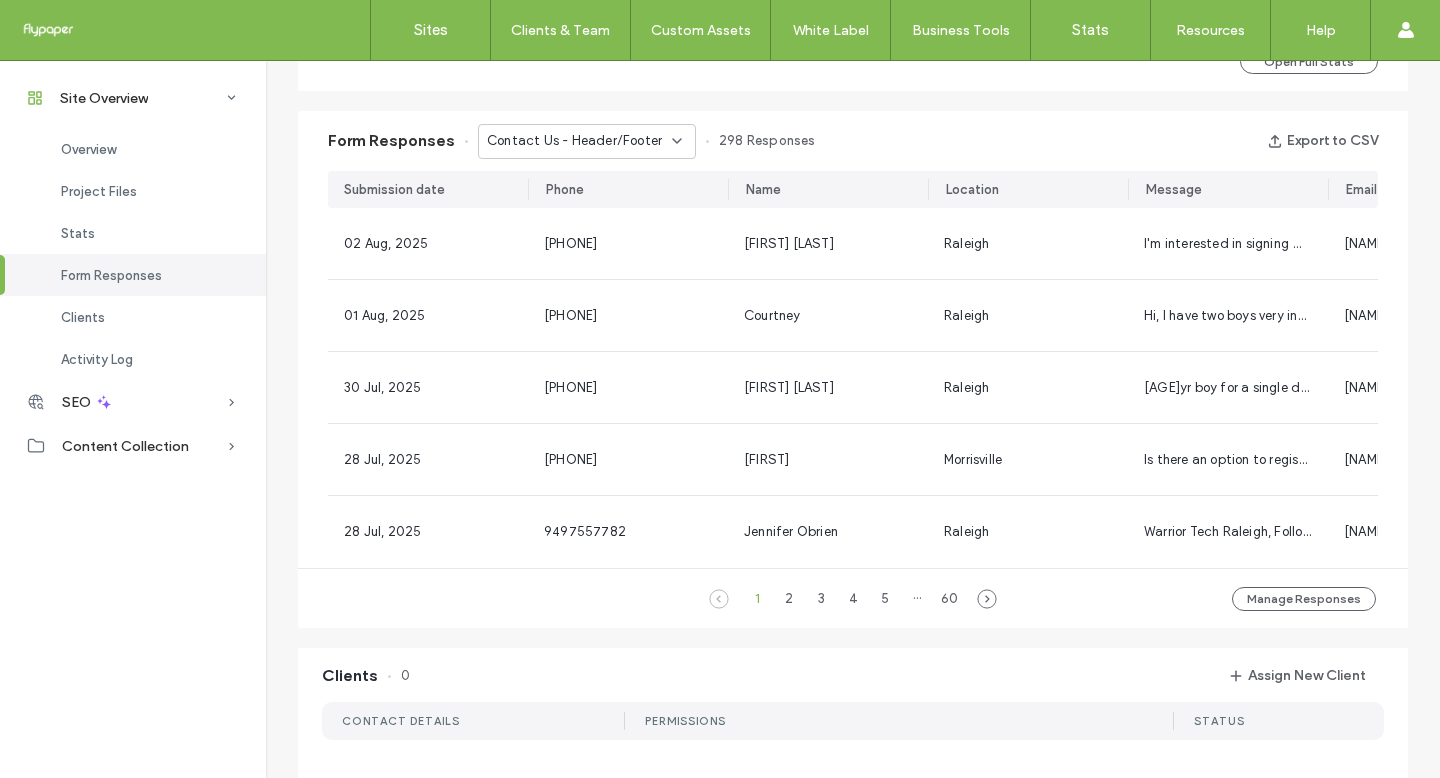 click on "Contact Us - Header/Footer" at bounding box center (587, 141) 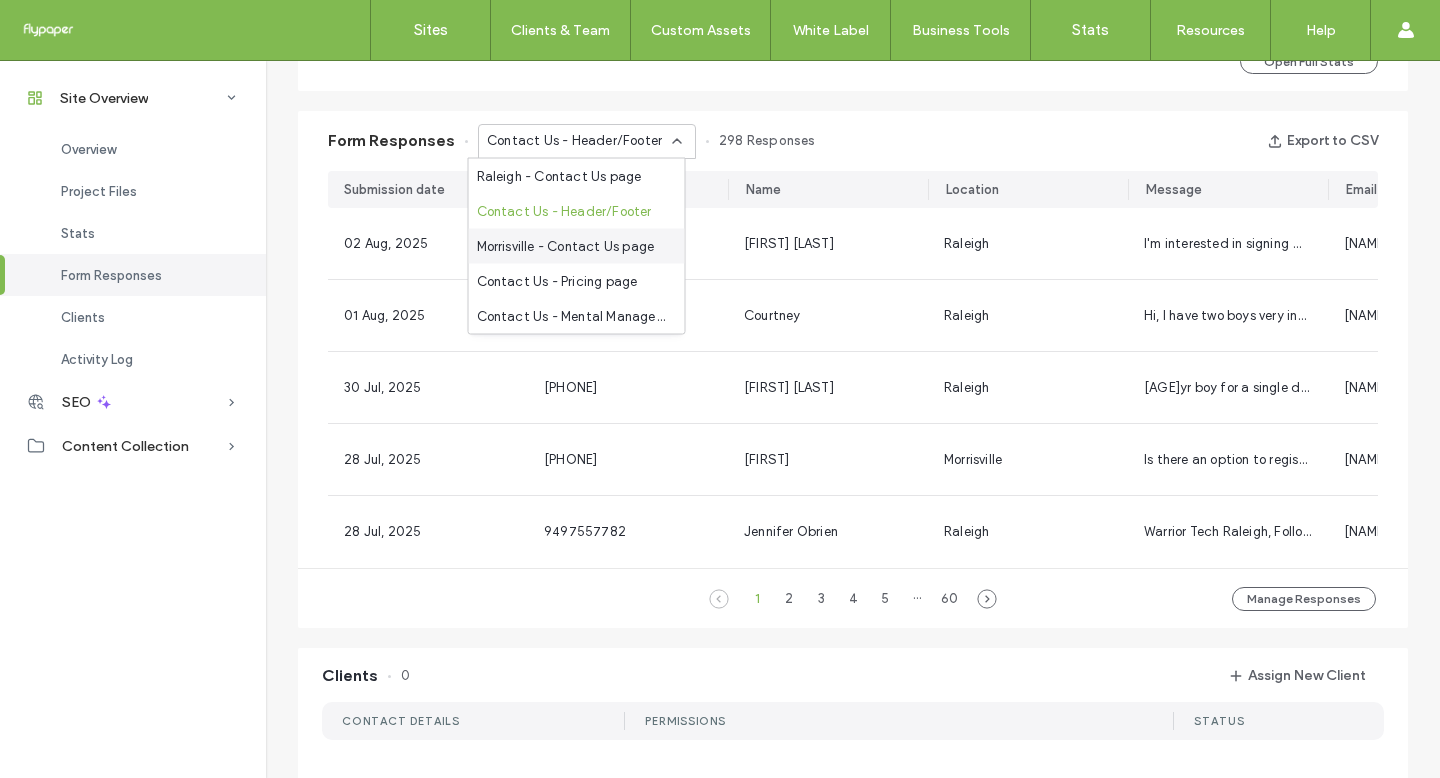 click on "Morrisville - Contact Us  page" at bounding box center [577, 246] 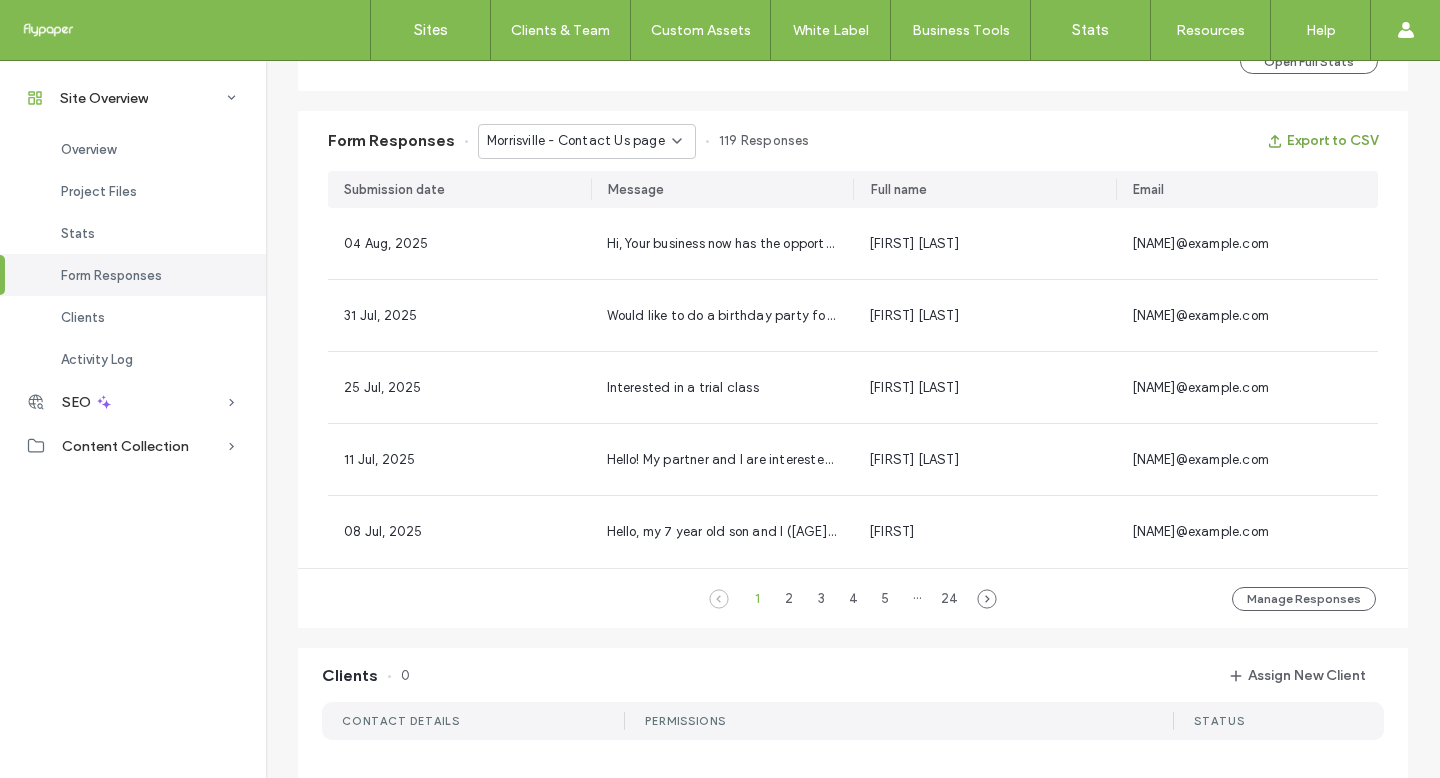 click on "Export to CSV" at bounding box center (1322, 141) 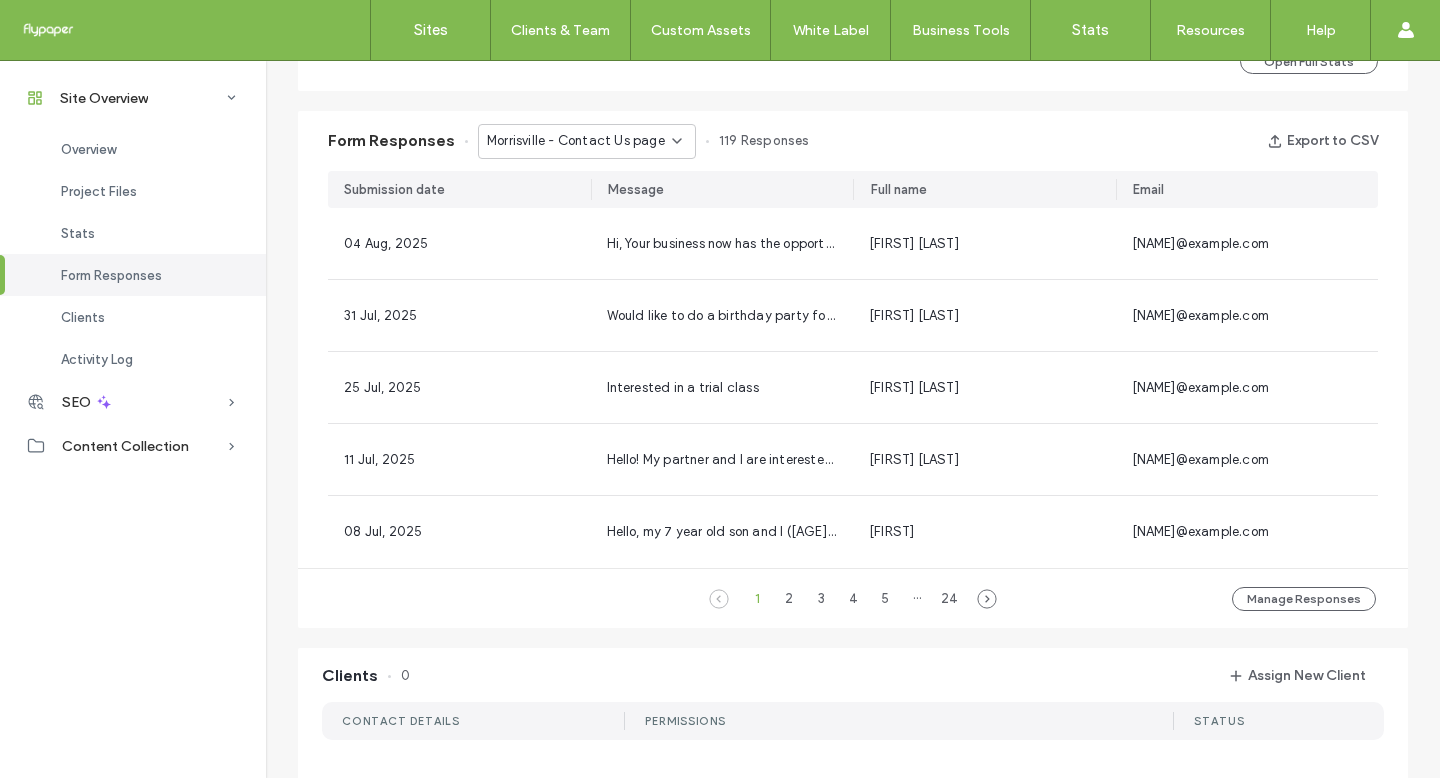 click on "Morrisville - Contact Us  page" at bounding box center [587, 141] 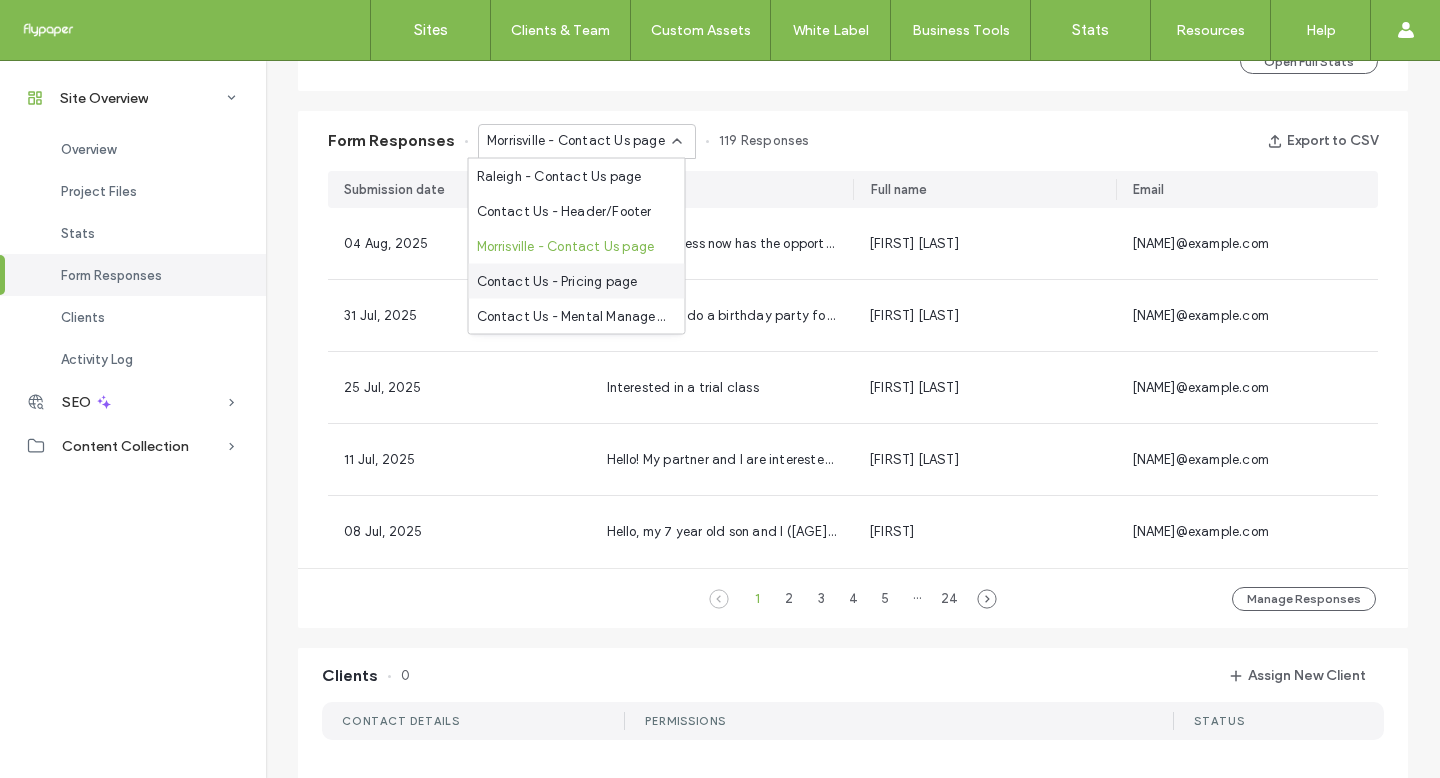 click on "Contact Us - Pricing  page" at bounding box center (557, 281) 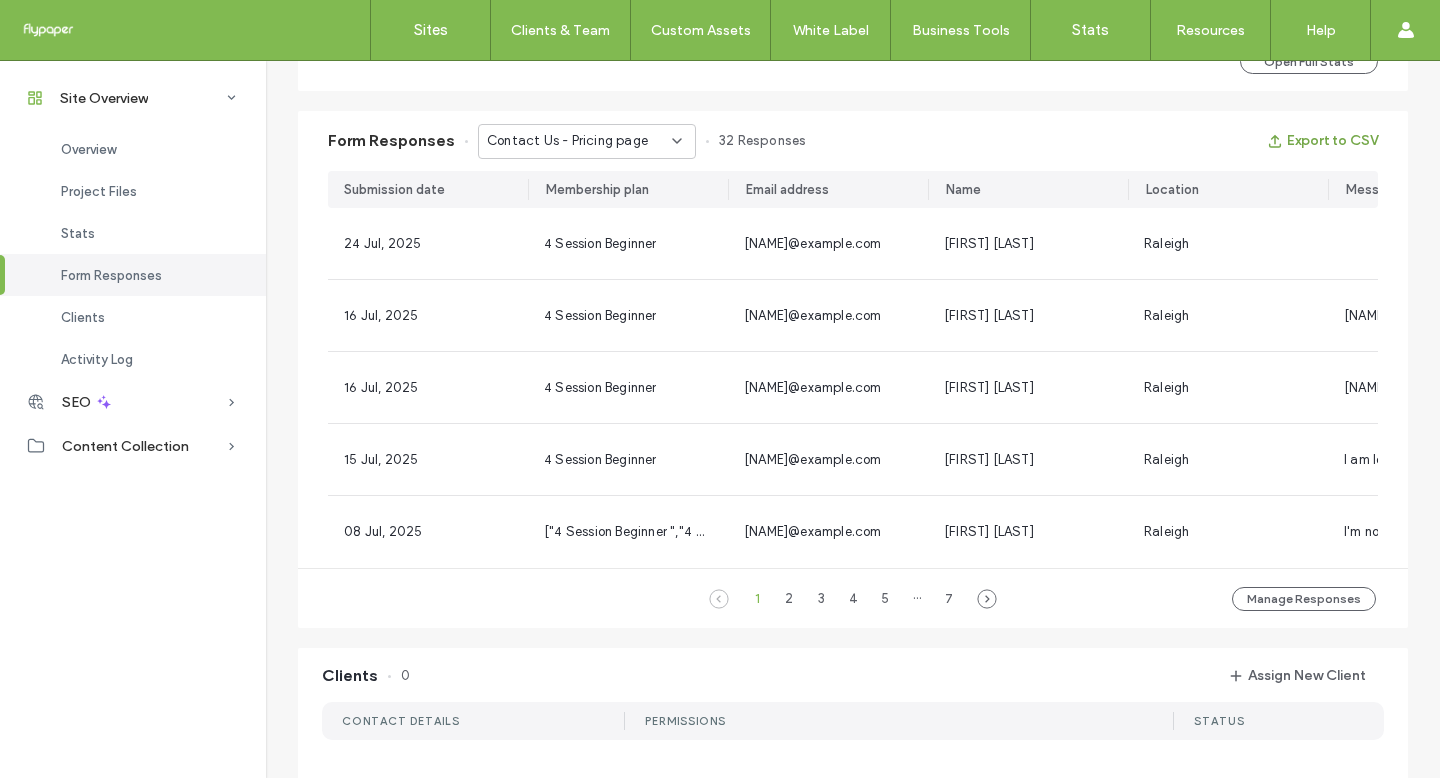 click on "Export to CSV" at bounding box center [1322, 141] 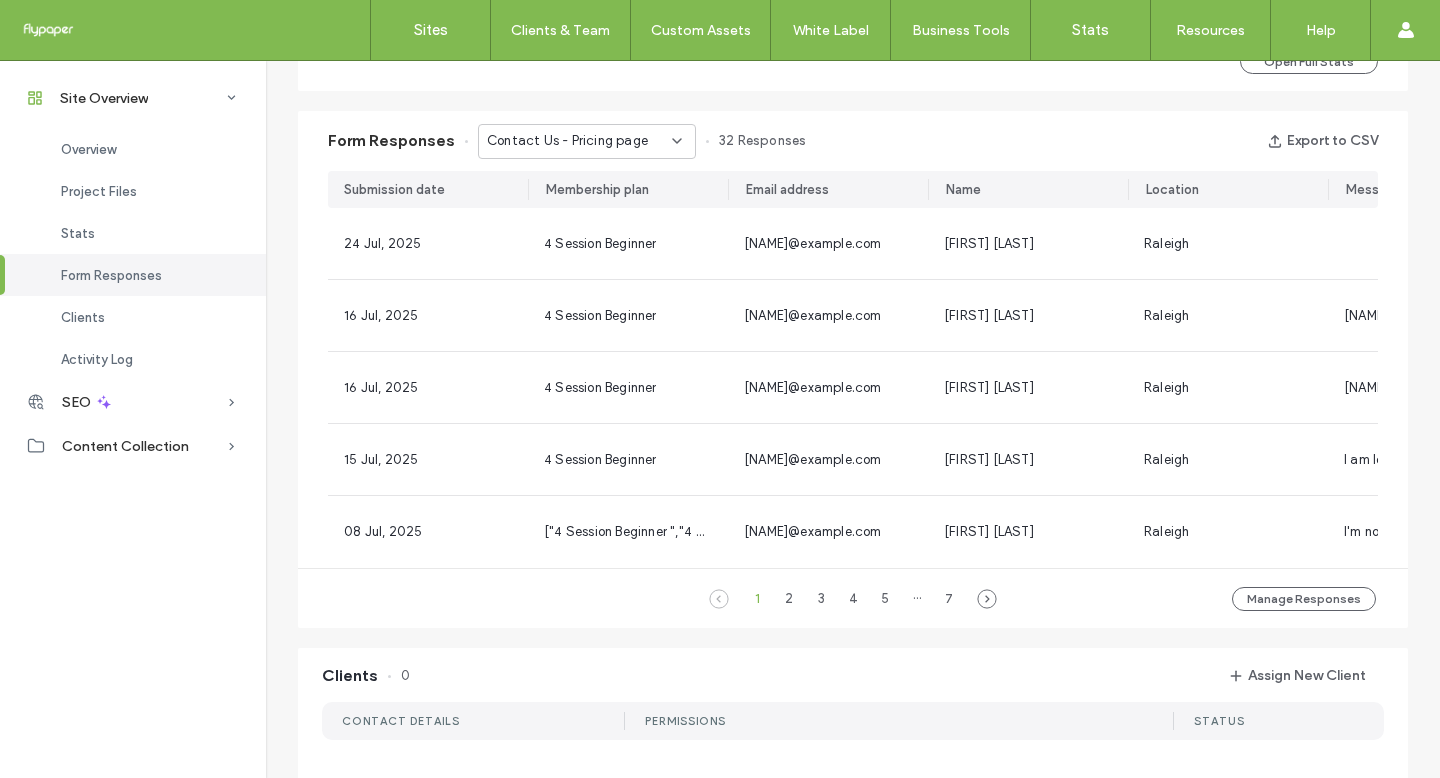 click on "Contact Us - Pricing  page" at bounding box center (579, 141) 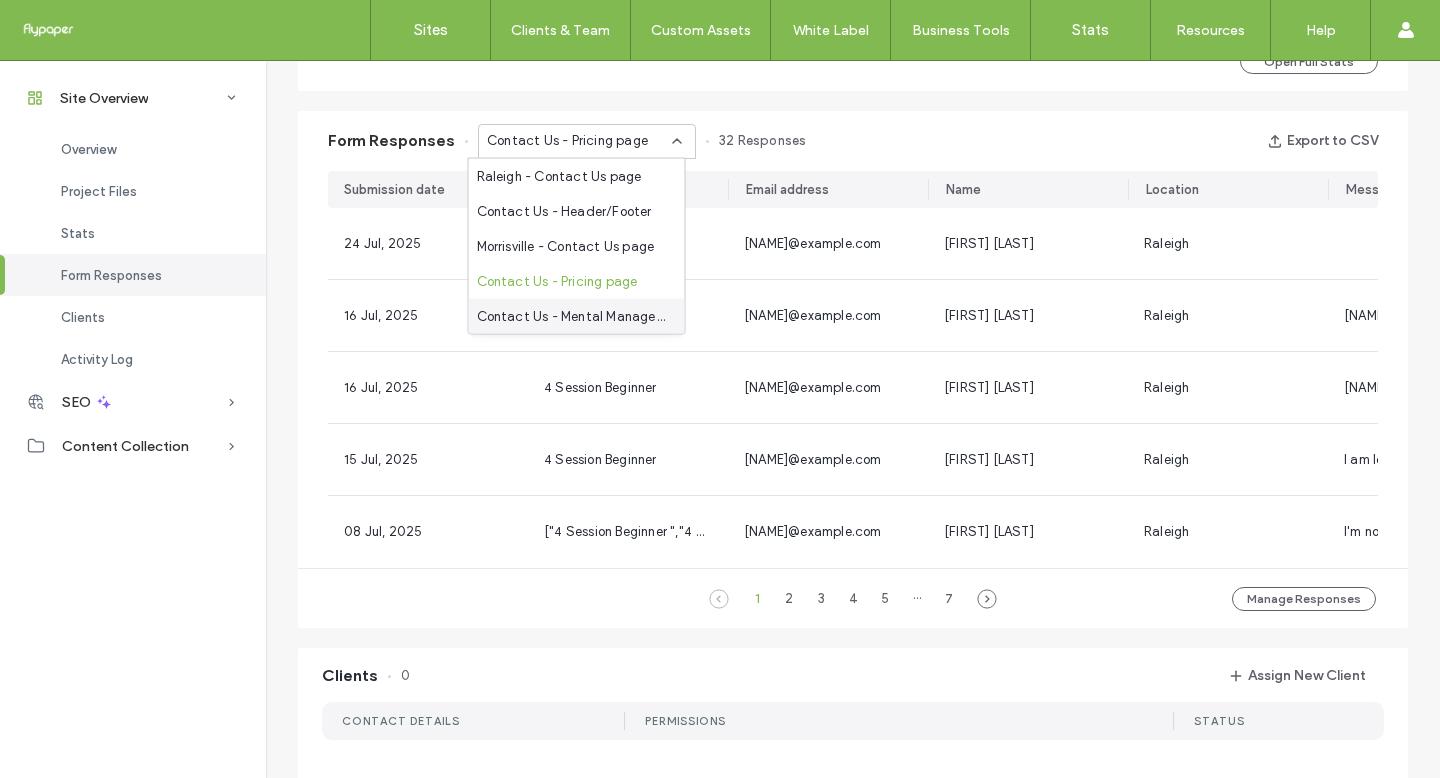 click on "Contact Us - Mental Management Systems  page" at bounding box center (573, 316) 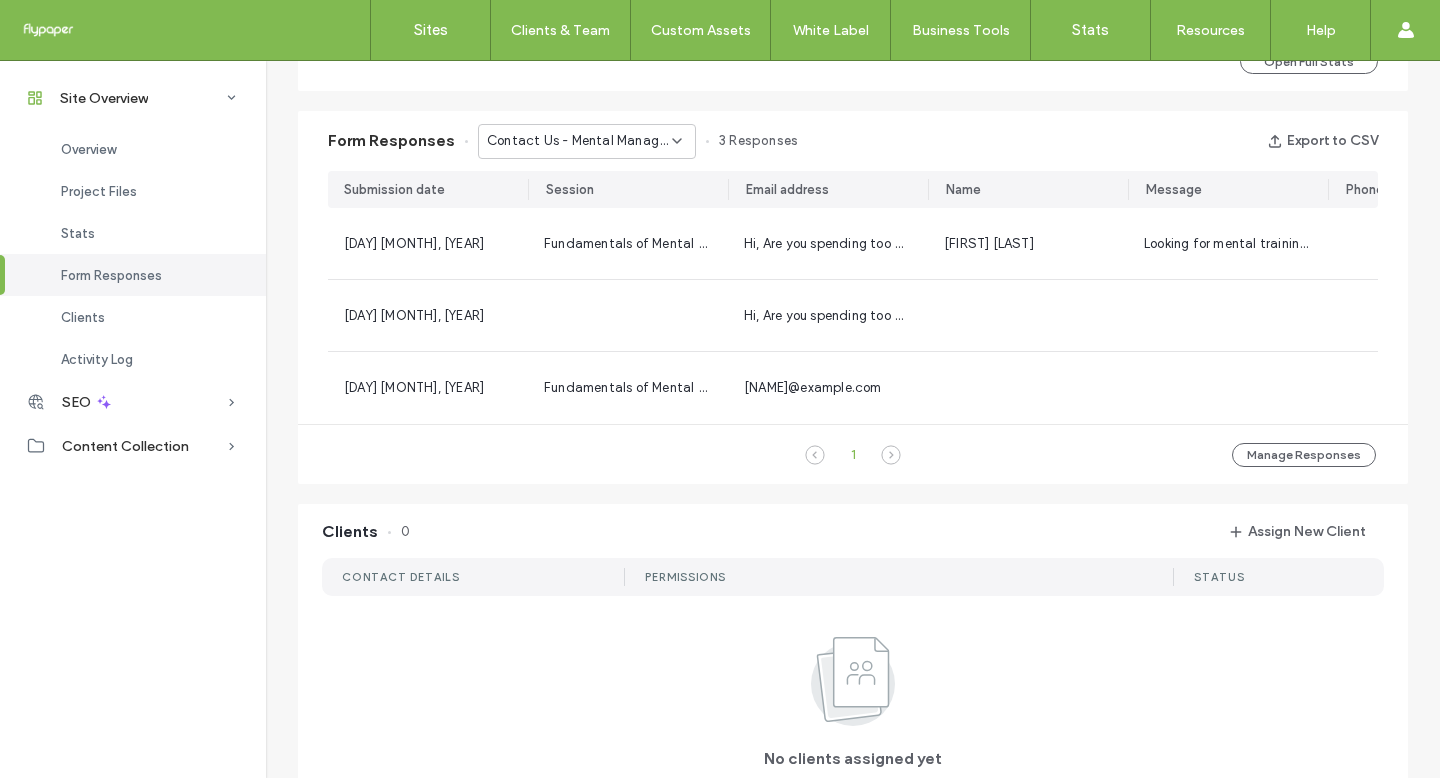 click on "Clients 0 Assign New Client" at bounding box center [853, 526] 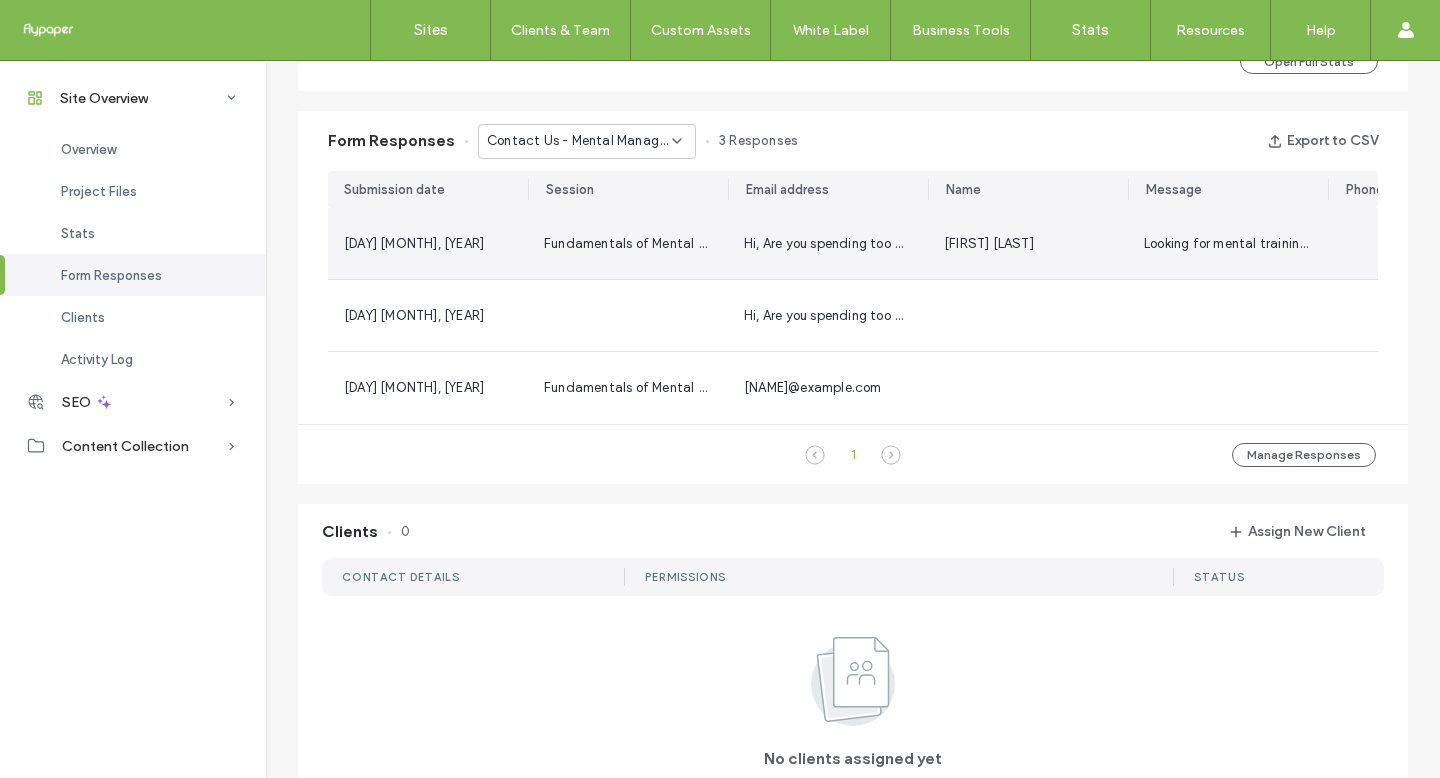 scroll, scrollTop: 0, scrollLeft: 0, axis: both 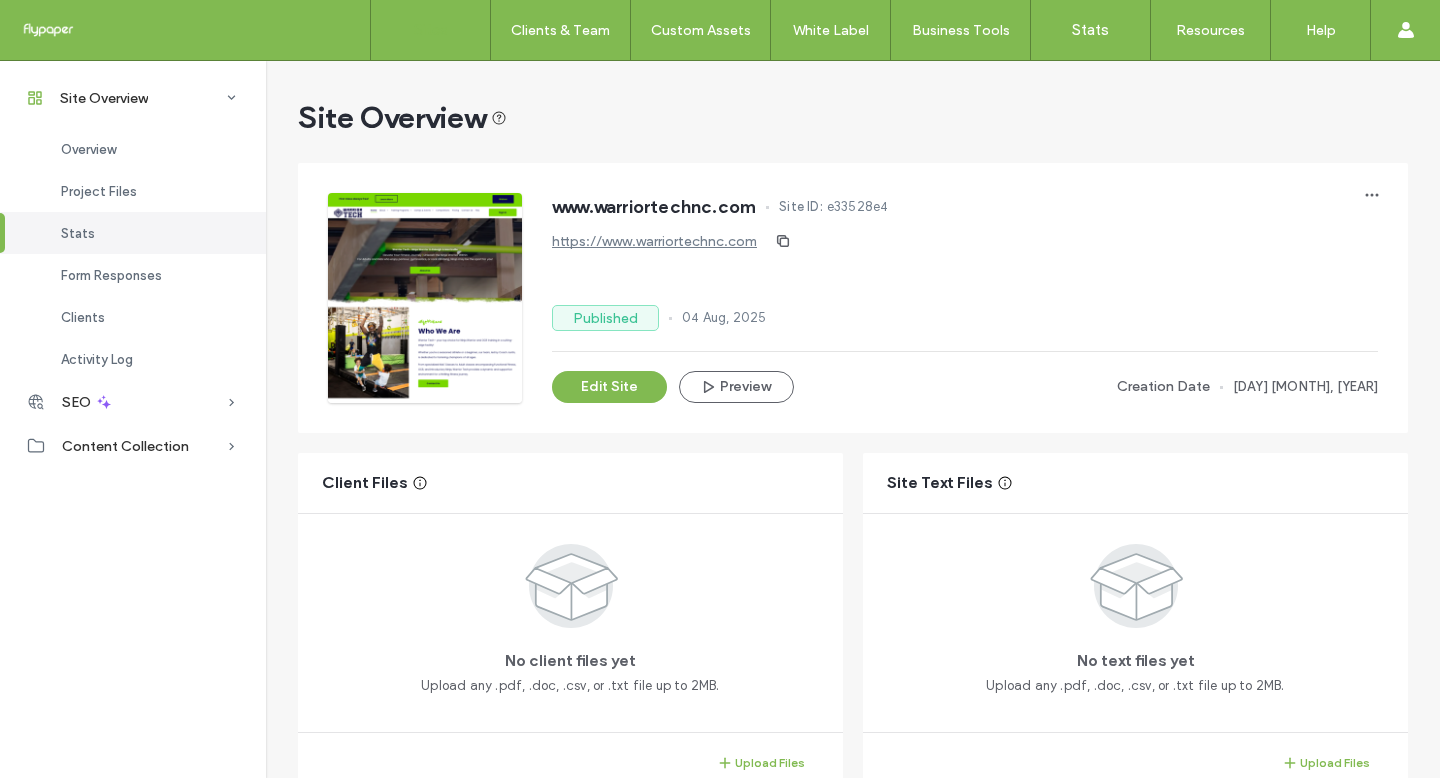 click on "Sites" at bounding box center (430, 30) 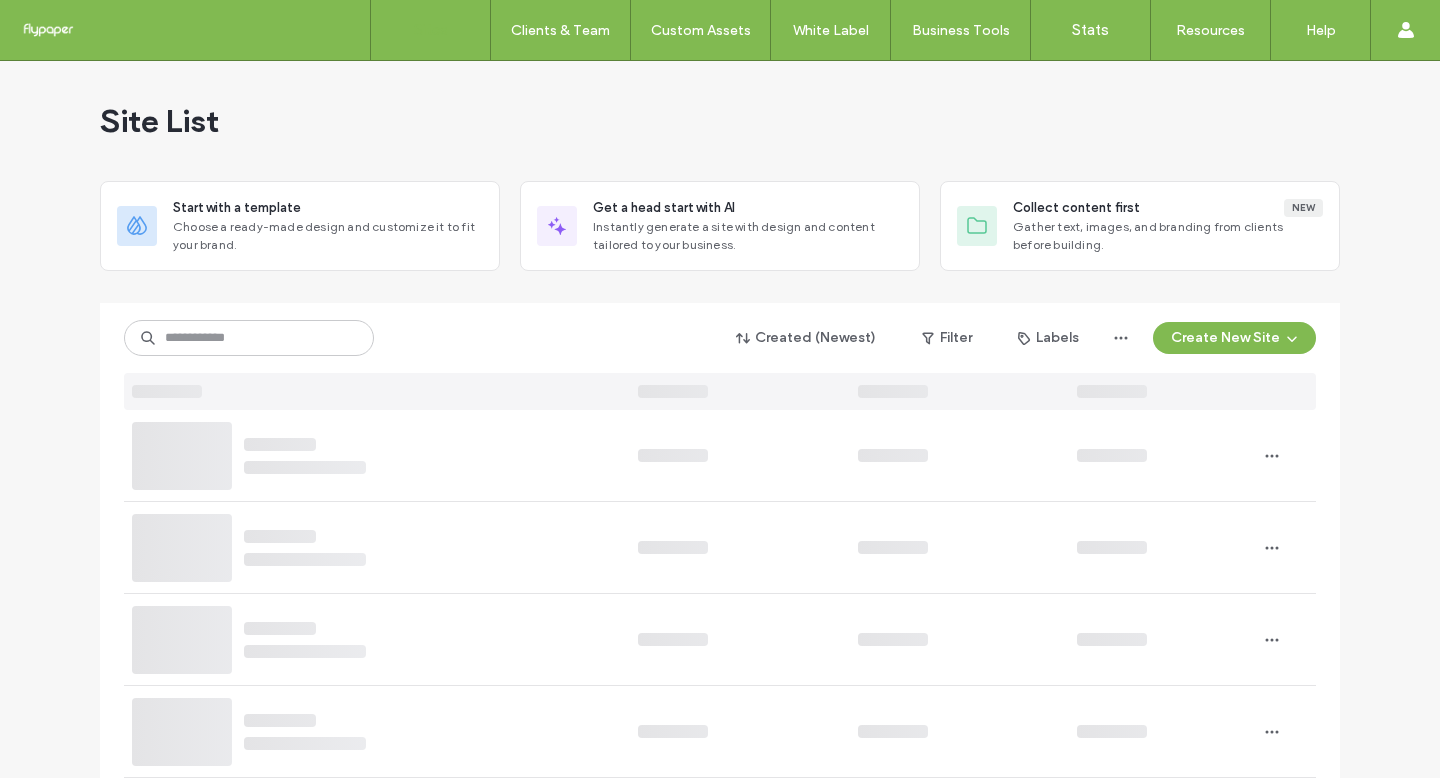 click on "Site List" at bounding box center [720, 121] 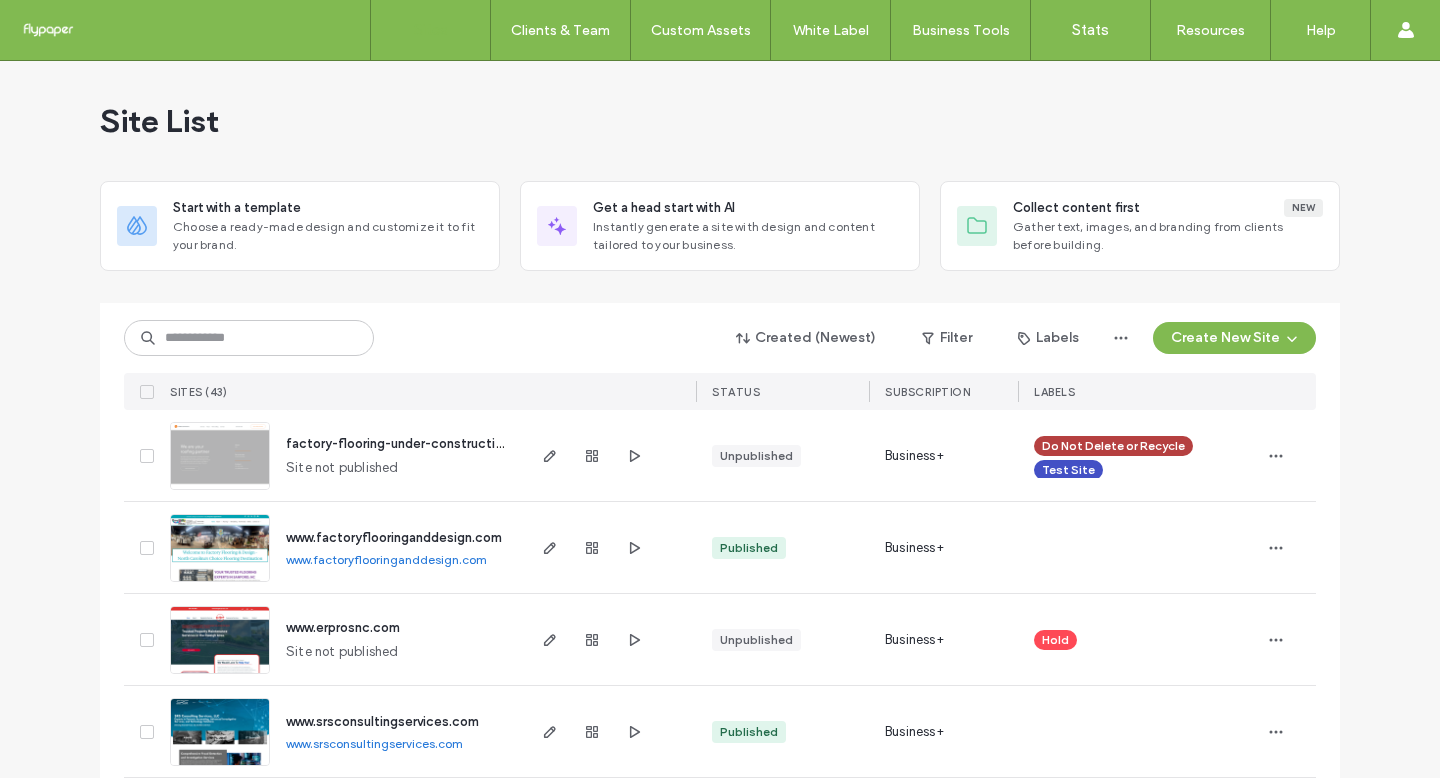 click on "Created (Newest) Filter Labels Create New Site" at bounding box center [720, 338] 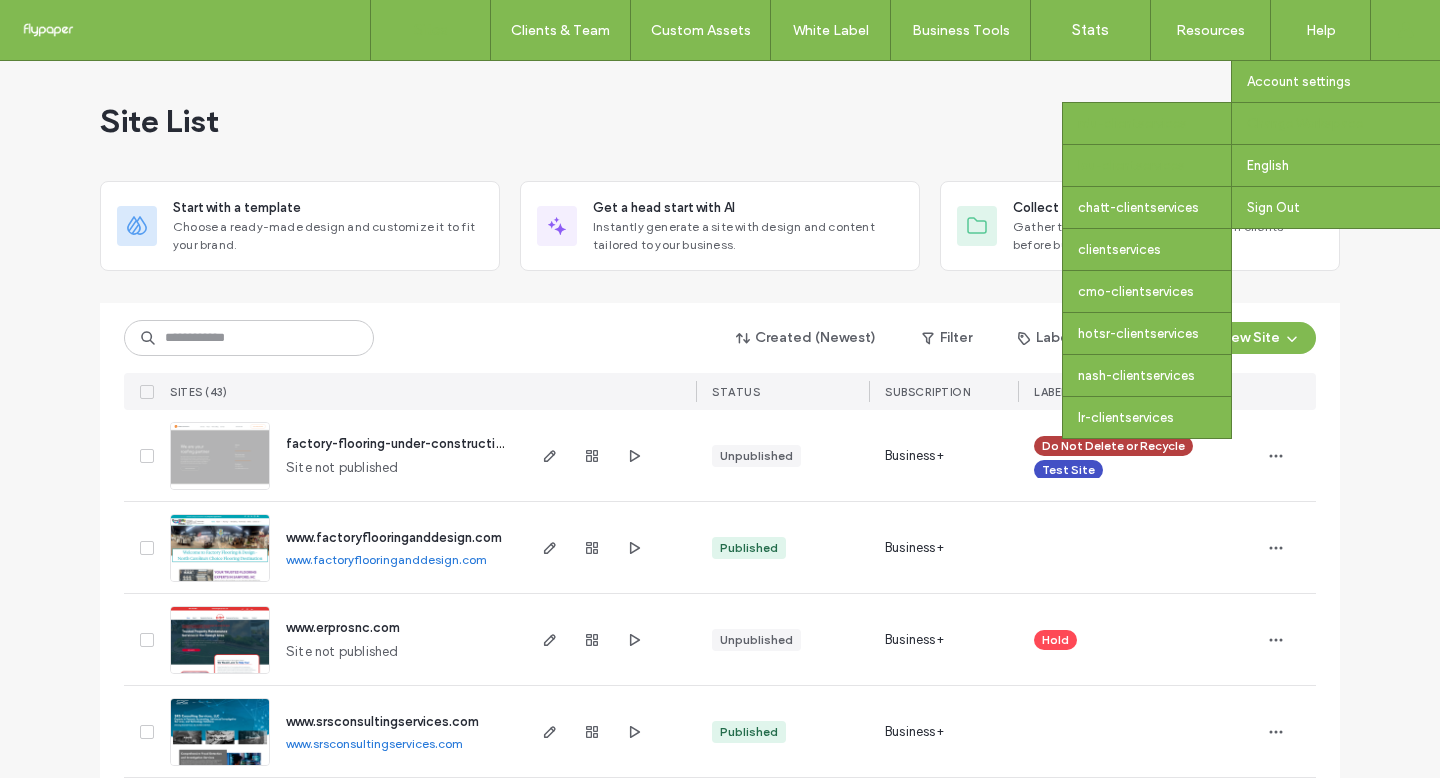 click on "lou-clientservices" at bounding box center [1147, 165] 